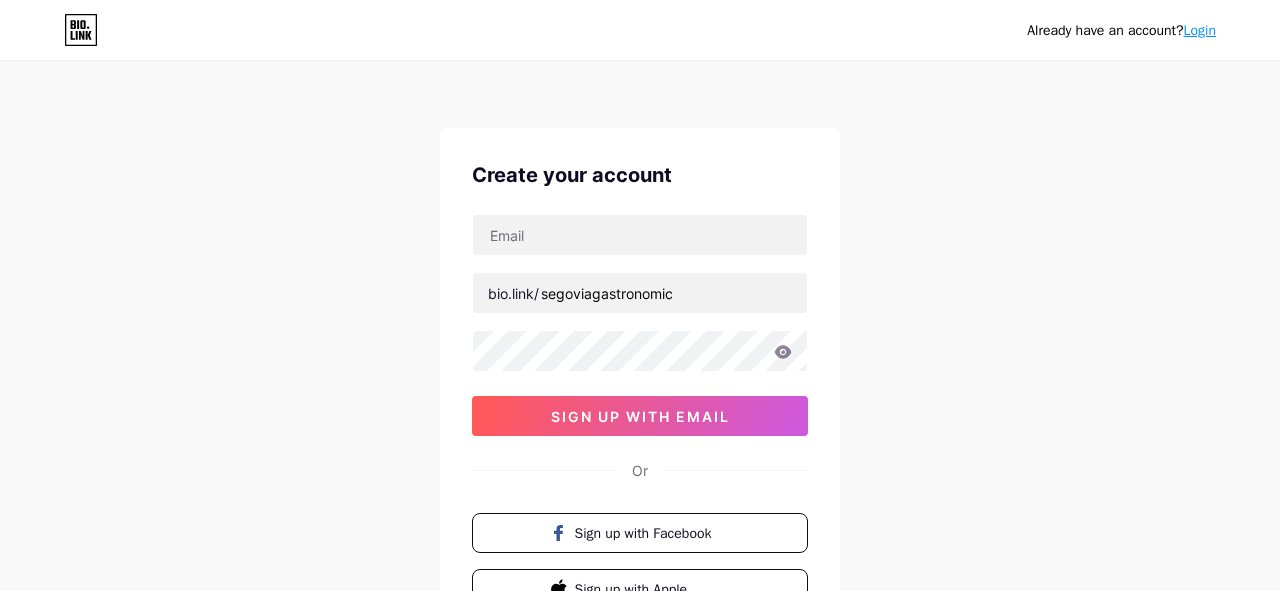 scroll, scrollTop: 0, scrollLeft: 0, axis: both 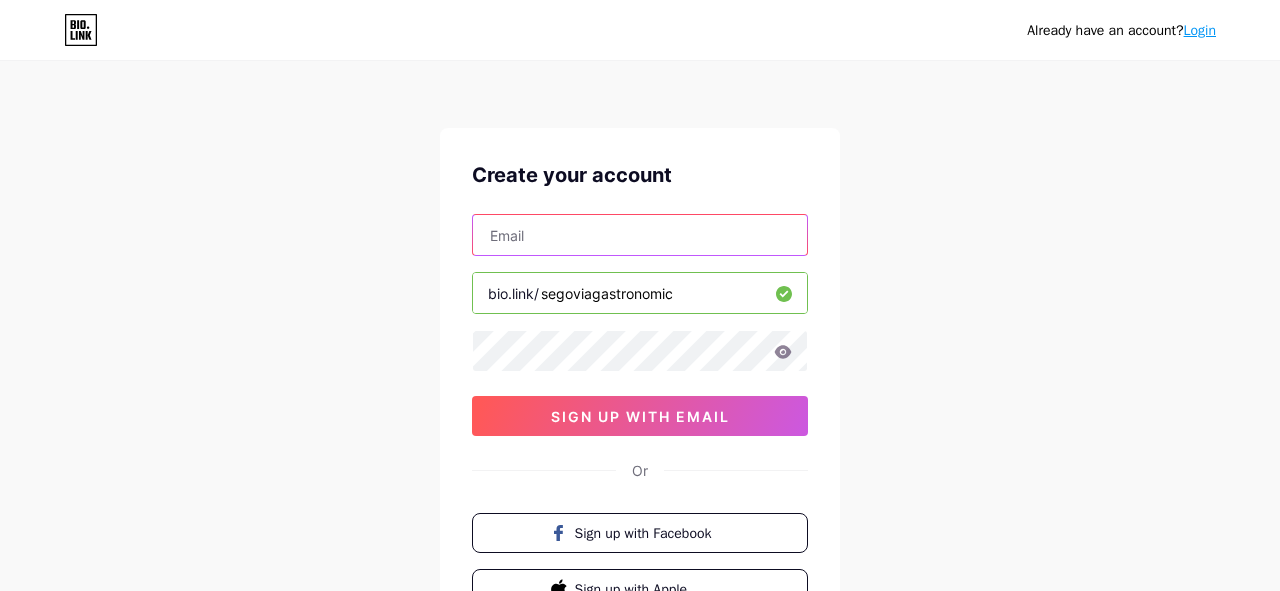 click at bounding box center [640, 235] 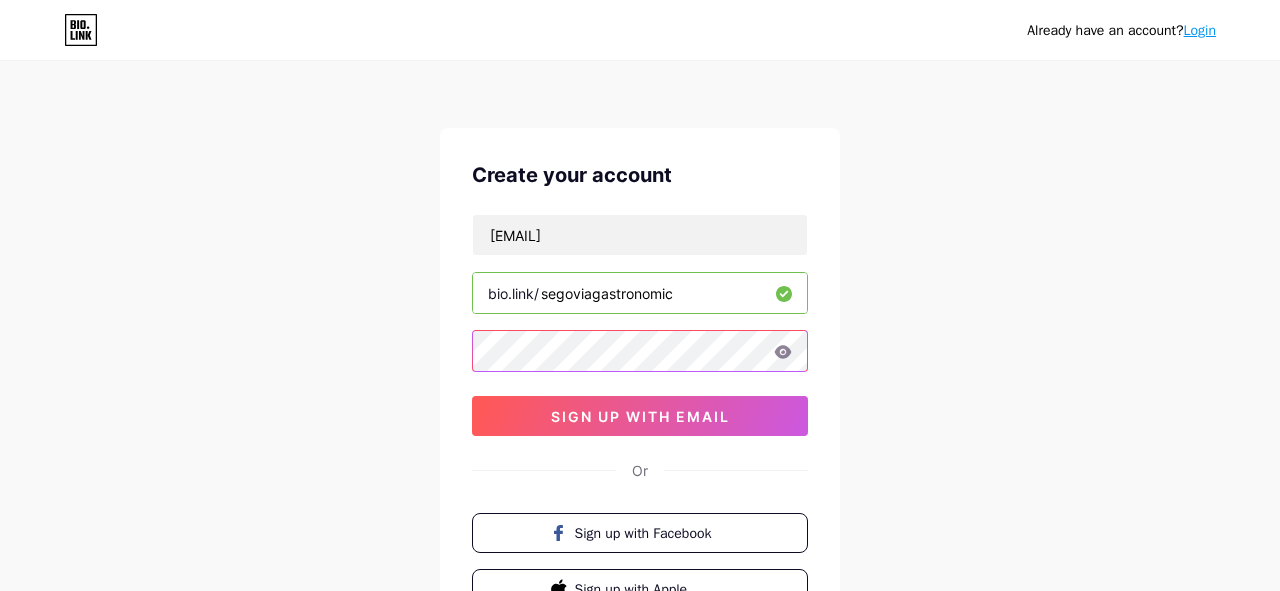 click on "Create your account [EMAIL] bio.link/ [NAME] [URL_HASH] sign up with email Or Sign up with Facebook
Sign up with Apple" at bounding box center [640, 384] 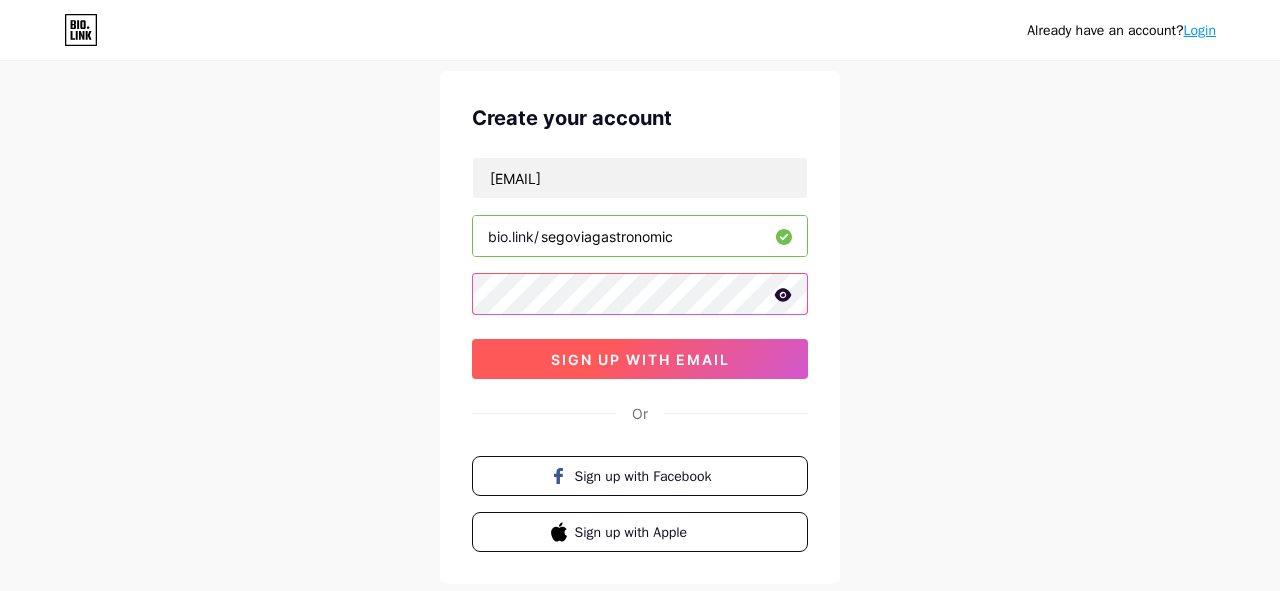 scroll, scrollTop: 55, scrollLeft: 0, axis: vertical 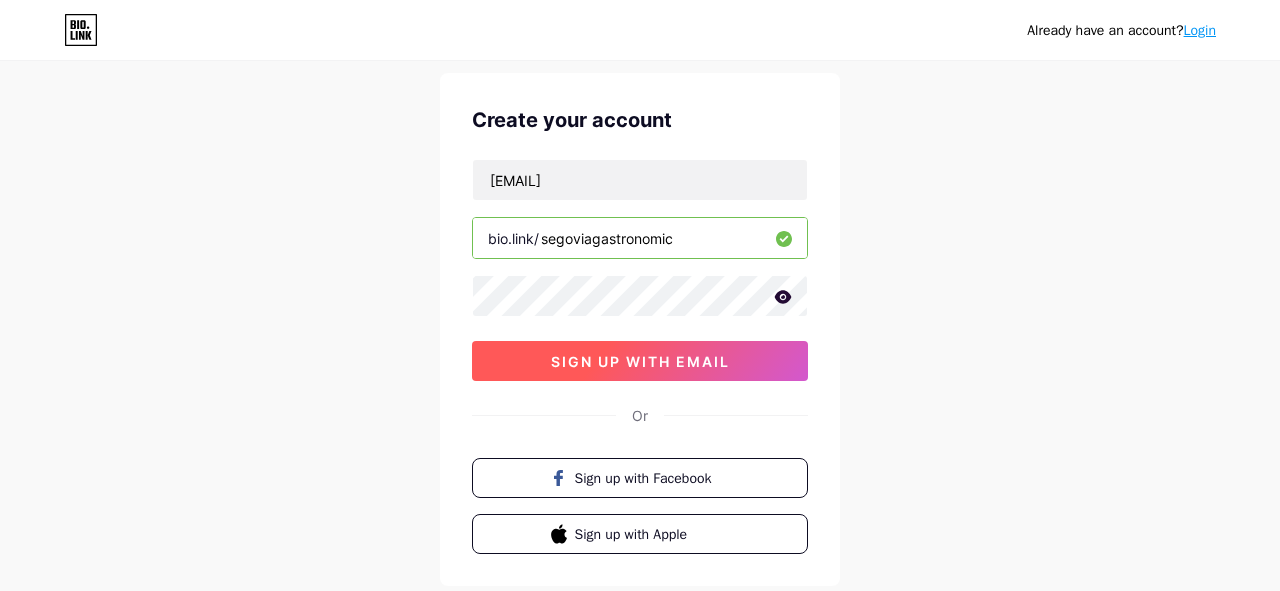 click on "sign up with email" at bounding box center (640, 361) 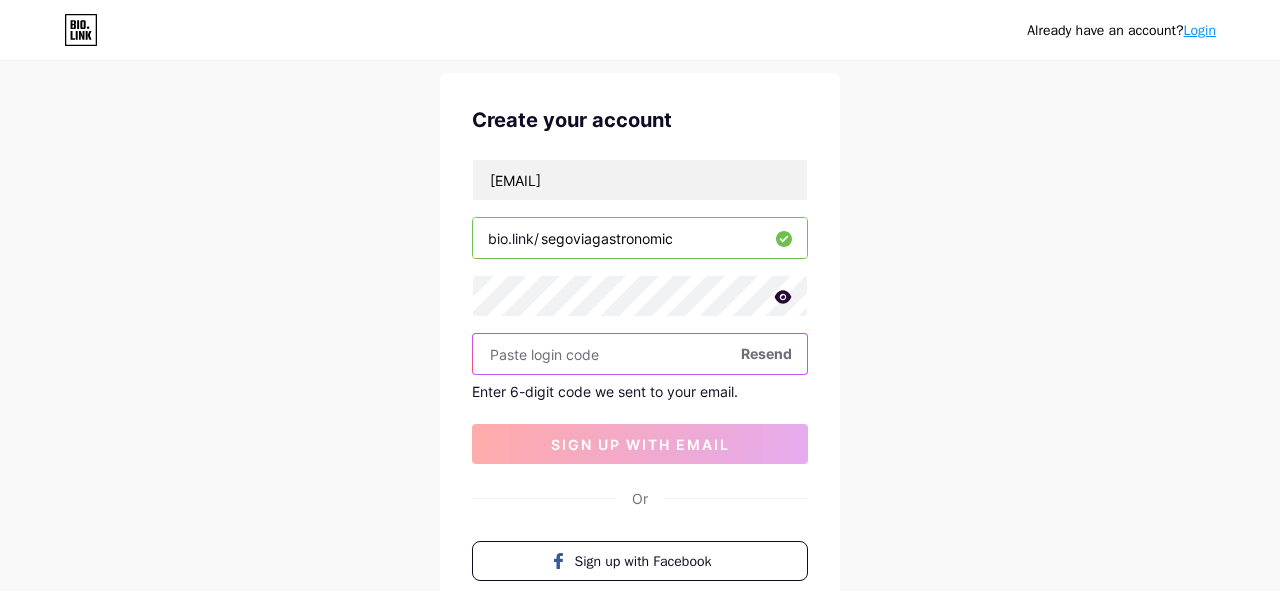 paste on "895431" 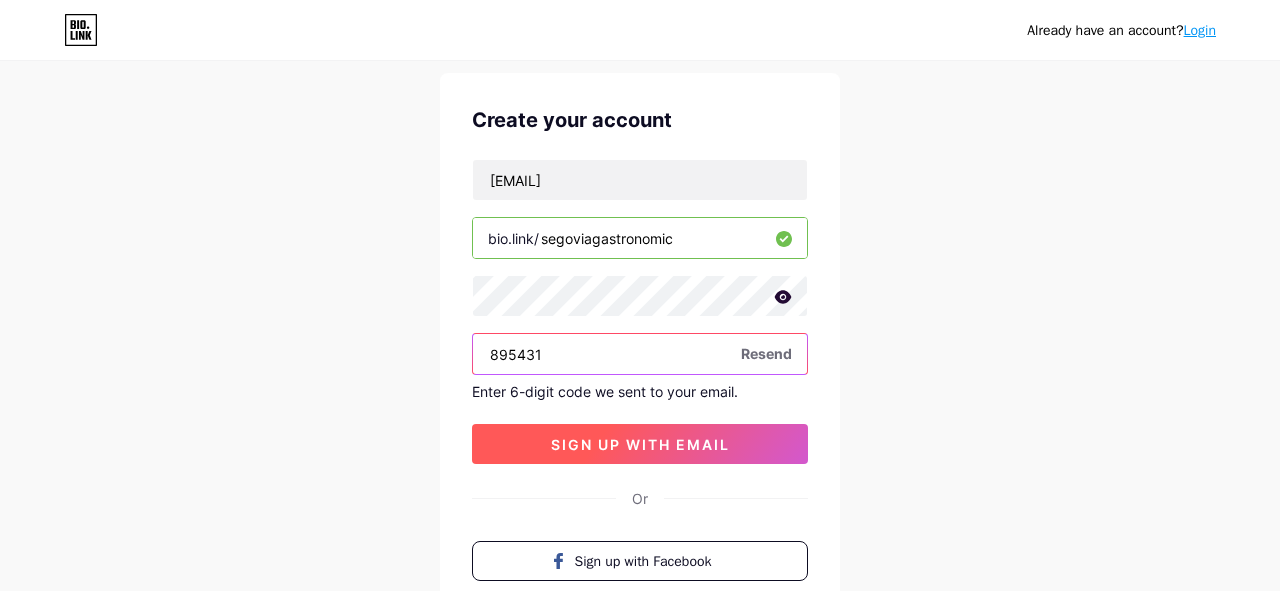 type on "895431" 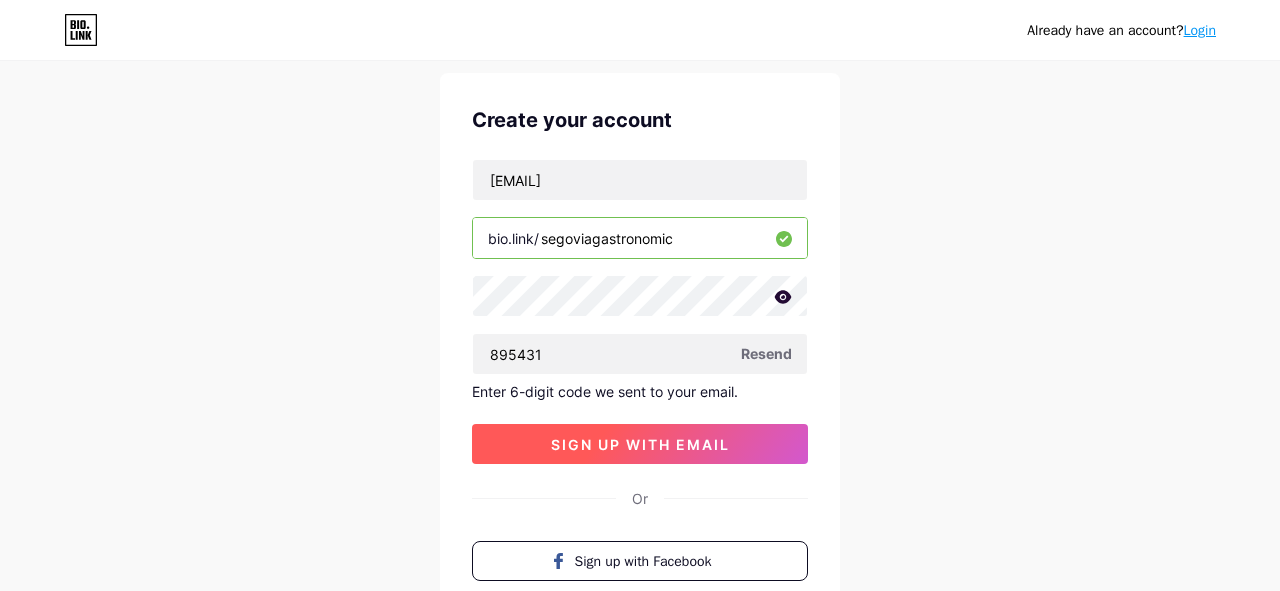 click on "sign up with email" at bounding box center (640, 444) 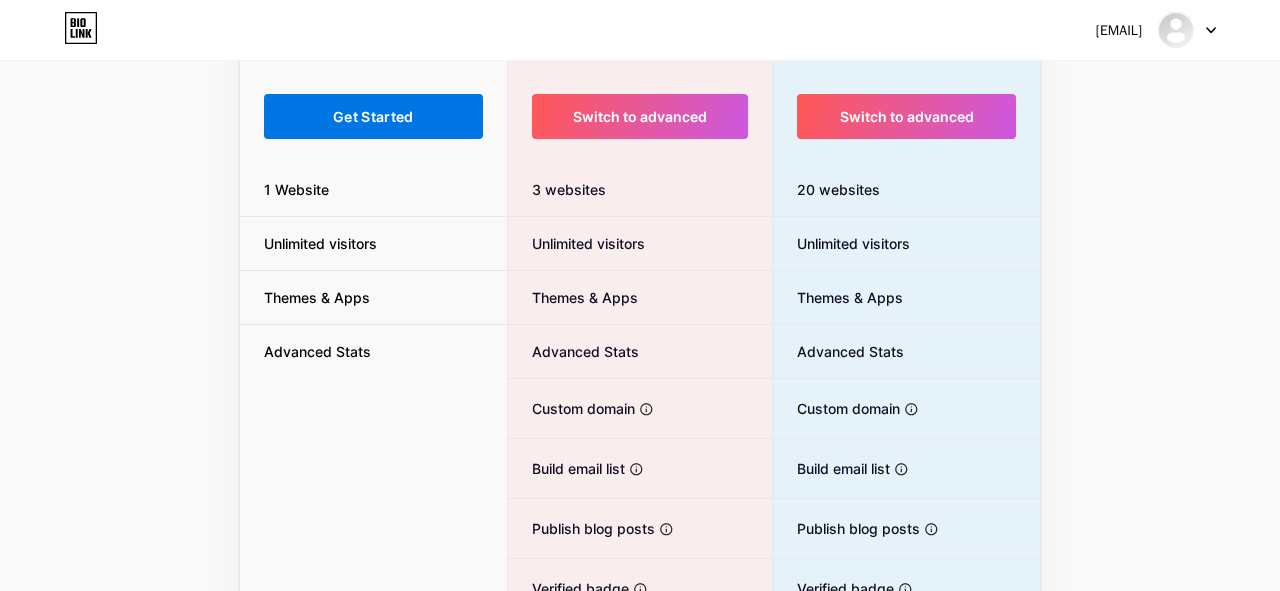 scroll, scrollTop: 206, scrollLeft: 0, axis: vertical 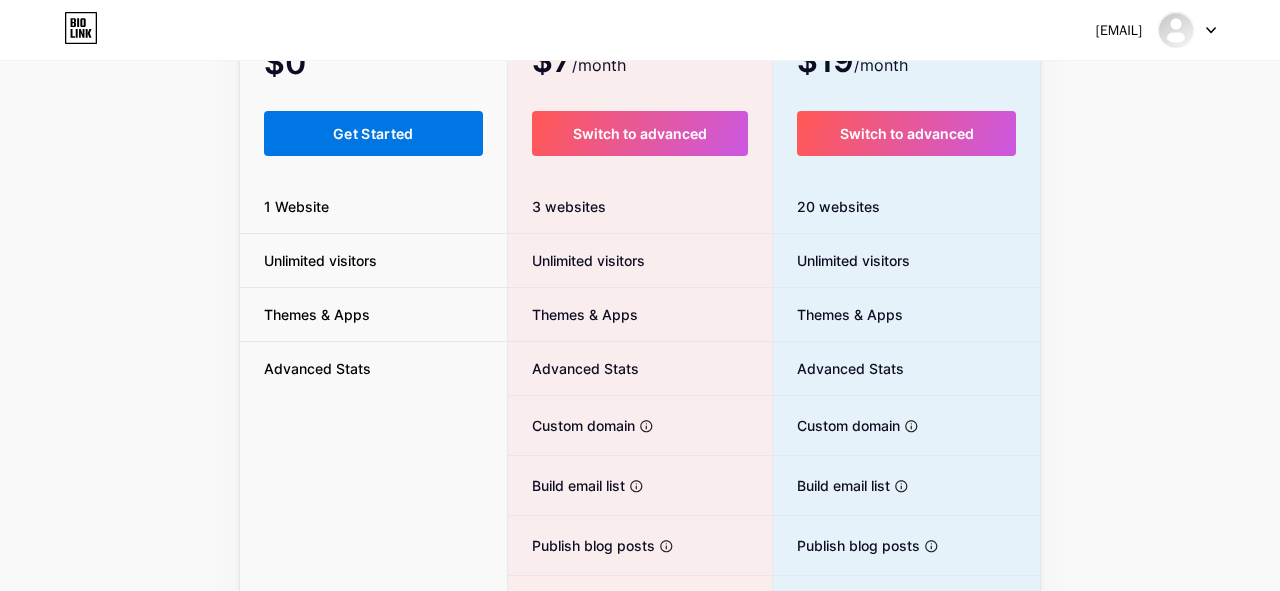 click on "Get Started" at bounding box center (373, 133) 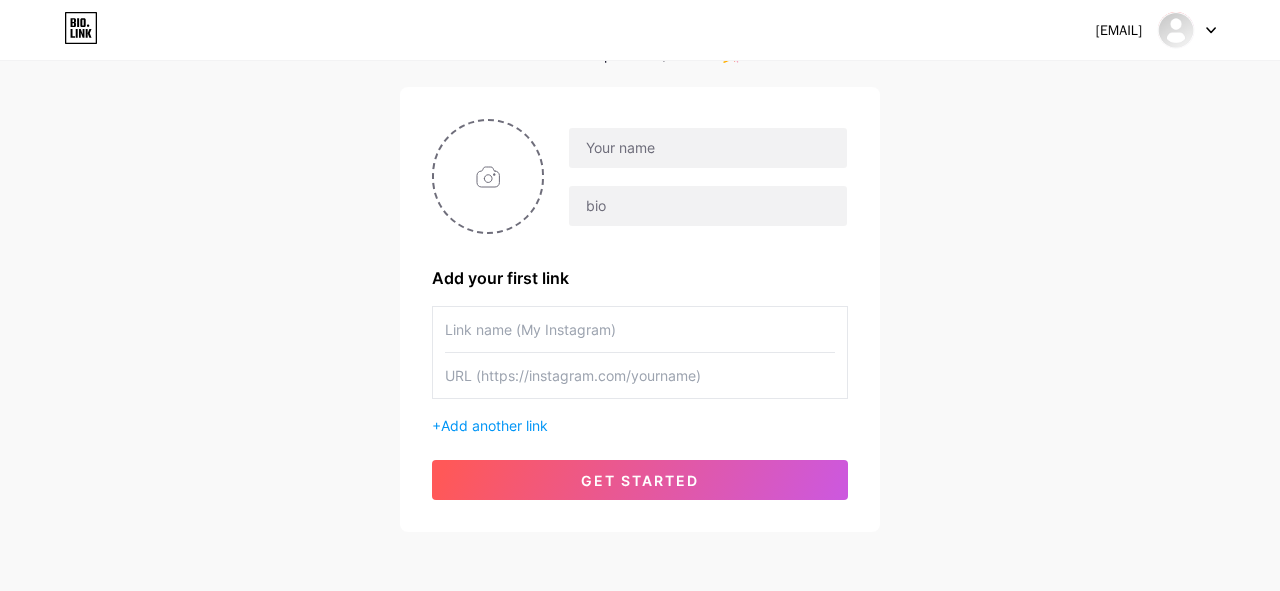 scroll, scrollTop: 120, scrollLeft: 0, axis: vertical 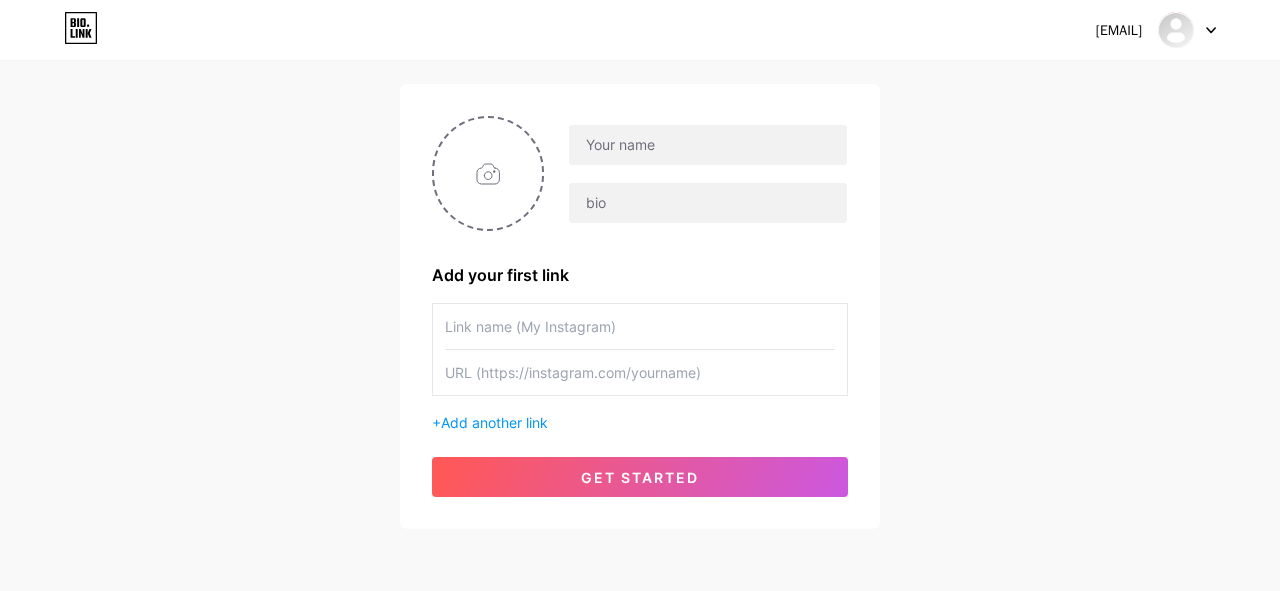 click at bounding box center (640, 326) 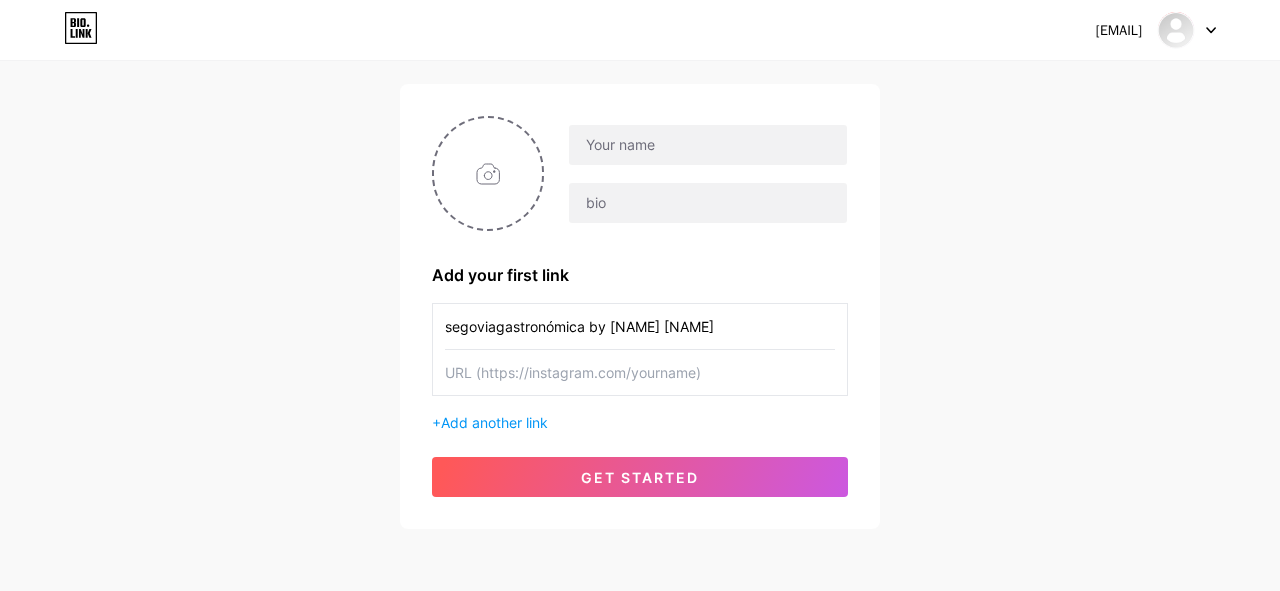 type on "segoviagastronómica by [NAME] [NAME]" 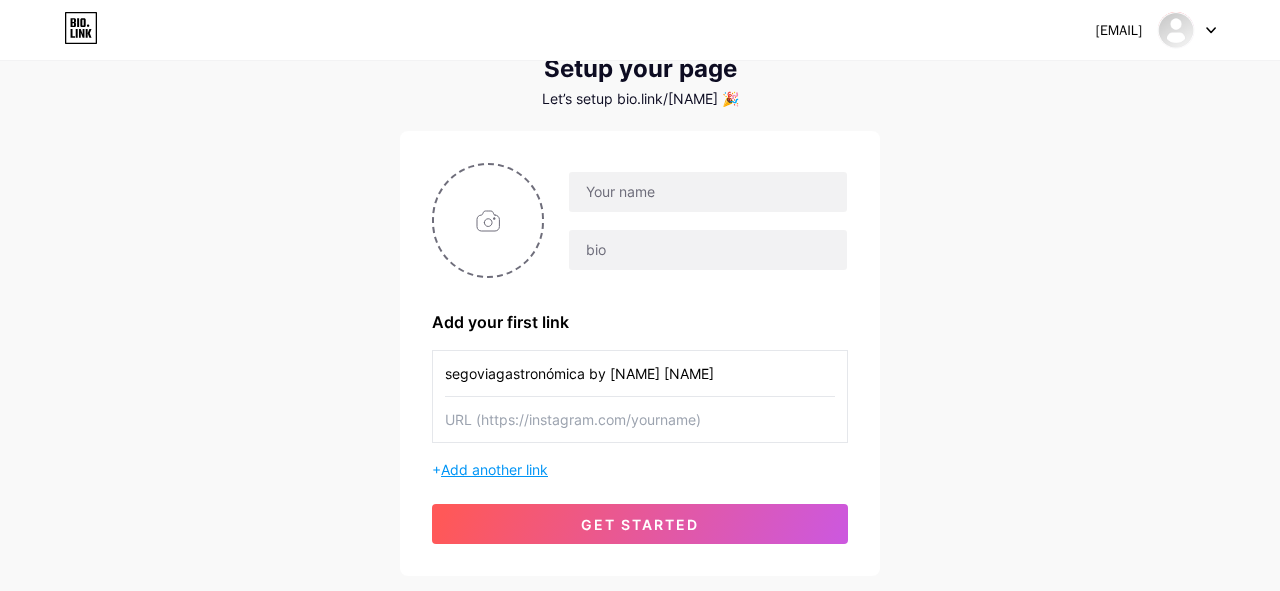 scroll, scrollTop: 51, scrollLeft: 0, axis: vertical 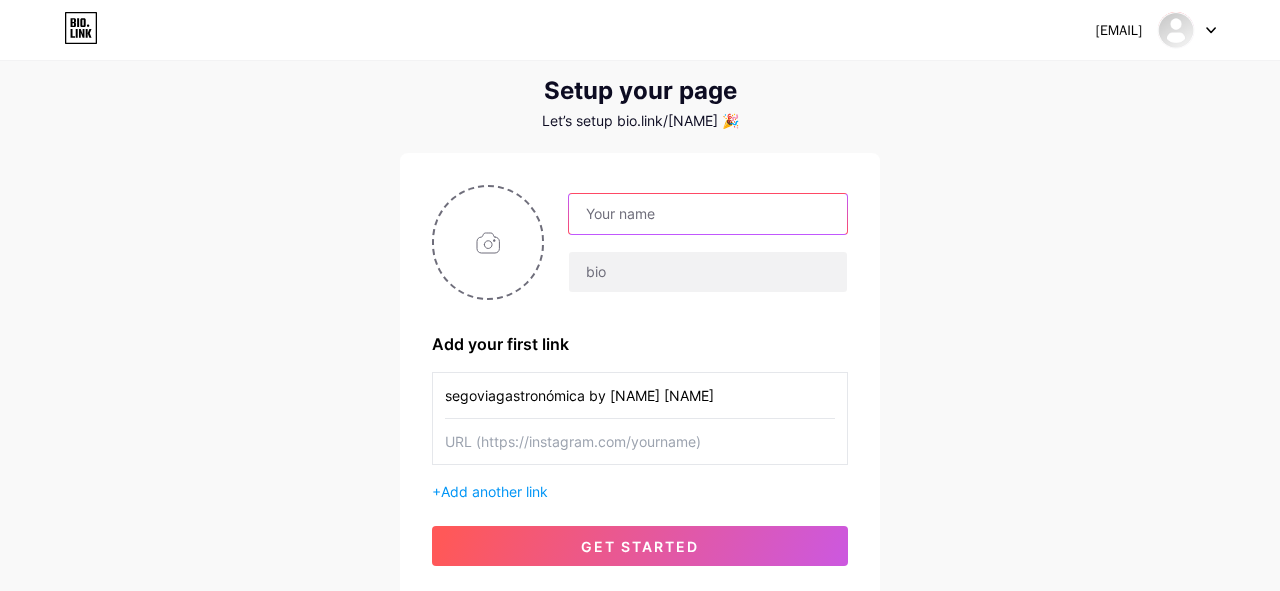 click at bounding box center (708, 214) 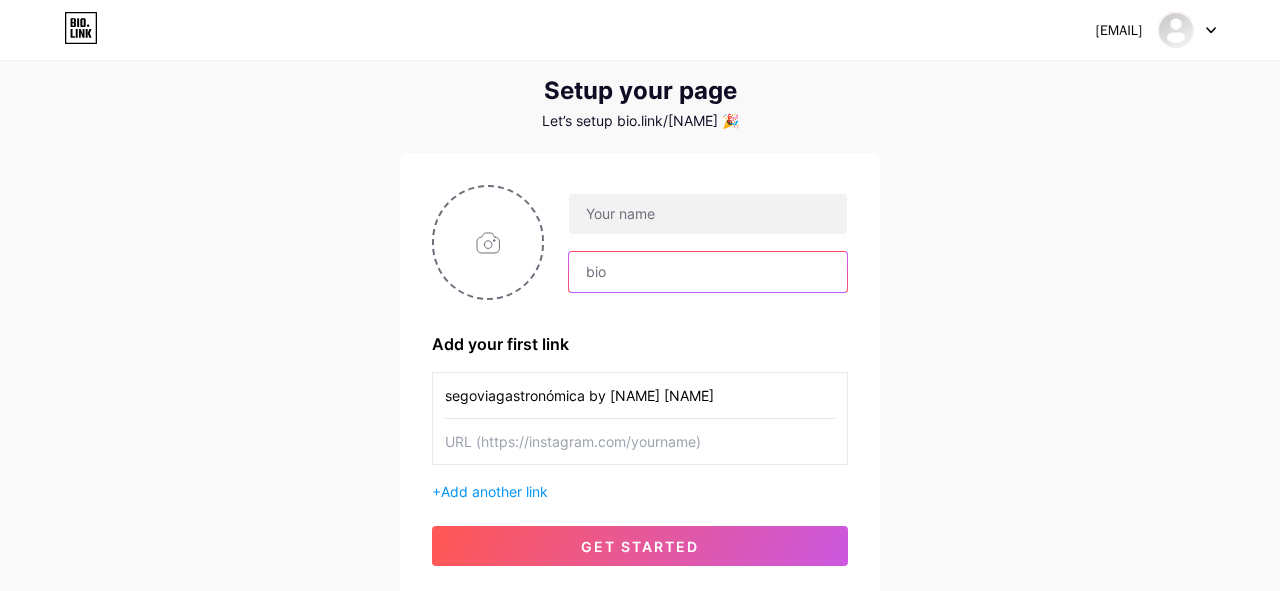 click at bounding box center [708, 272] 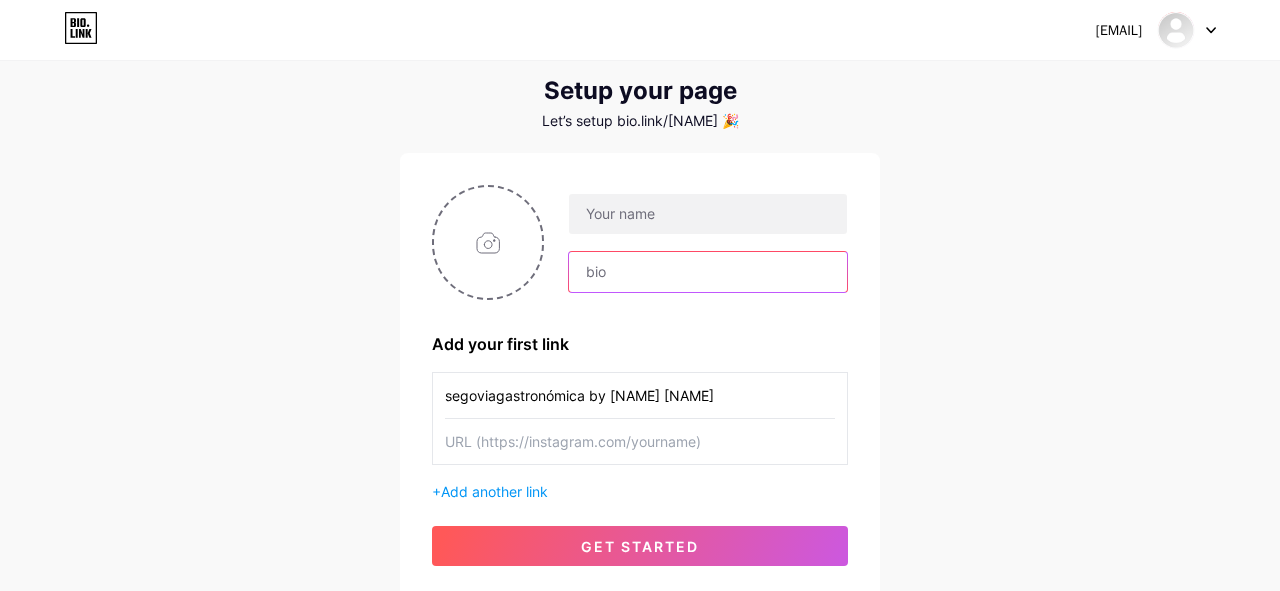 paste on "Creador de experiencias con alma. Gastronomía, roadtrips y lujo consciente." 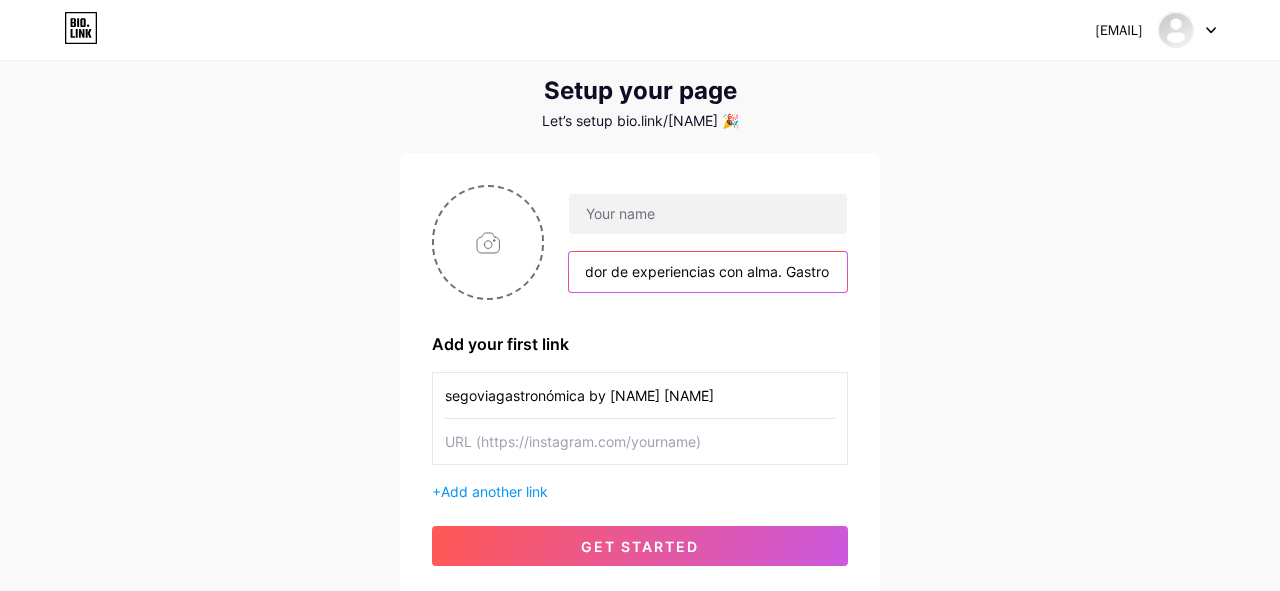 scroll, scrollTop: 0, scrollLeft: 0, axis: both 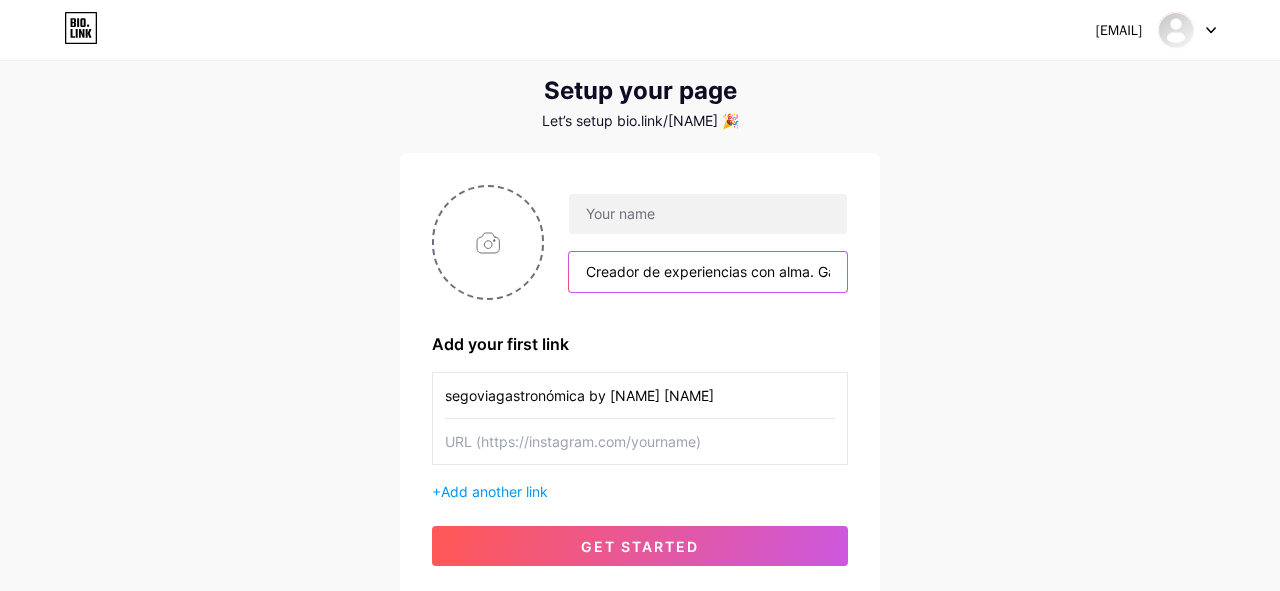 type on "Creador de experiencias con alma. Gastronomía, roadtrips y lujo consciente." 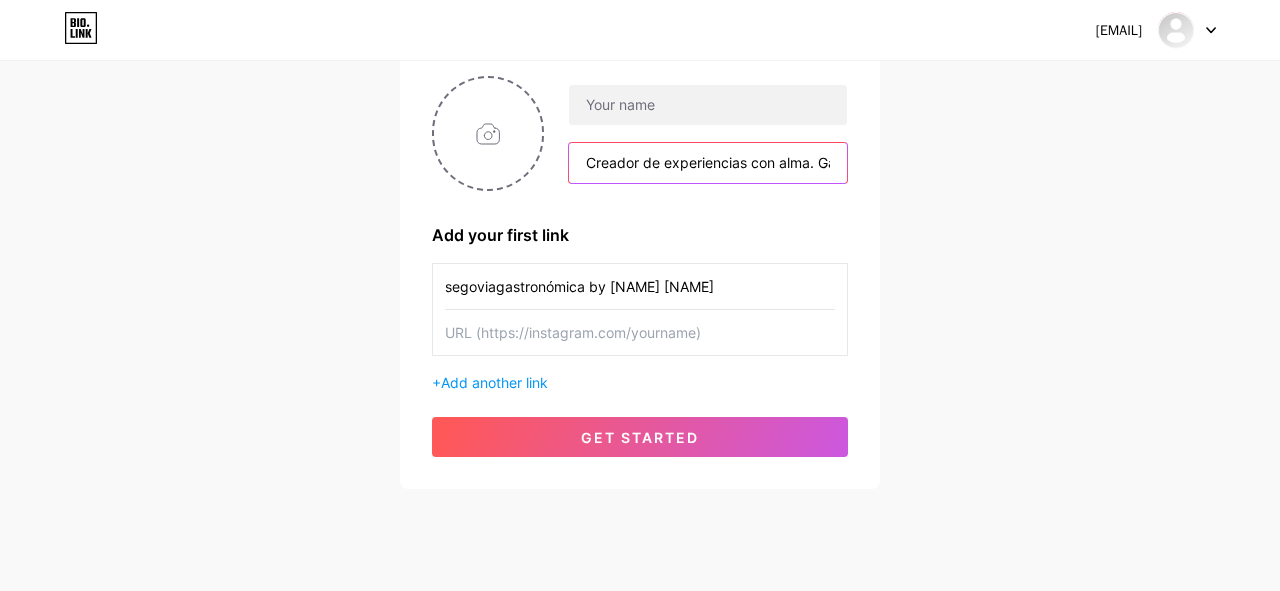 scroll, scrollTop: 164, scrollLeft: 0, axis: vertical 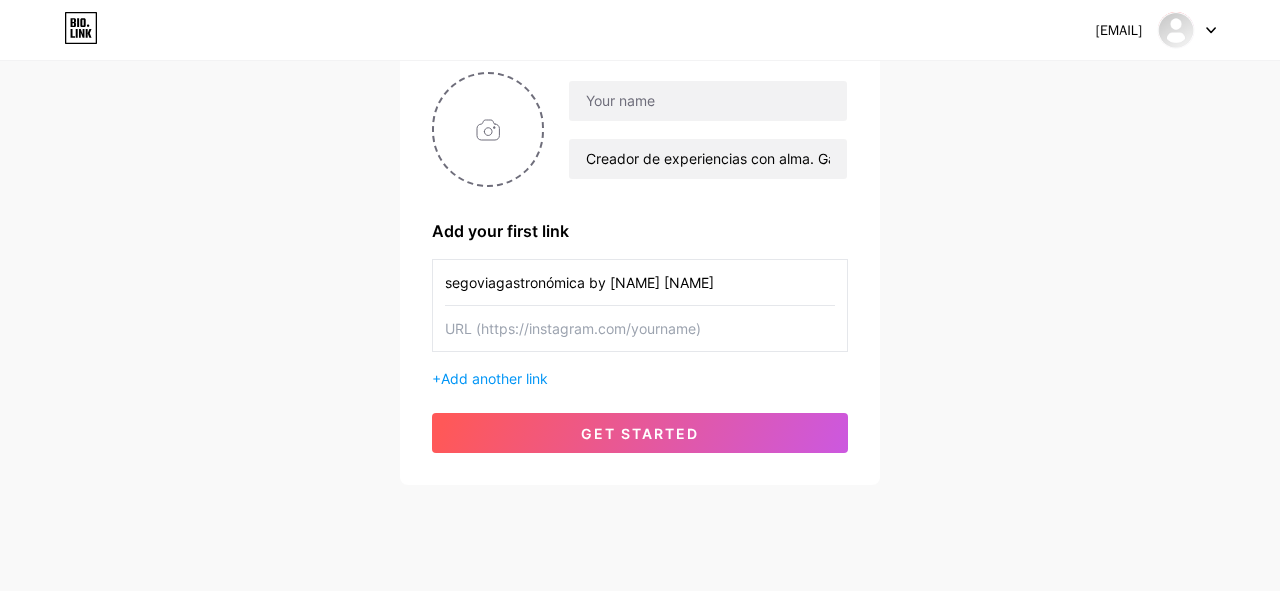 click at bounding box center (640, 328) 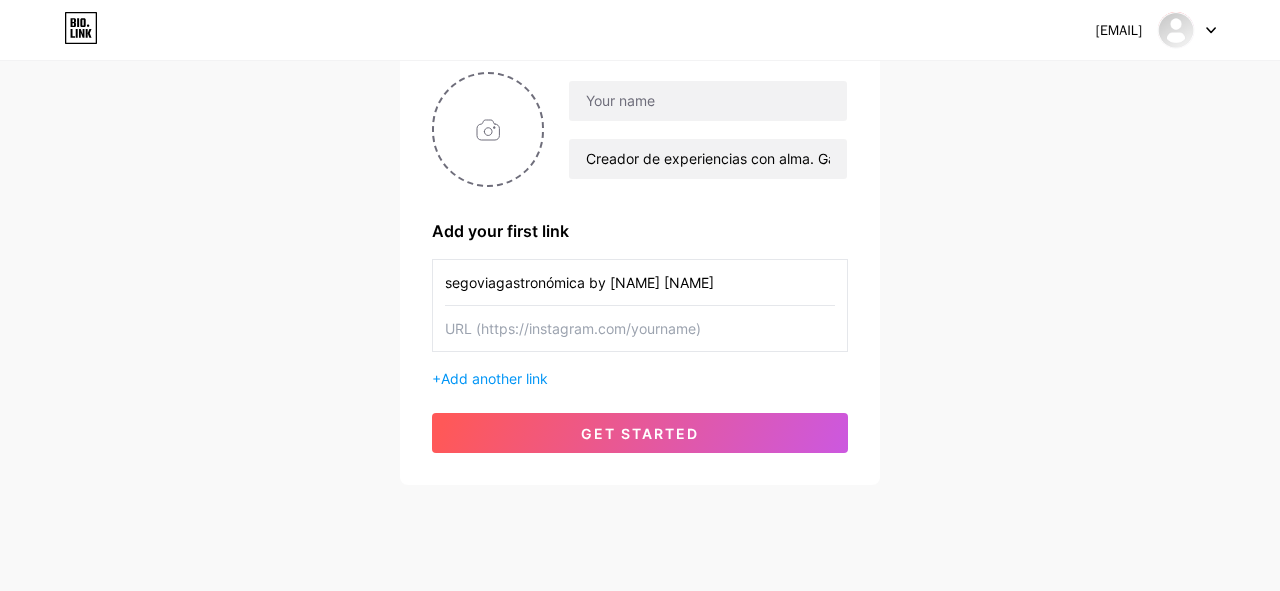 paste on "https://www.instagram.com/[BRAND]/" 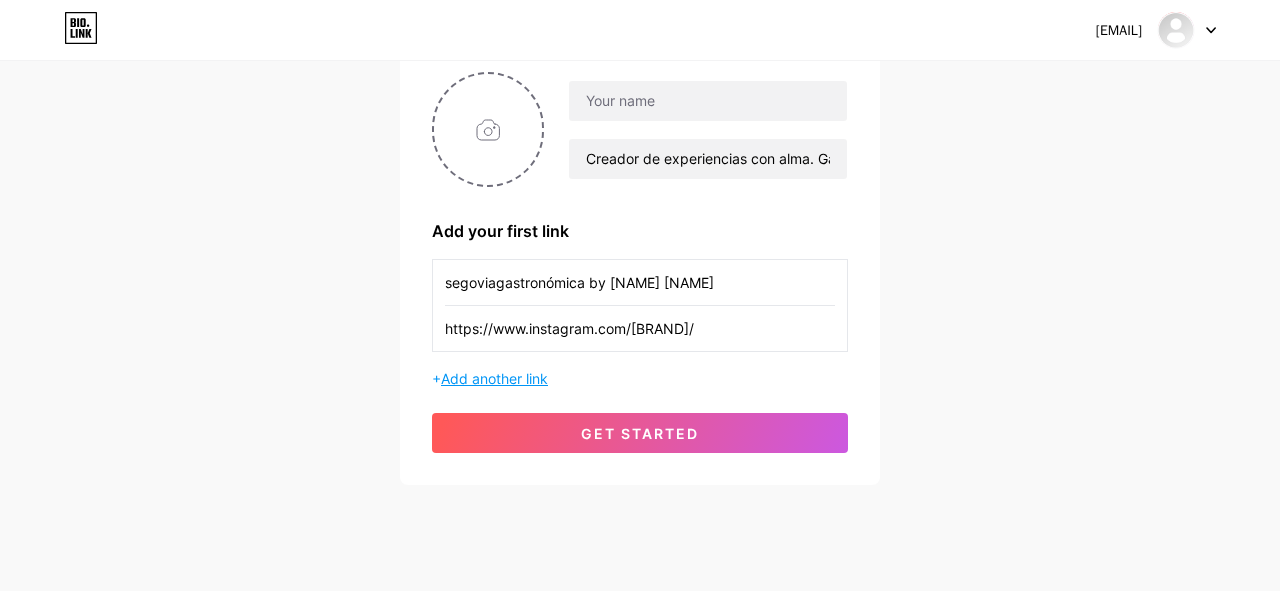 type on "https://www.instagram.com/[BRAND]/" 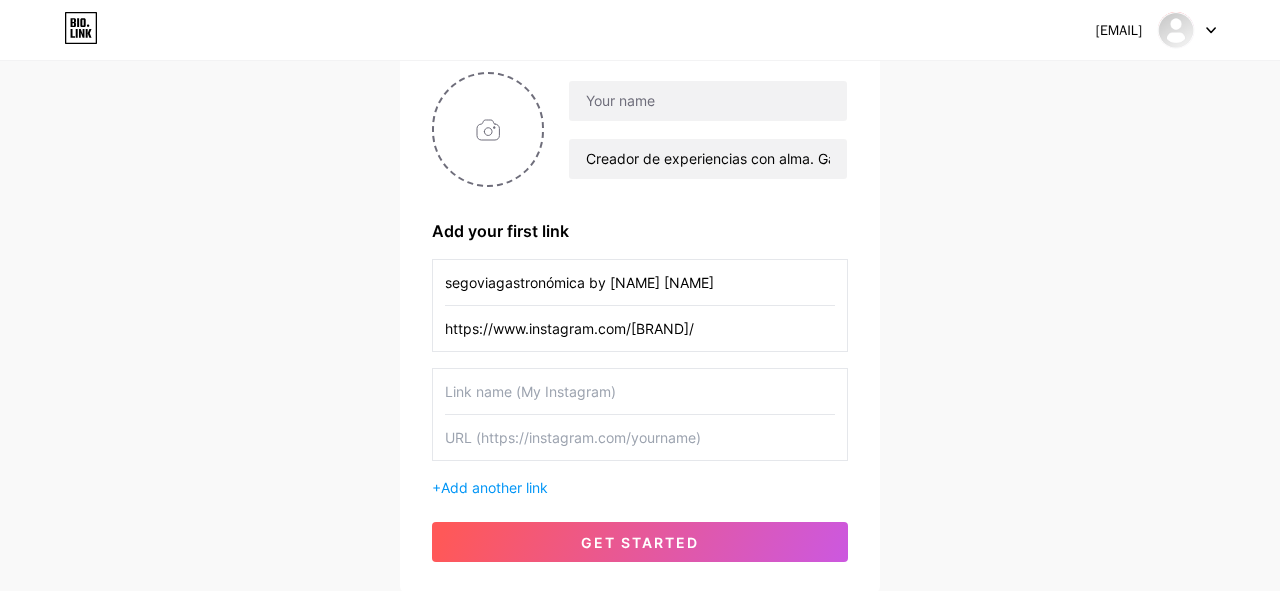 paste on "https://www.clubsegoviagastronomica.com" 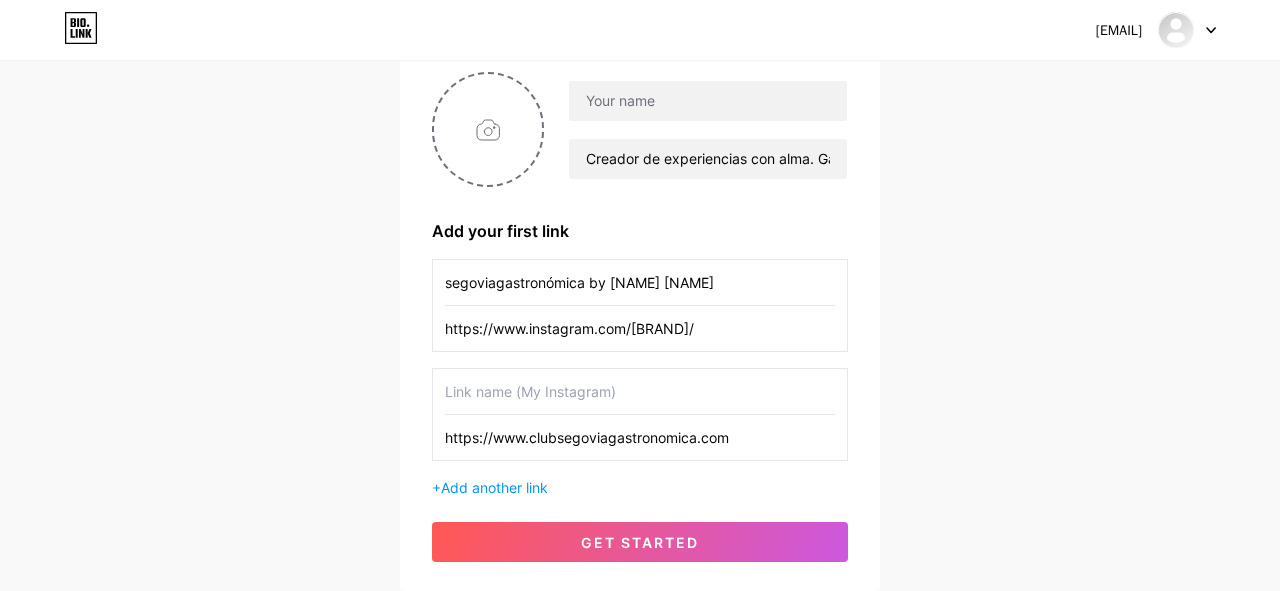 type on "https://www.clubsegoviagastronomica.com" 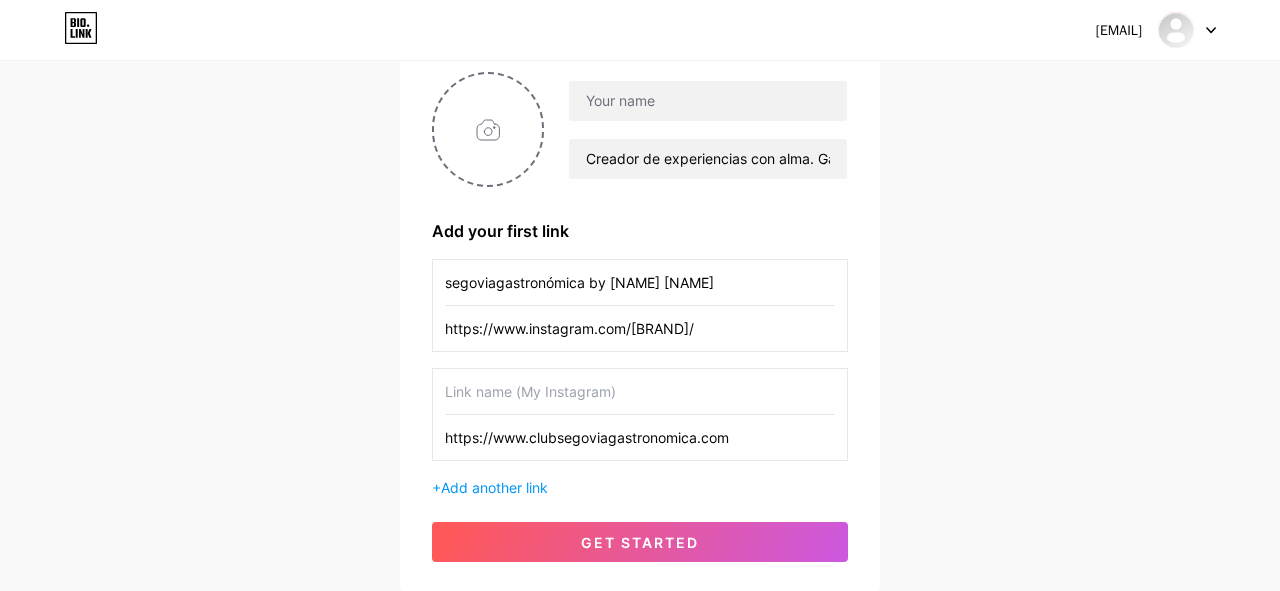 paste on "🍽 ÚNETE AL CLUB SEGOVIAGASTRONÓMICA" 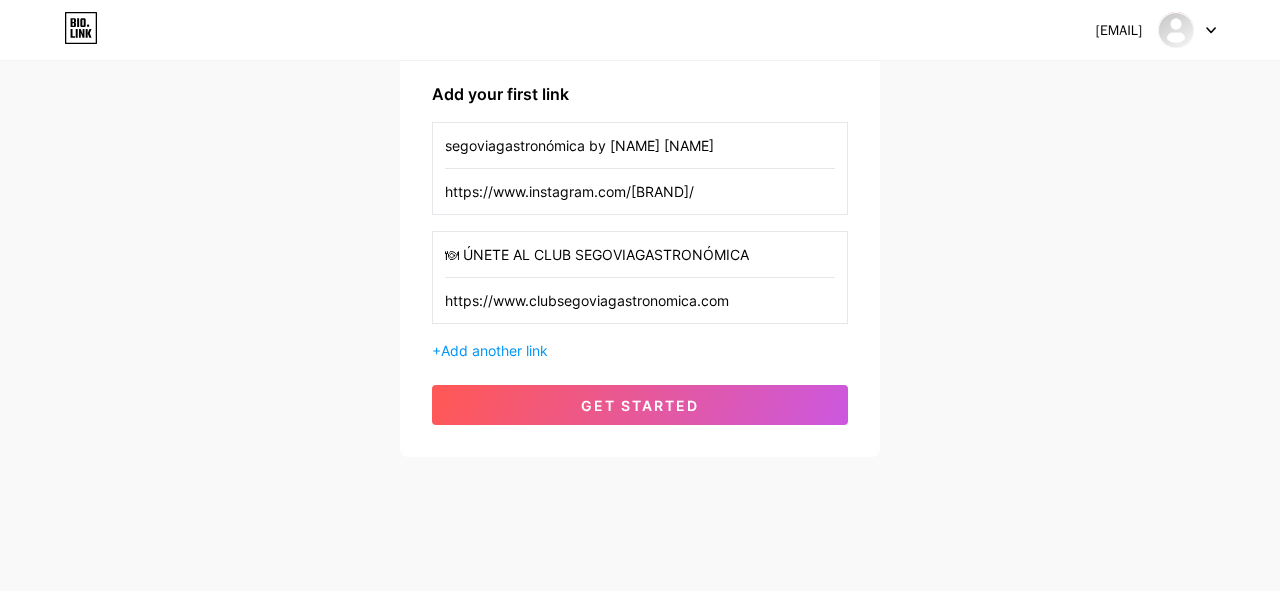 scroll, scrollTop: 311, scrollLeft: 0, axis: vertical 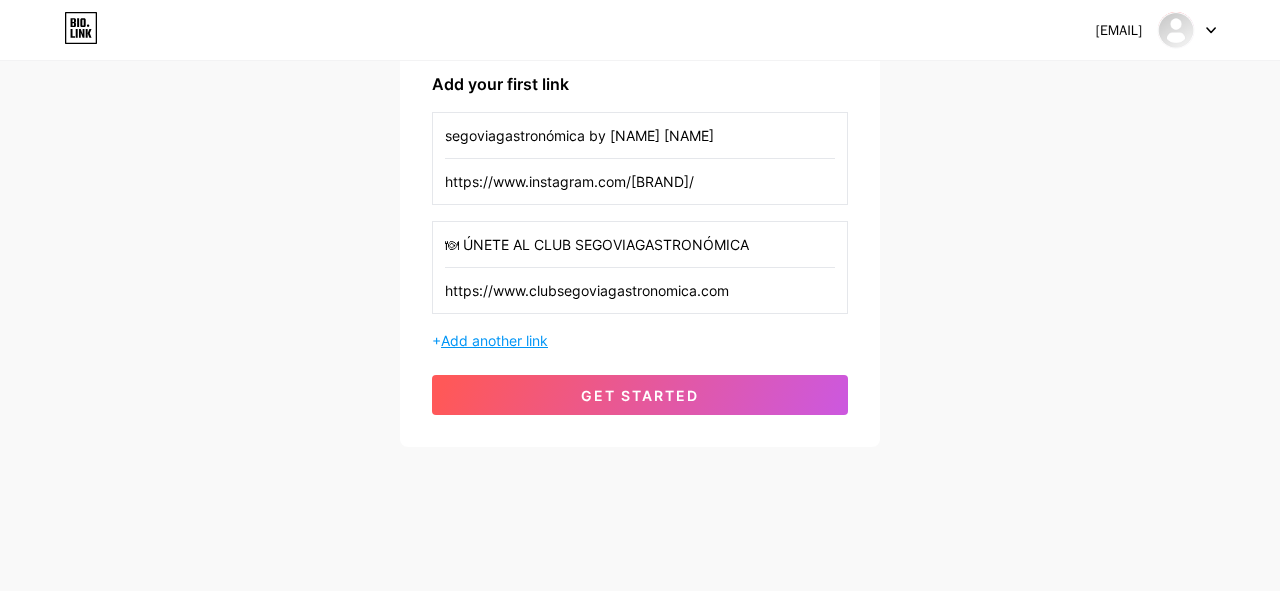 type on "🍽 ÚNETE AL CLUB SEGOVIAGASTRONÓMICA" 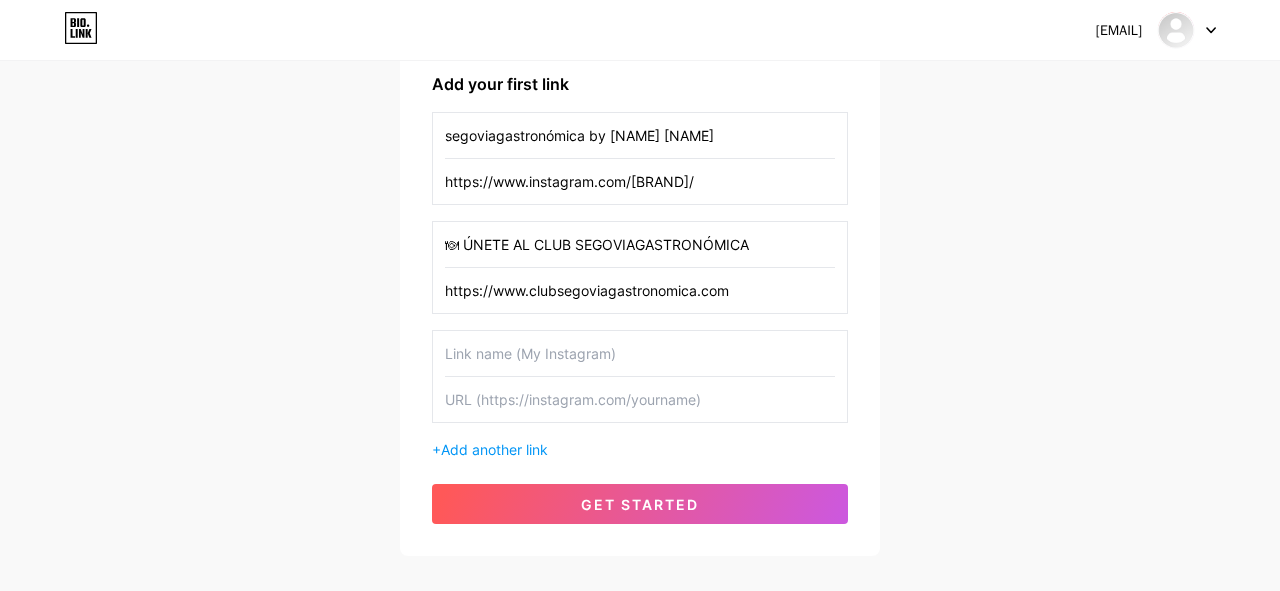 click at bounding box center [640, 353] 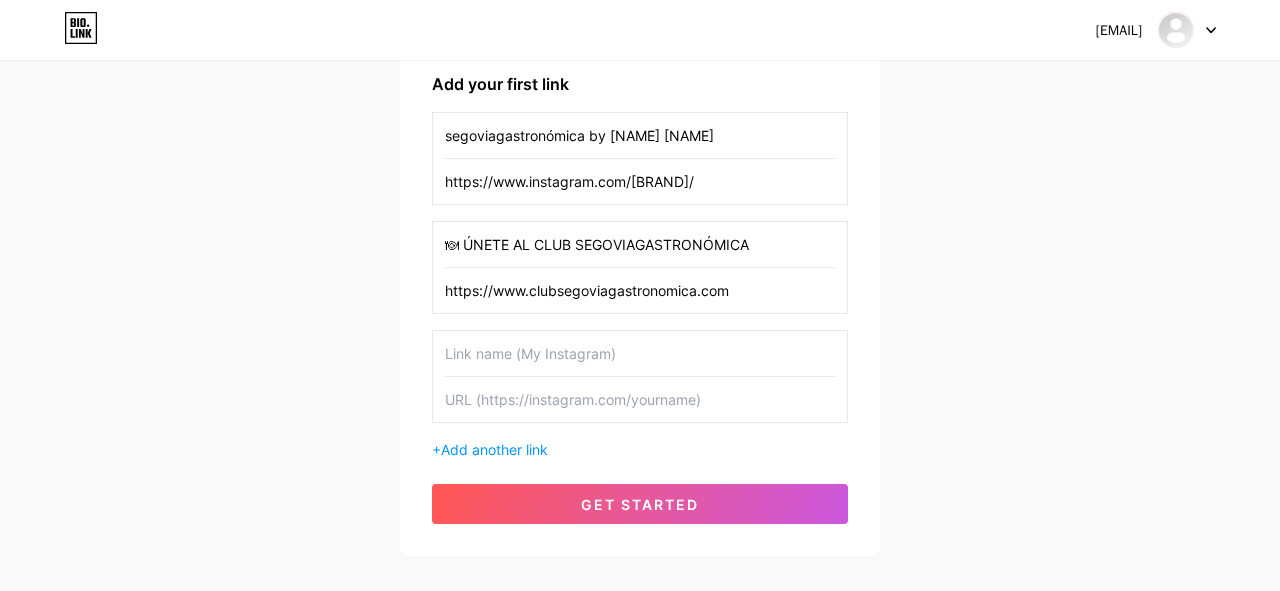 paste on "📩 COLABORA CONMIGO | PROYECTOS Y EXPERIENCIAS" 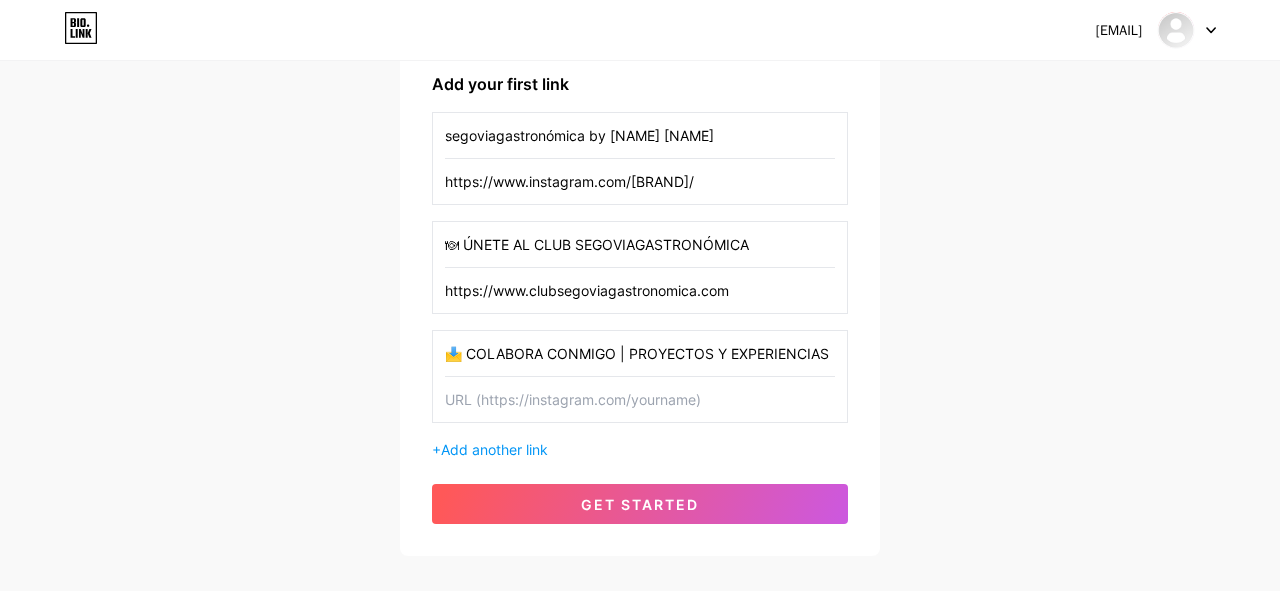 type on "📩 COLABORA CONMIGO | PROYECTOS Y EXPERIENCIAS" 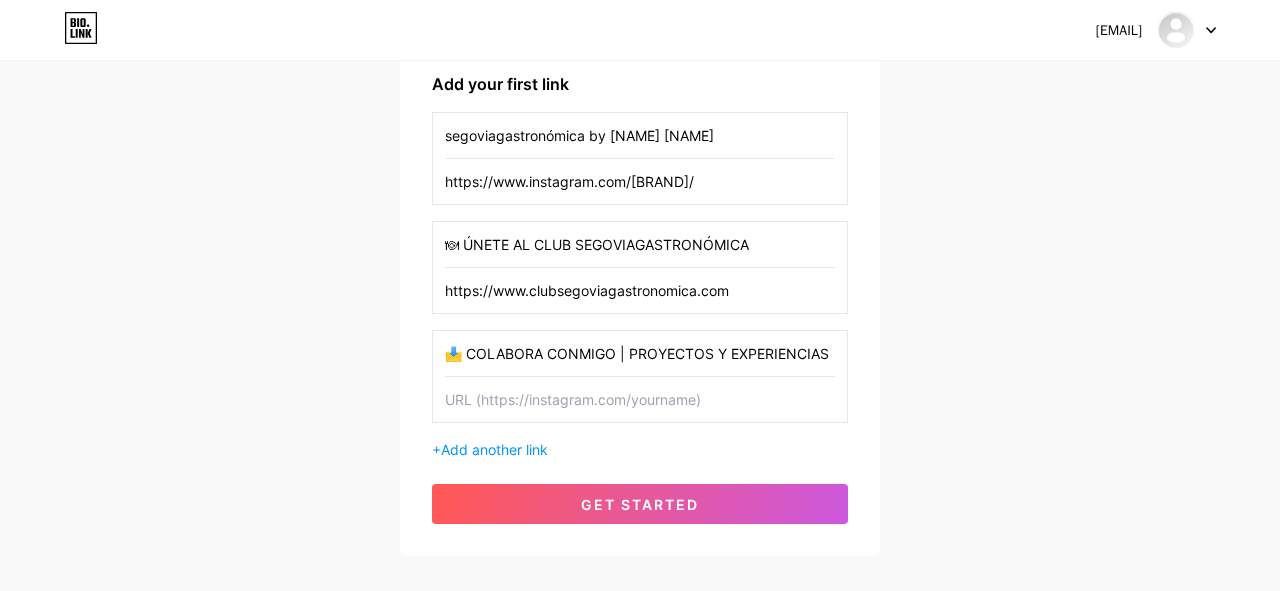 click at bounding box center [640, 399] 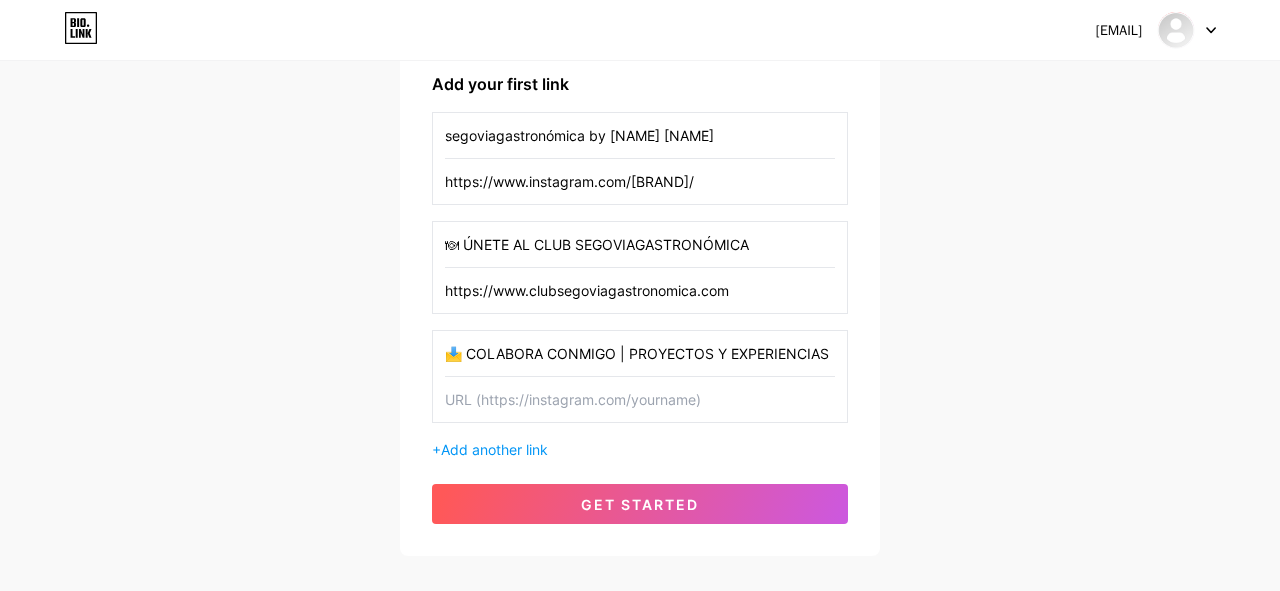 paste on "📧 Escríbeme a [EMAIL] o DM en Instagram. 💼 Proyectos editoriales, branding gastronómico, embajador de marca o eventos." 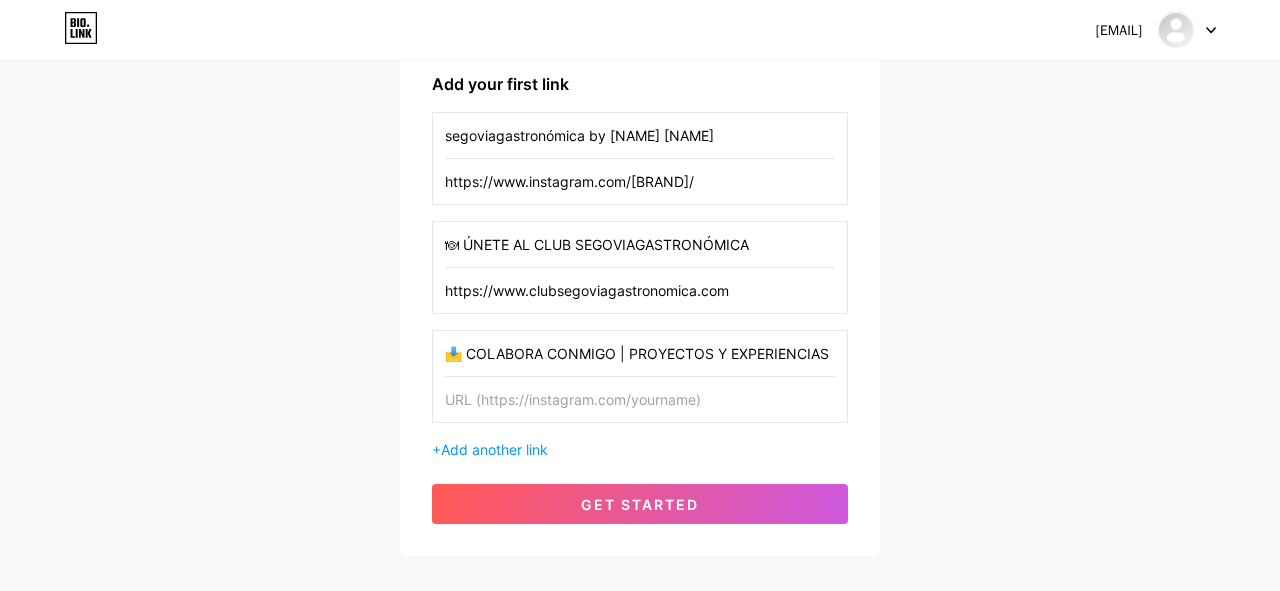 type on "📧 Escríbeme a [EMAIL] o DM en Instagram. 💼 Proyectos editoriales, branding gastronómico, embajador de marca o eventos." 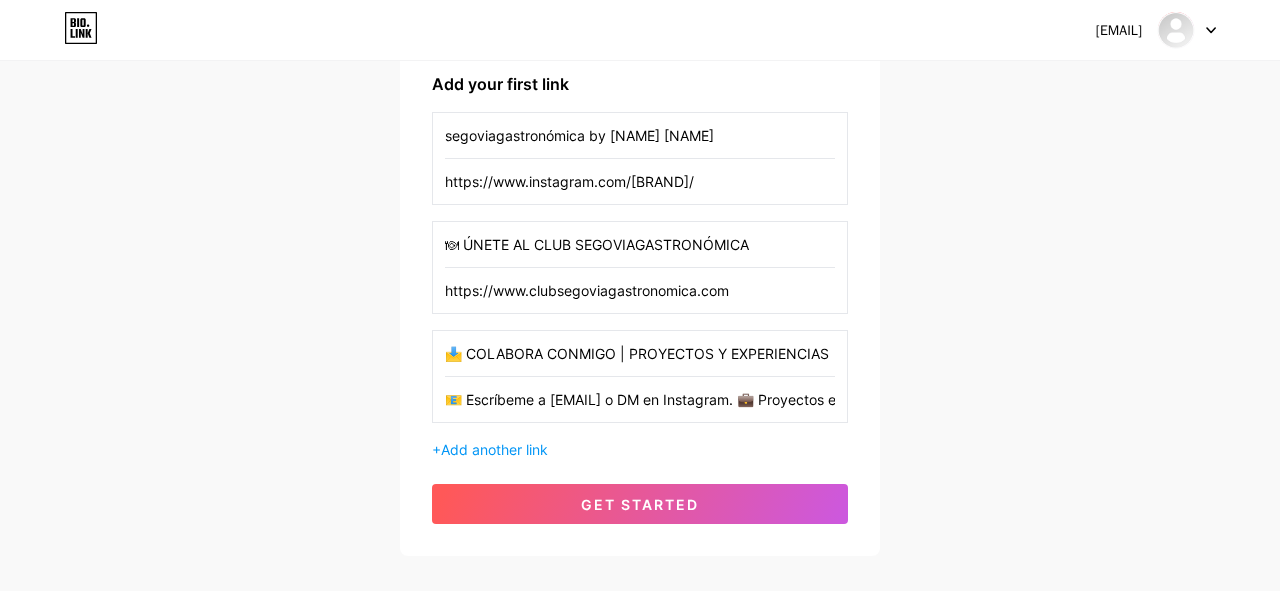 scroll, scrollTop: 0, scrollLeft: 605, axis: horizontal 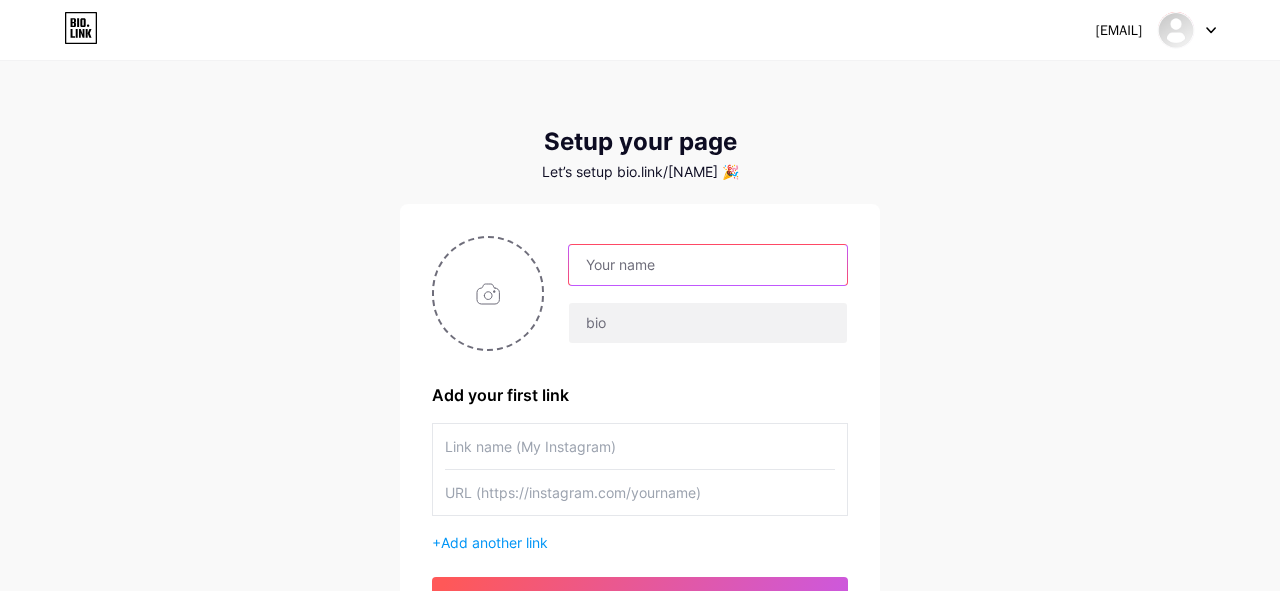click at bounding box center [708, 265] 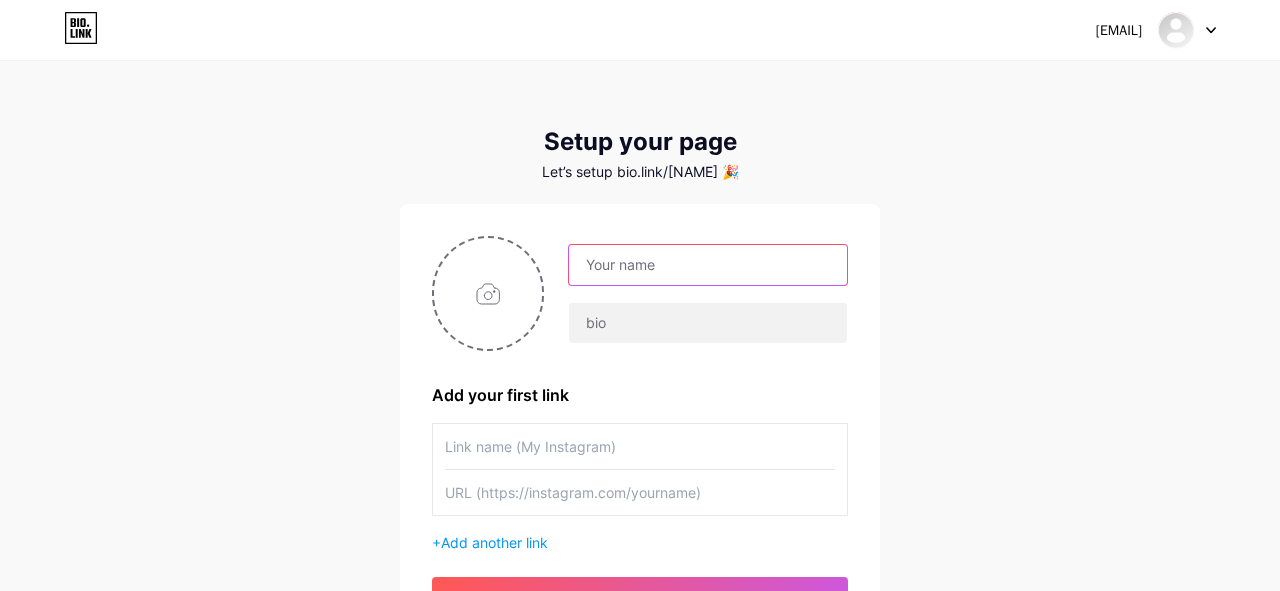 paste on "SegoviaGastronómica by [NAME] [NAME]" 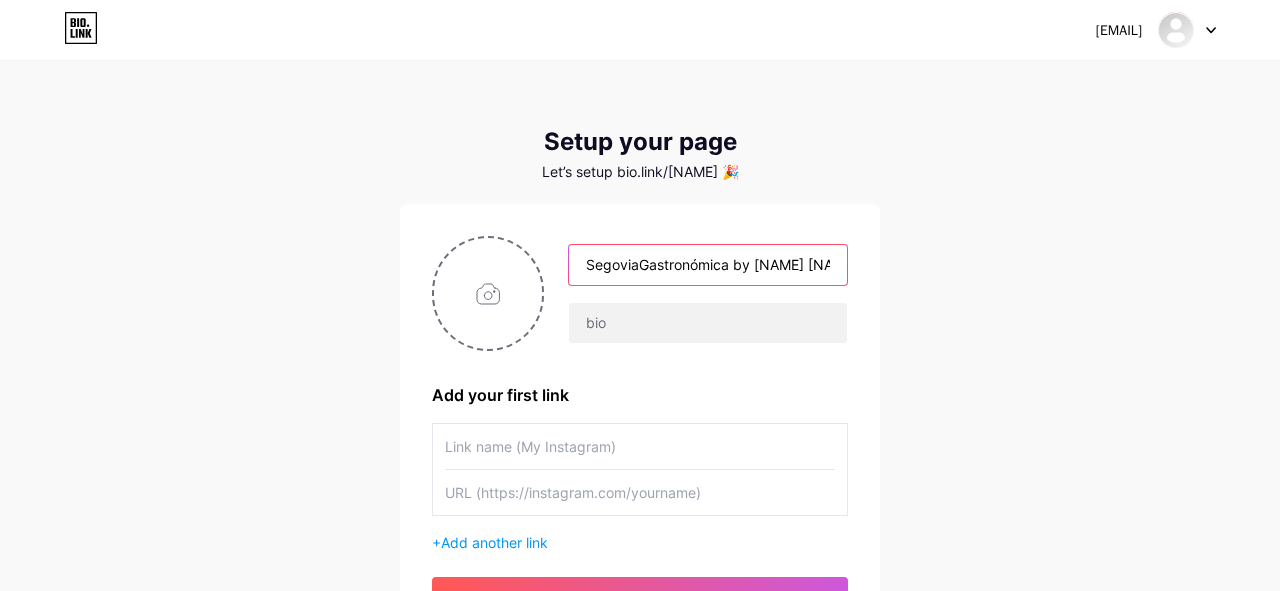 type on "SegoviaGastronómica by [NAME] [NAME]" 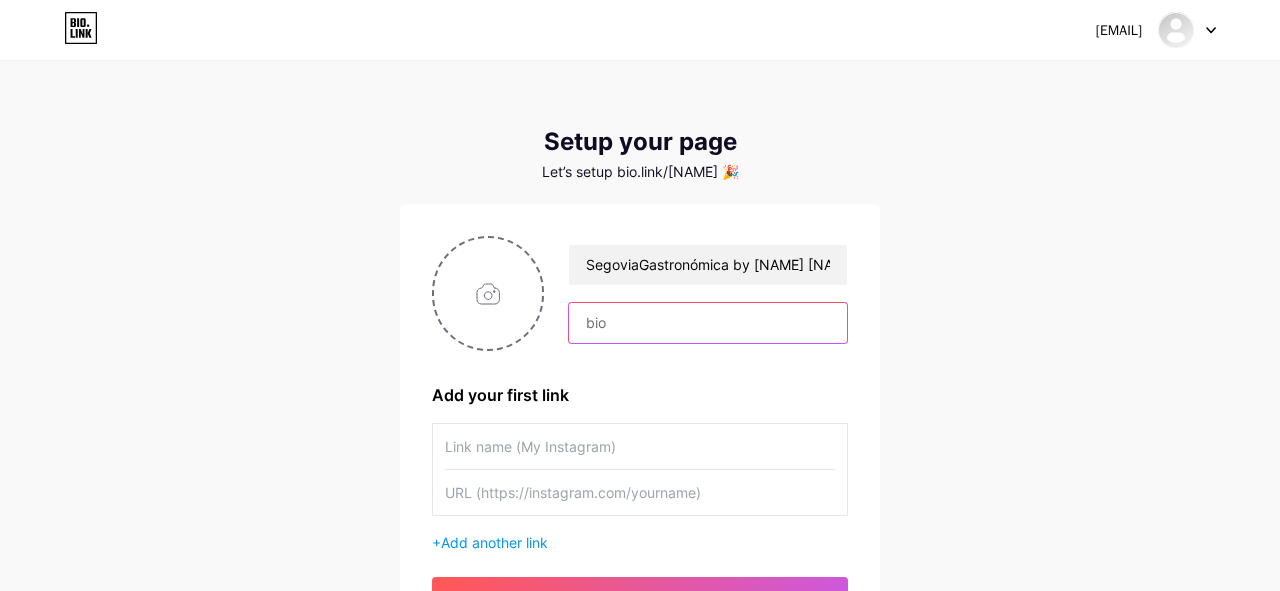 click at bounding box center (708, 323) 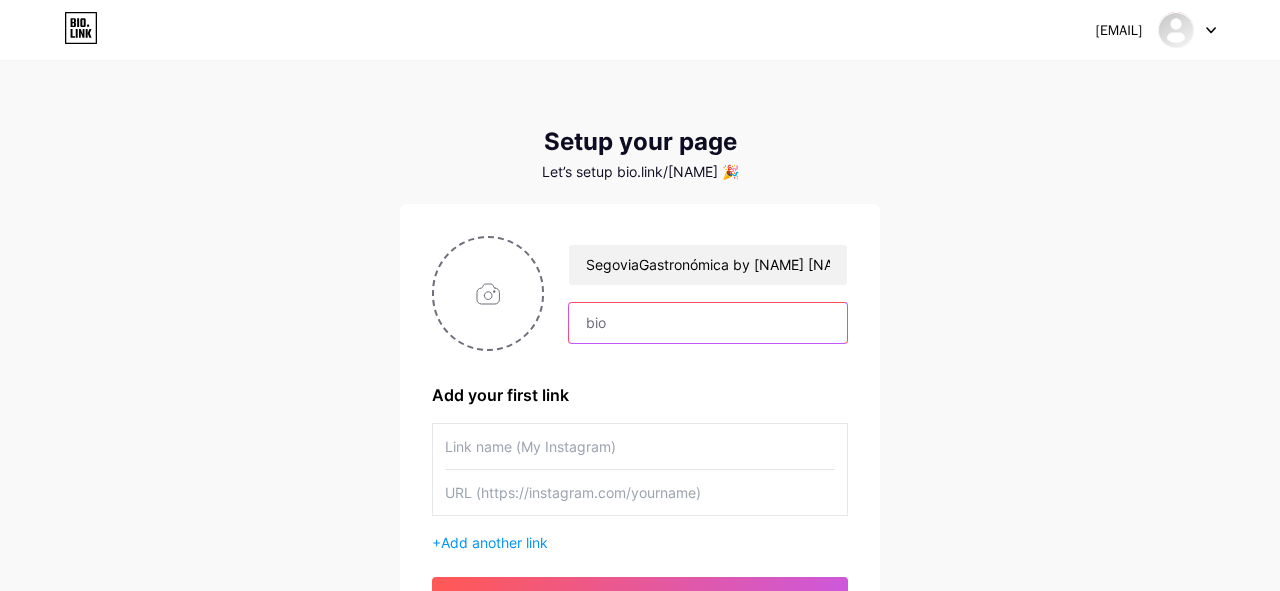 paste on "Creador de experiencias con alma. Gastronomía, roadtrips y lujo consciente" 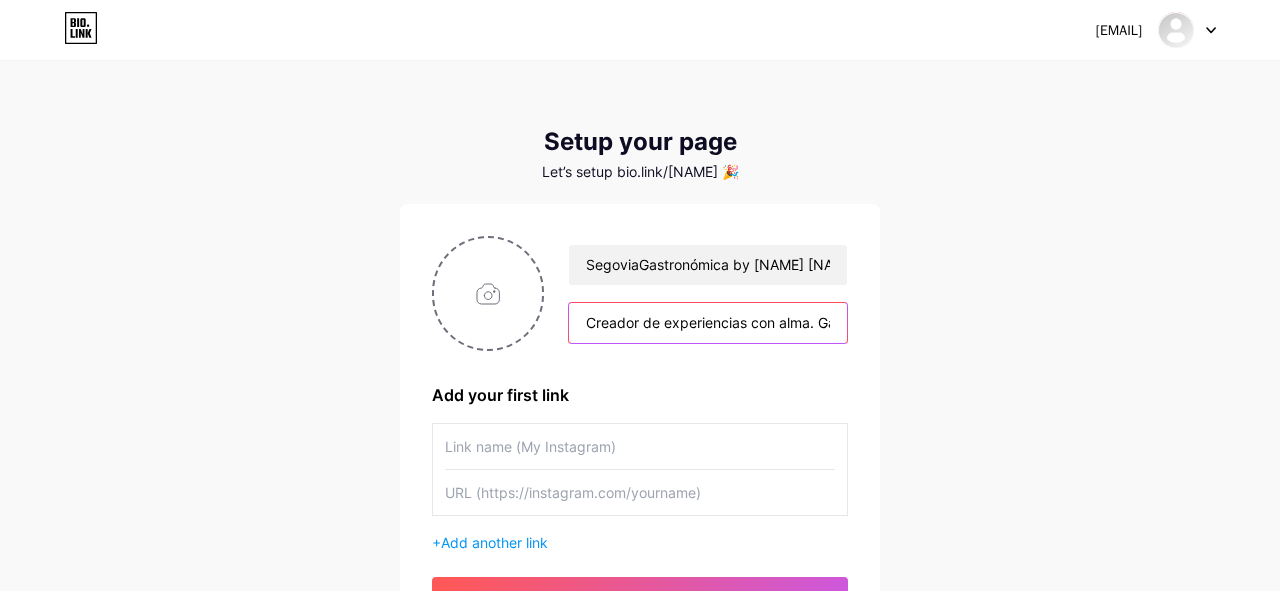 scroll, scrollTop: 0, scrollLeft: 255, axis: horizontal 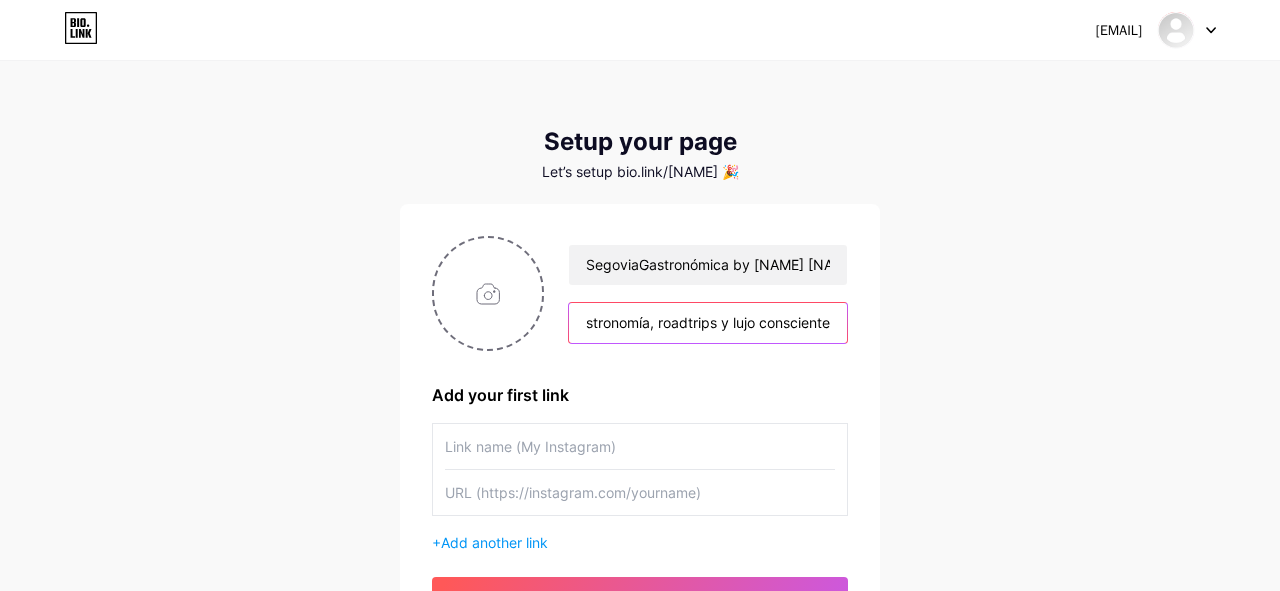 type on "Creador de experiencias con alma. Gastronomía, roadtrips y lujo consciente" 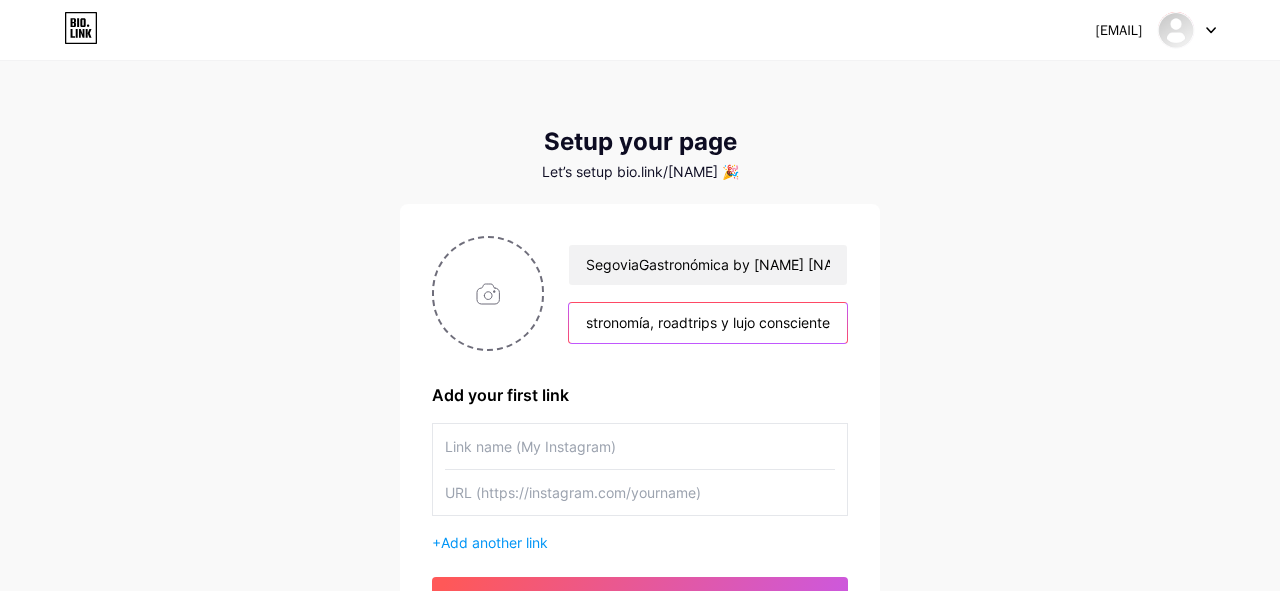 scroll, scrollTop: 0, scrollLeft: 0, axis: both 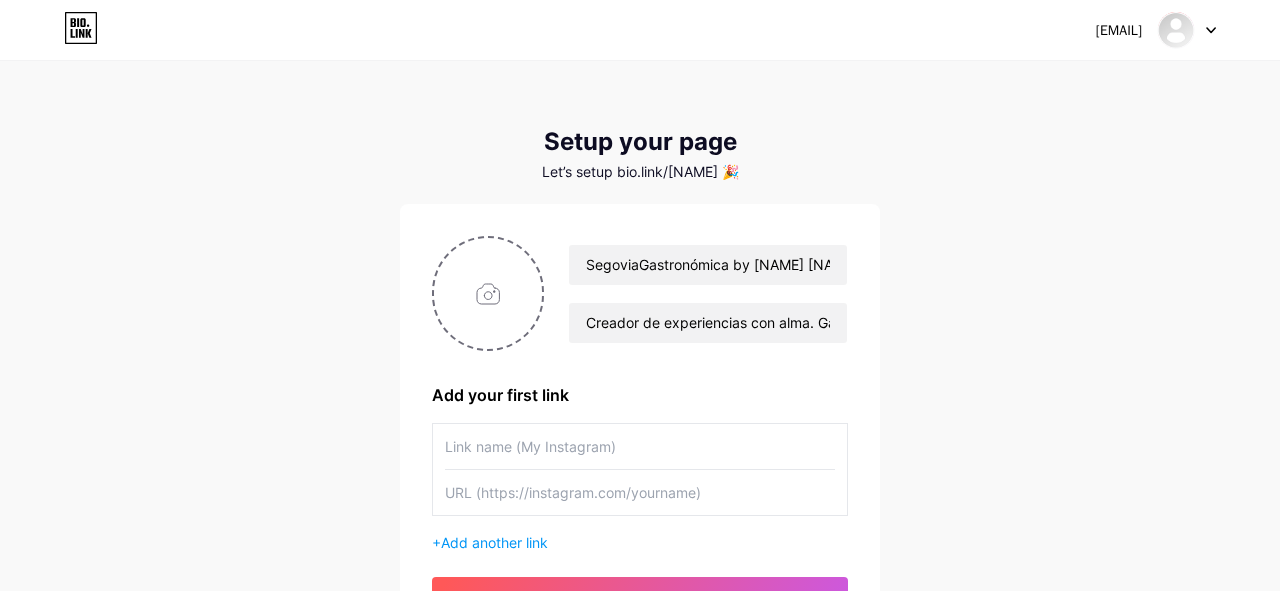 click at bounding box center [640, 446] 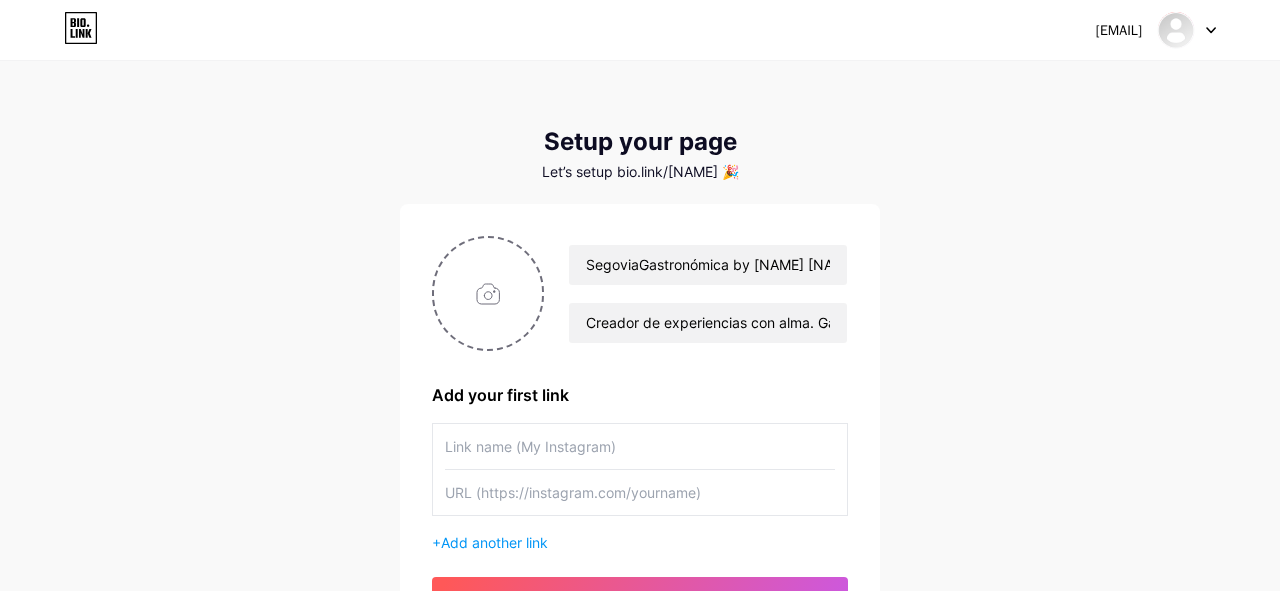 paste on "🍽 ÚNETE AL CLUB SEGOVIAGASTRONÓMICA" 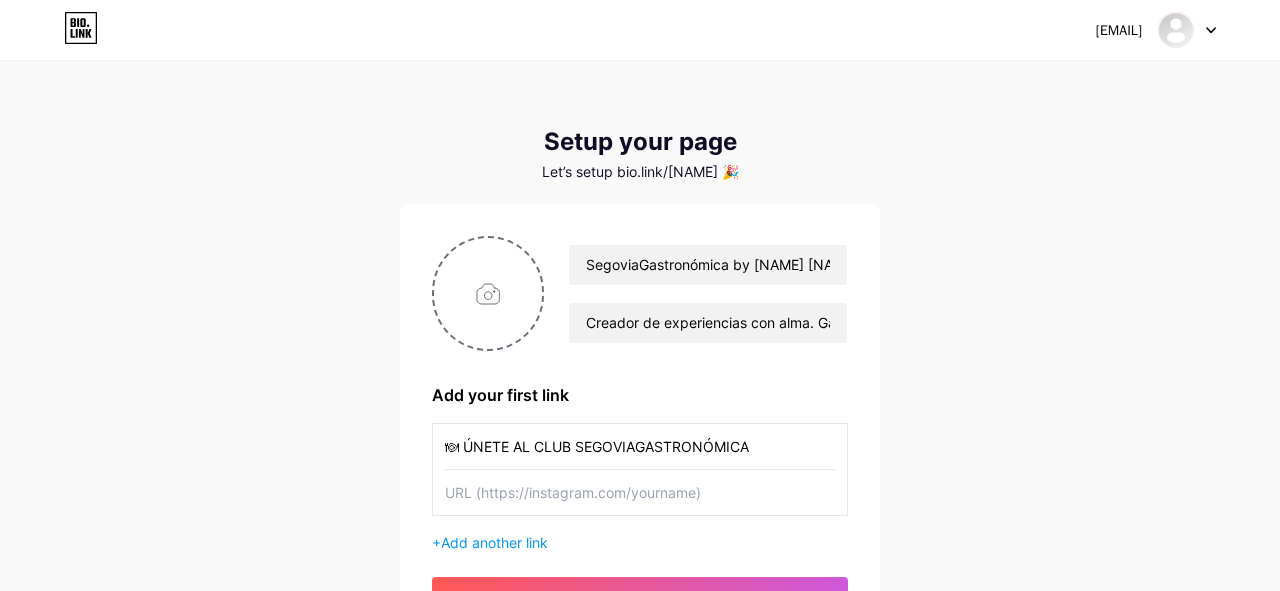 type on "🍽 ÚNETE AL CLUB SEGOVIAGASTRONÓMICA" 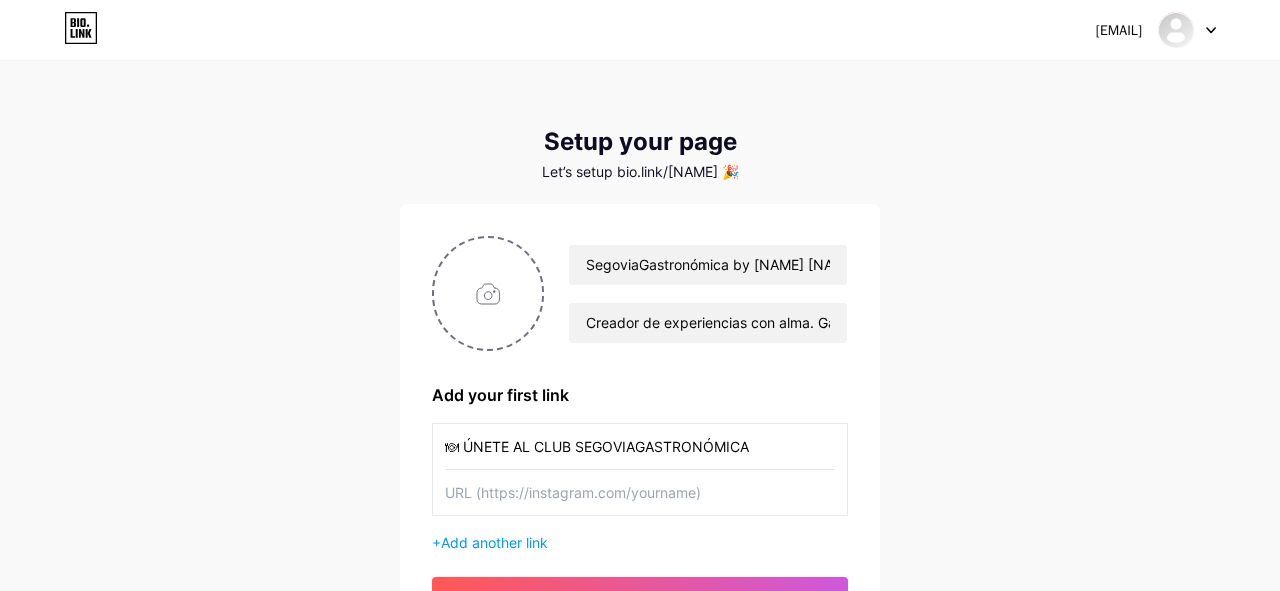 click at bounding box center (640, 492) 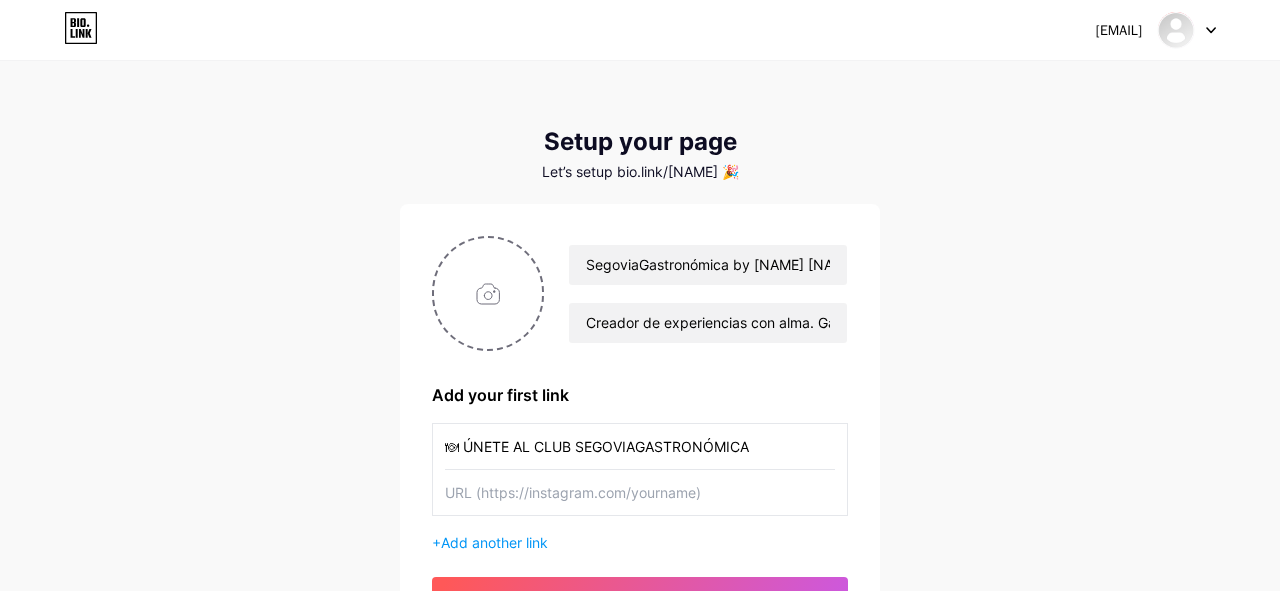 paste on "https://www.clubsegoviagastronomica.com" 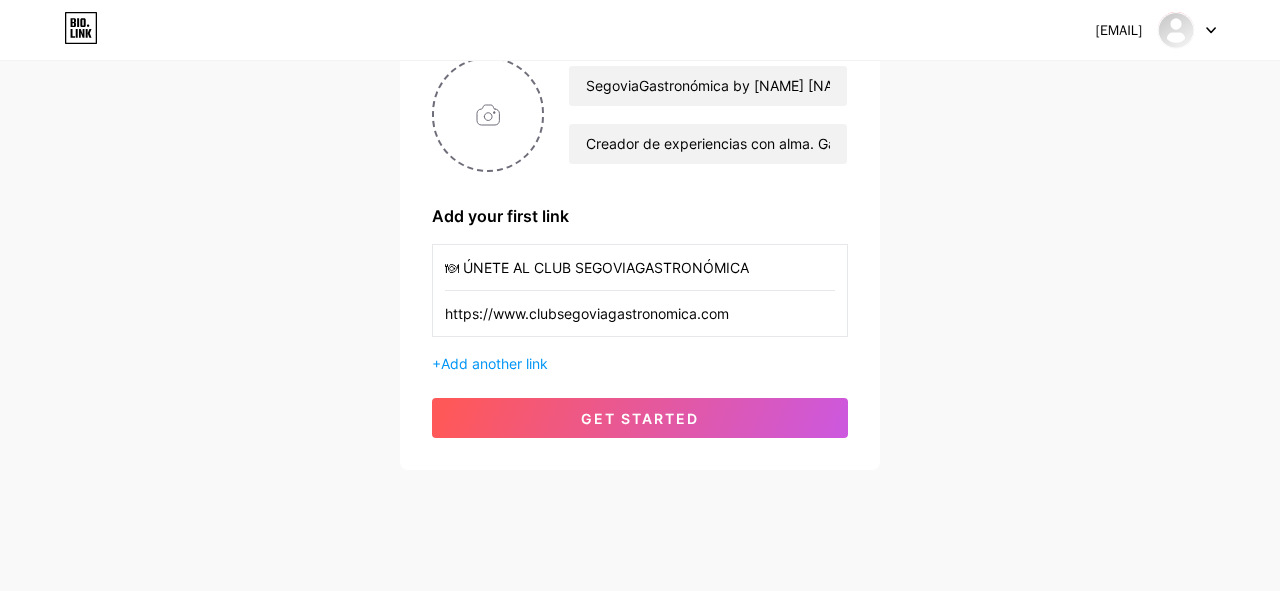 scroll, scrollTop: 202, scrollLeft: 0, axis: vertical 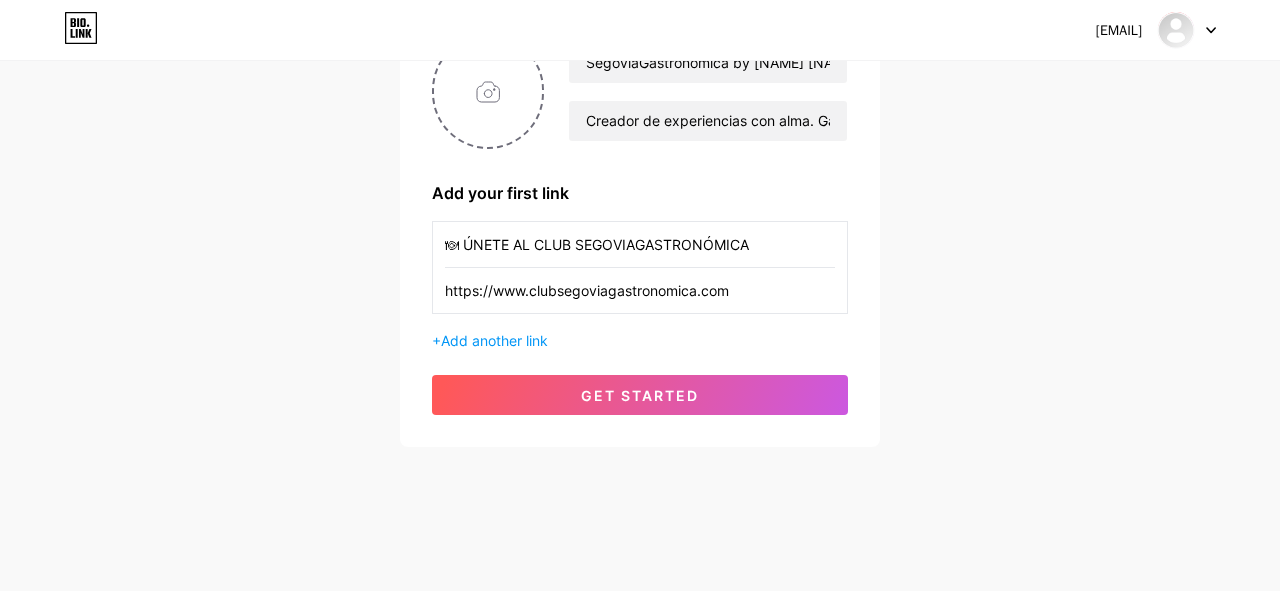 type on "https://www.clubsegoviagastronomica.com" 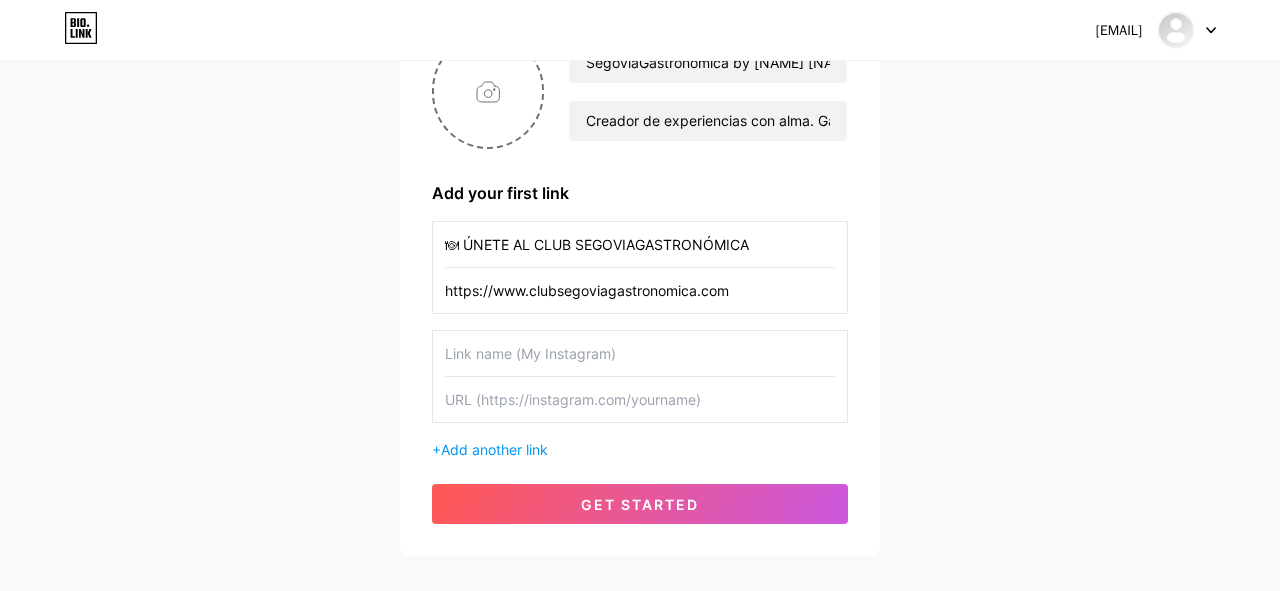 click on "🍽 ÚNETE AL CLUB SEGOVIAGASTRONÓMICA" at bounding box center (640, 244) 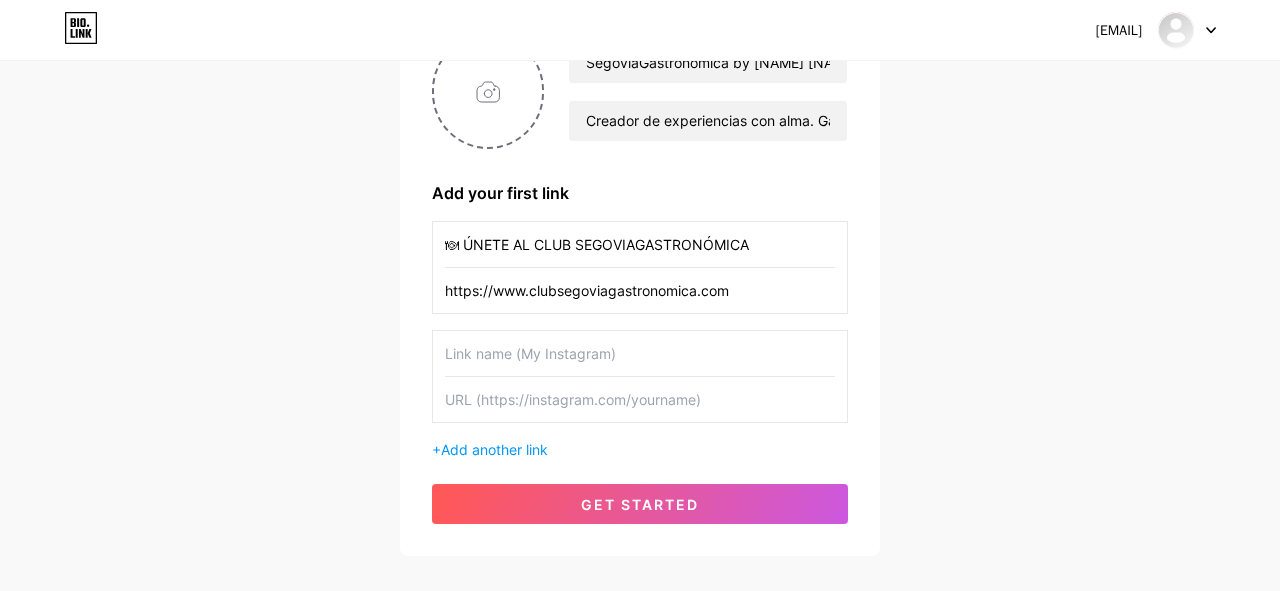 paste on "👉 Vive la gastronomía desde dentro. Eventos, experiencias y comunidad en torno al buen comer y beber." 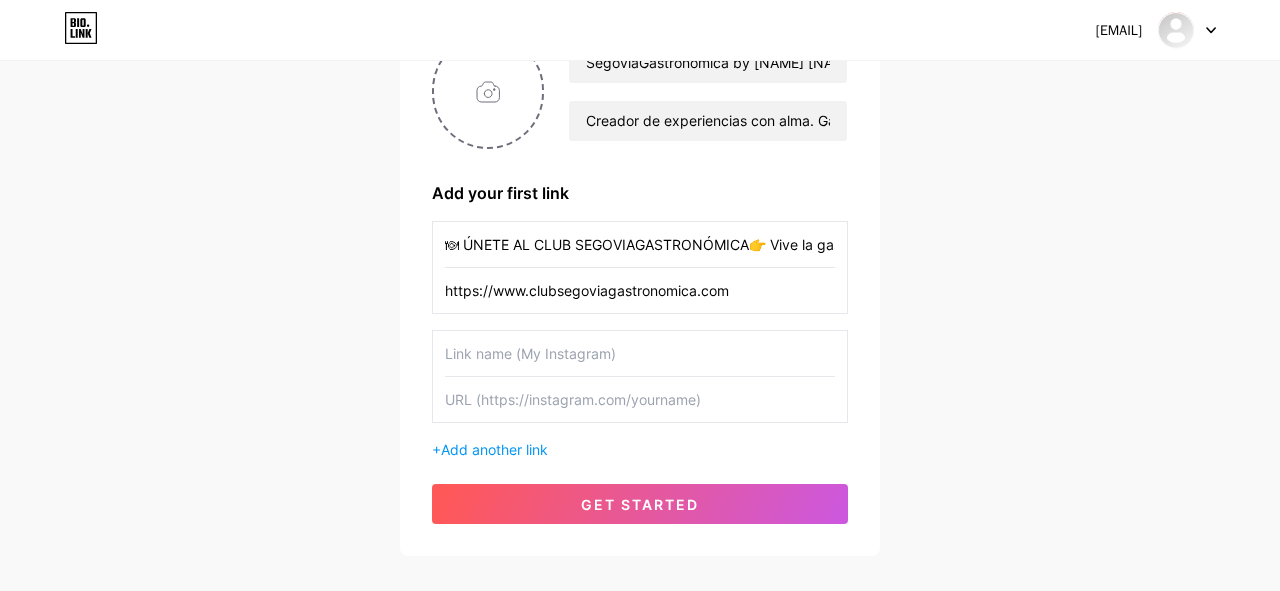 scroll, scrollTop: 0, scrollLeft: 611, axis: horizontal 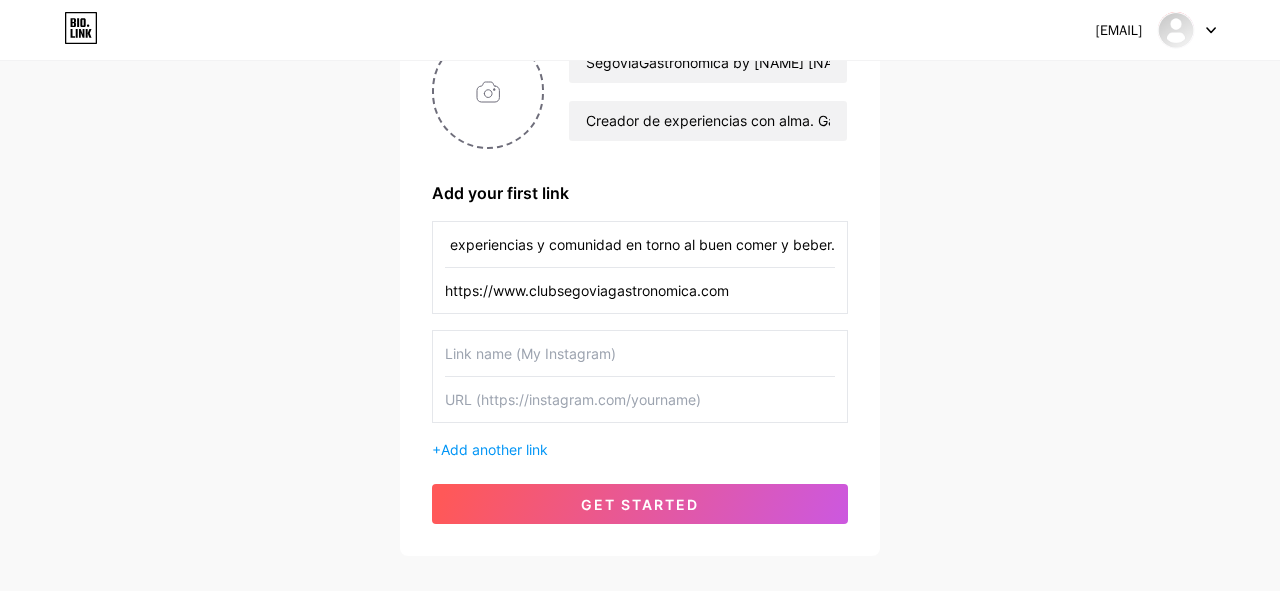 click on "🍽 ÚNETE AL CLUB SEGOVIAGASTRONÓMICA👉 Vive la gastronomía desde dentro. Eventos, experiencias y comunidad en torno al buen comer y beber." at bounding box center (640, 244) 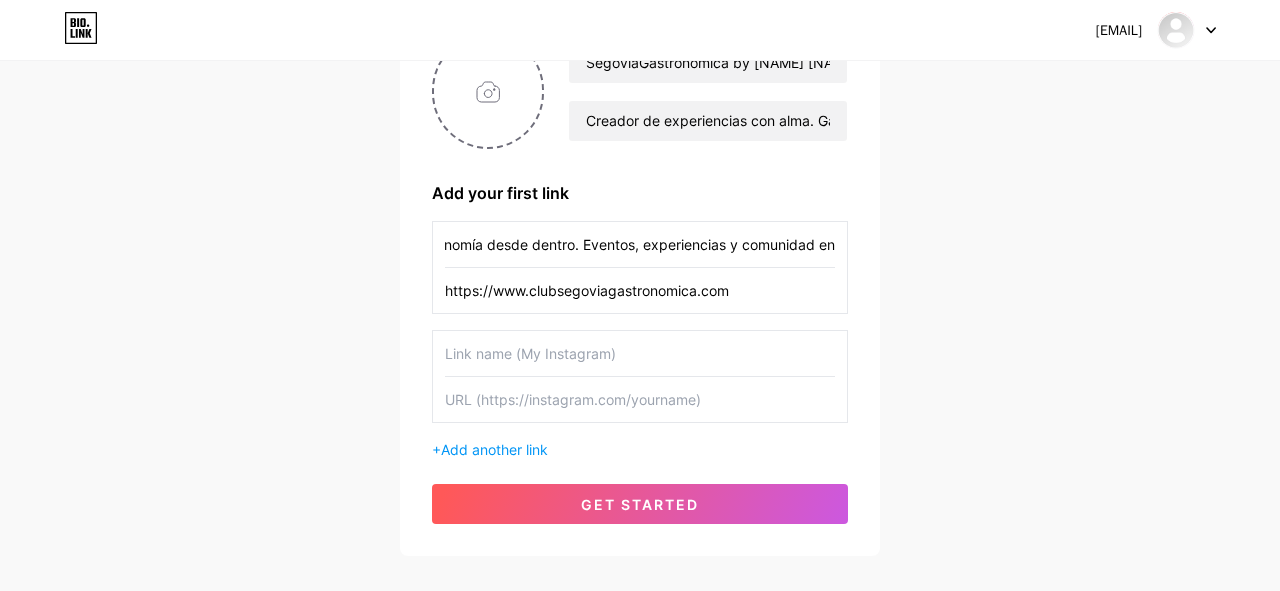 scroll, scrollTop: 0, scrollLeft: 218, axis: horizontal 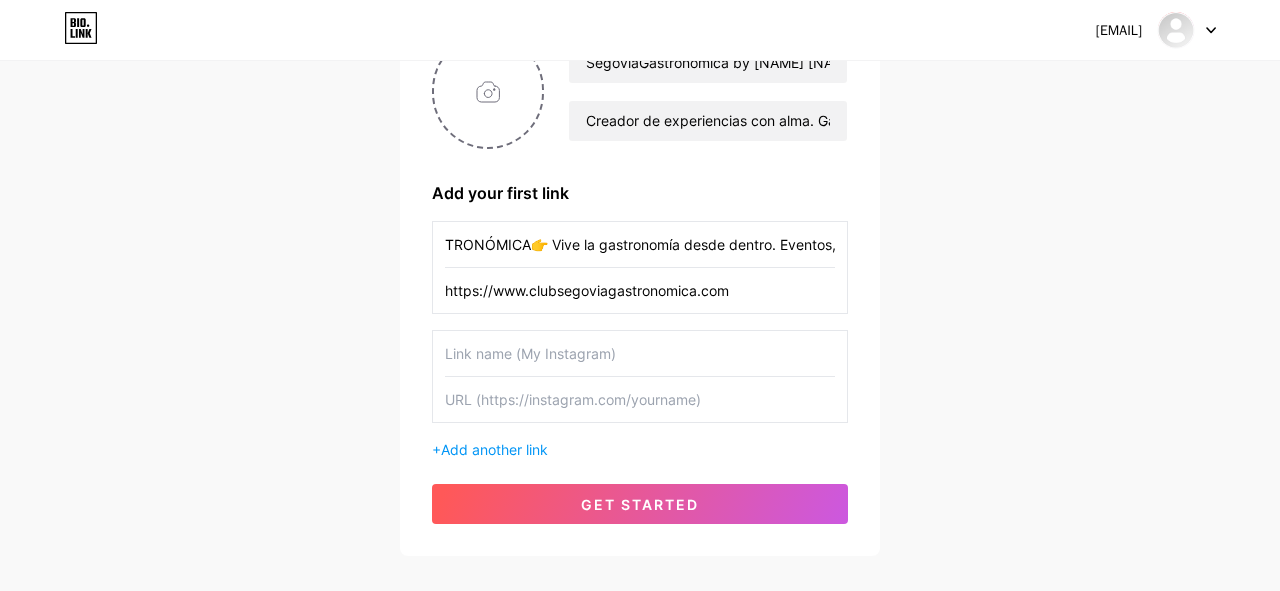 click on "🍽 ÚNETE AL CLUB SEGOVIAGASTRONÓMICA👉 Vive la gastronomía desde dentro. Eventos, experiencias y comunidad en torno al buen comer y beber." at bounding box center [640, 244] 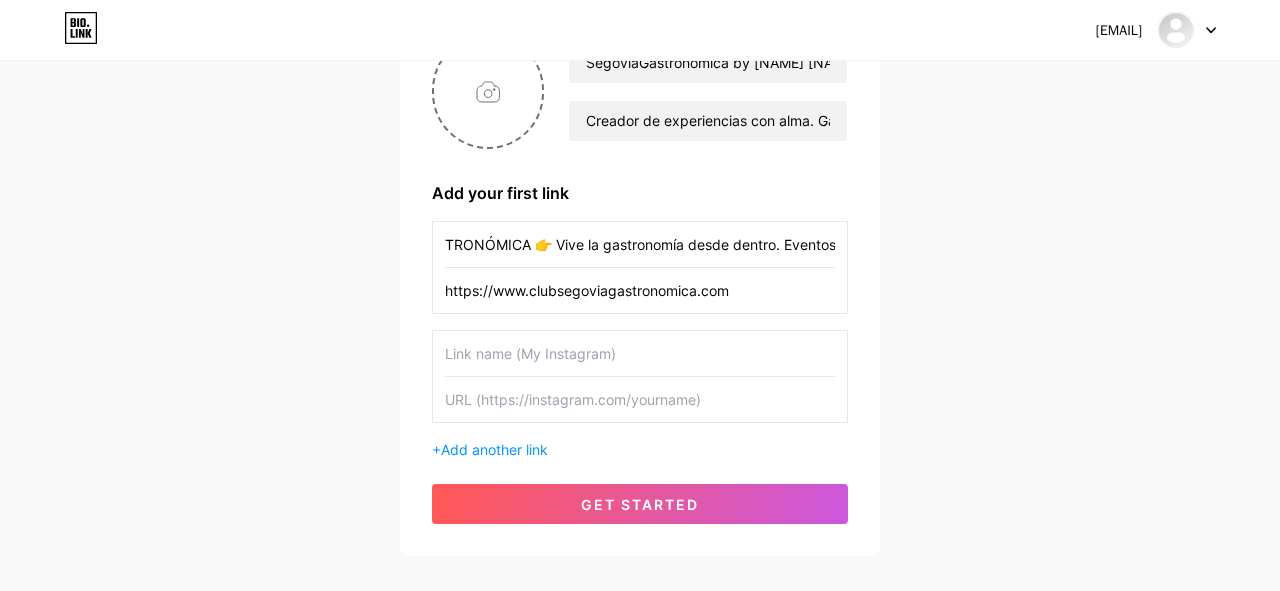 type on "🍽 ÚNETE AL CLUB SEGOVIAGASTRONÓMICA 👉 Vive la gastronomía desde dentro. Eventos, experiencias y comunidad en torno al buen comer y beber." 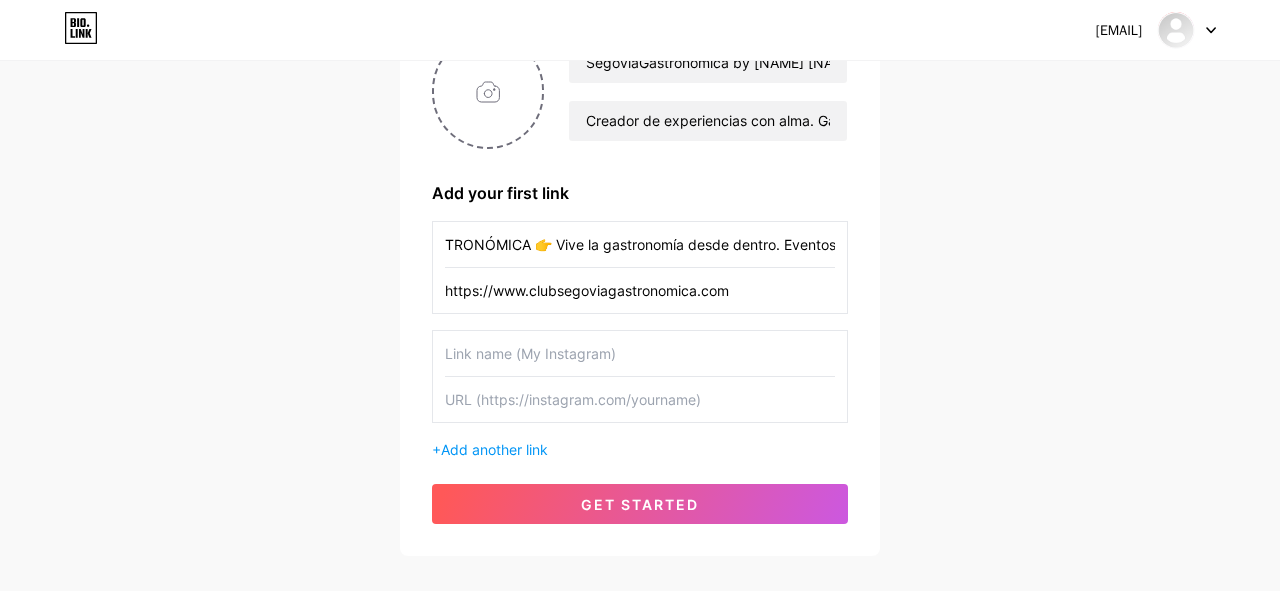 scroll, scrollTop: 0, scrollLeft: 0, axis: both 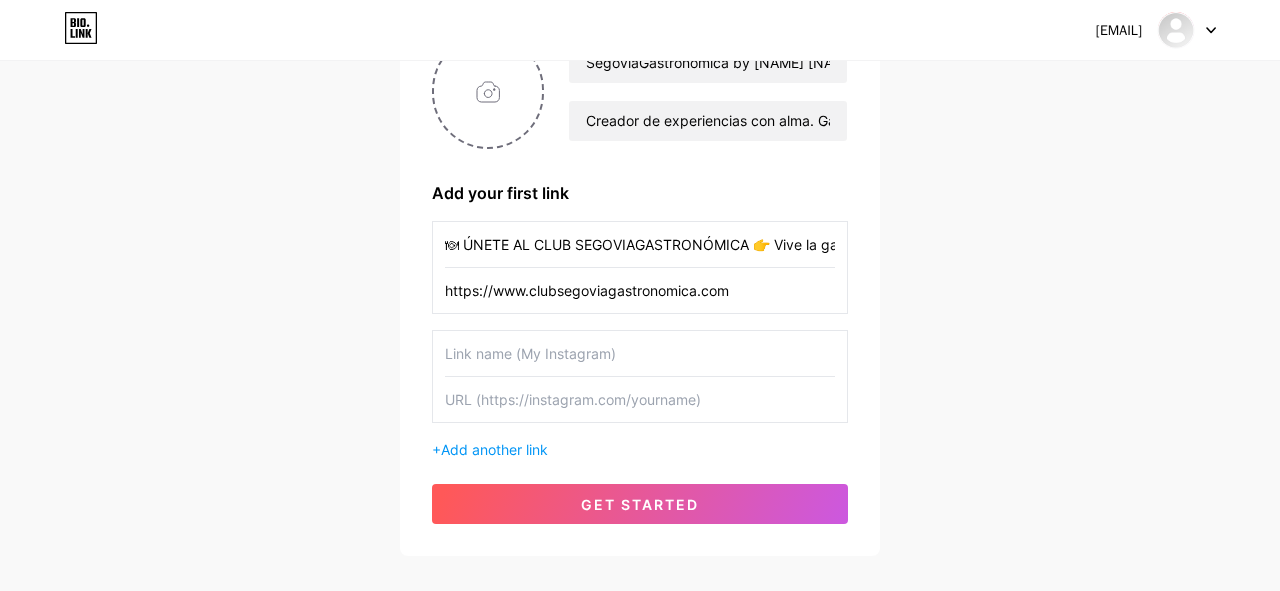 click at bounding box center [640, 353] 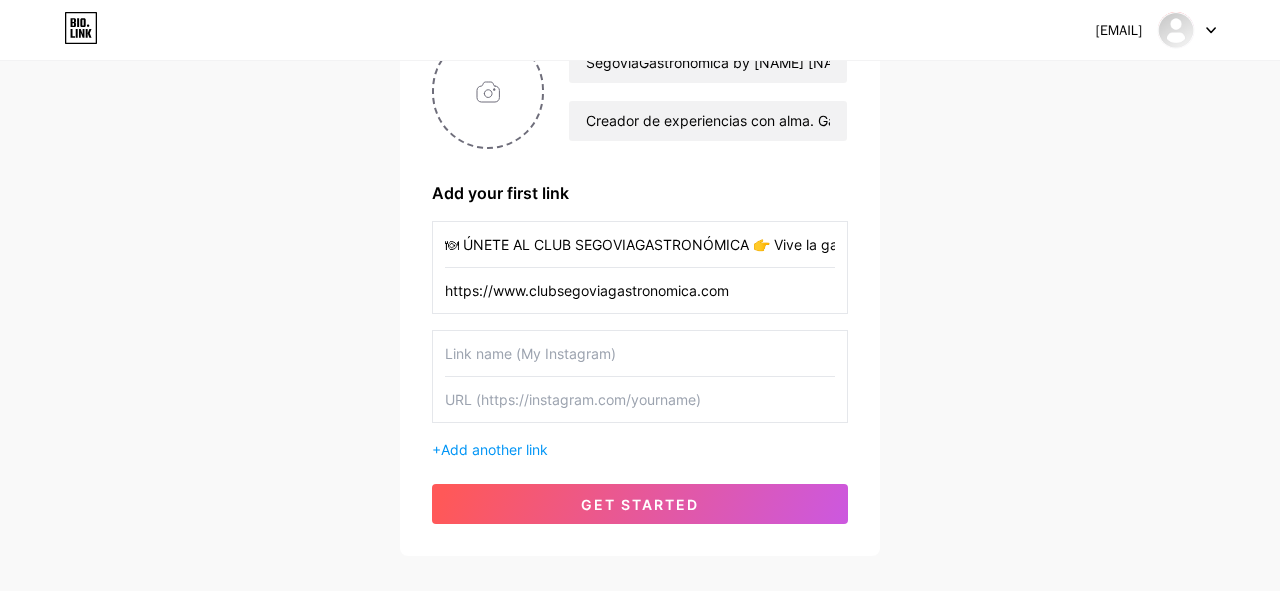 paste on "📩 COLABORA CONMIGO | PROYECTOS Y EXPERIENCIAS" 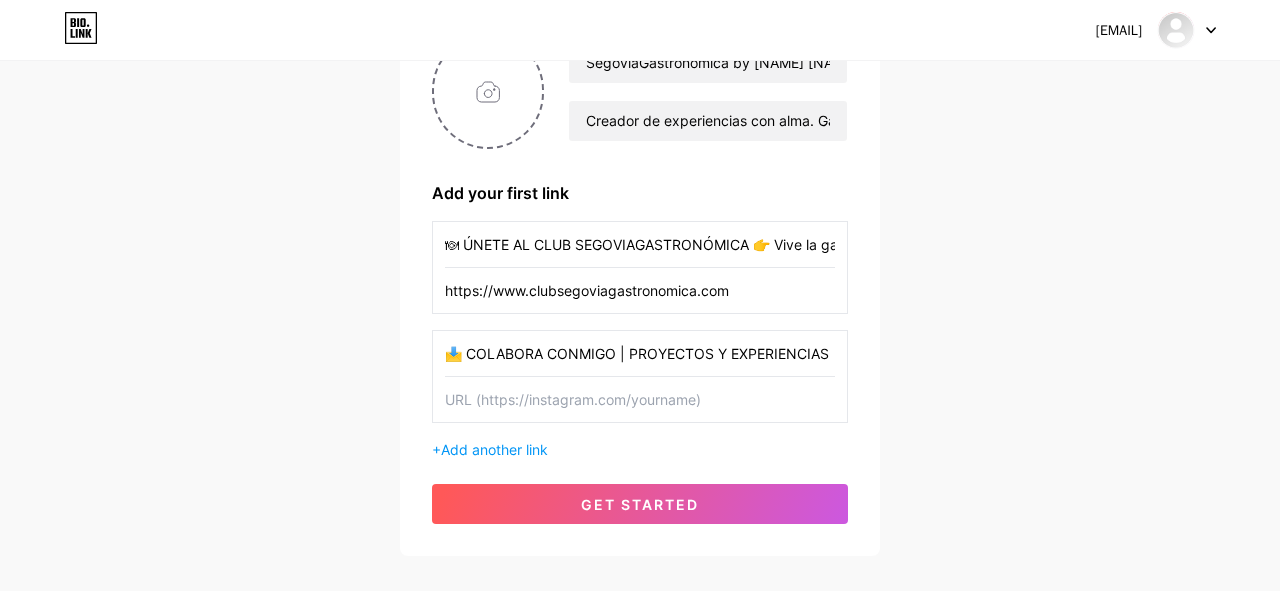 drag, startPoint x: 624, startPoint y: 351, endPoint x: 467, endPoint y: 348, distance: 157.02866 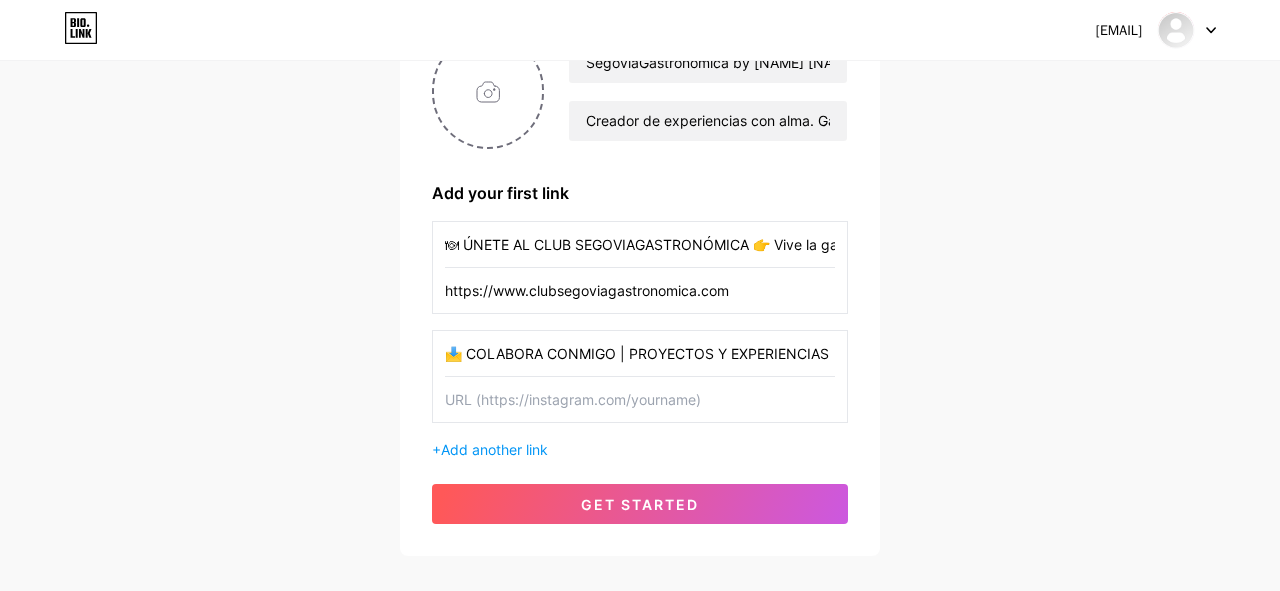 click on "📩 COLABORA CONMIGO | PROYECTOS Y EXPERIENCIAS" at bounding box center [640, 353] 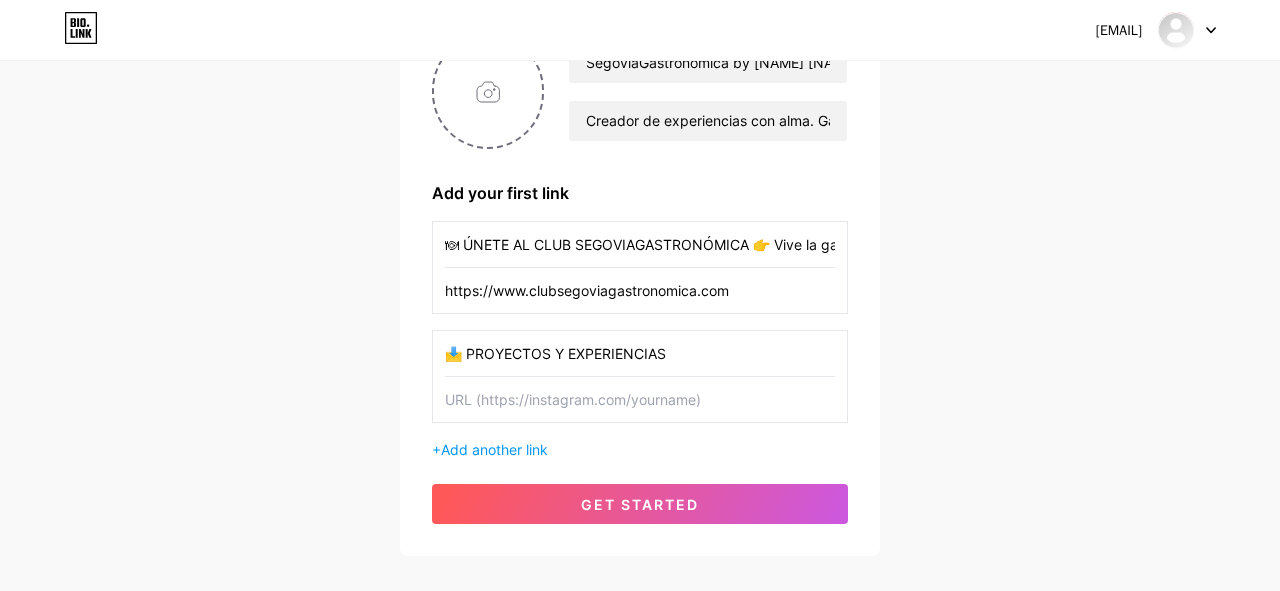 click on "📩 PROYECTOS Y EXPERIENCIAS" at bounding box center [640, 353] 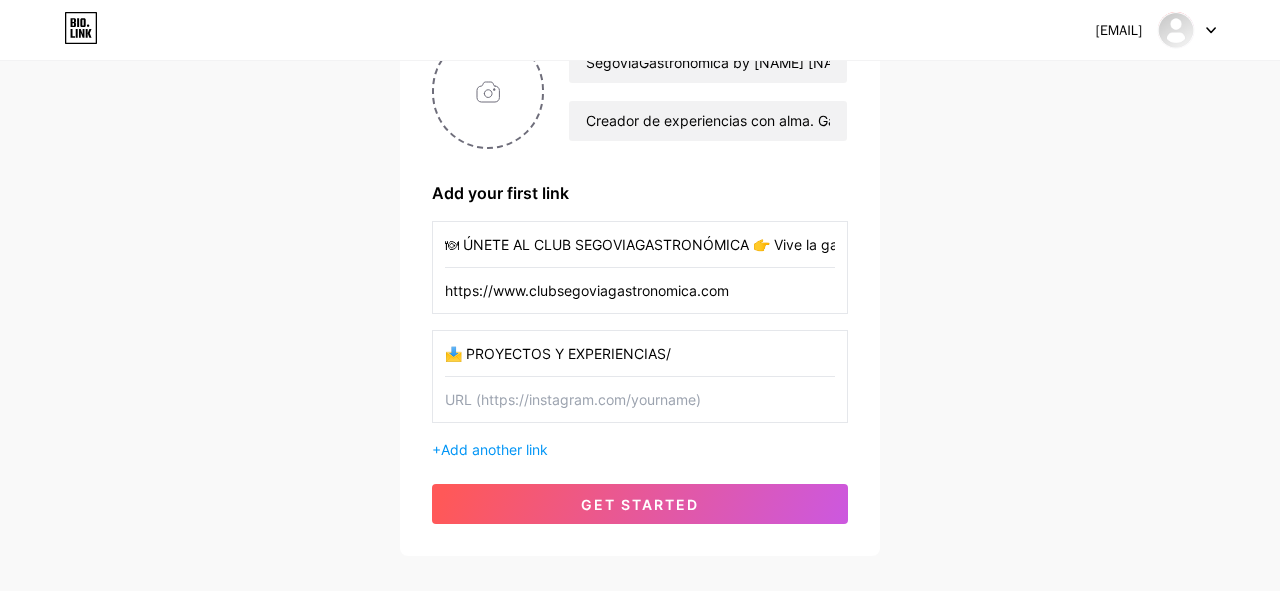 paste on "💼 Proyectos editoriales, branding gastronómico, embajador de marca o eventos." 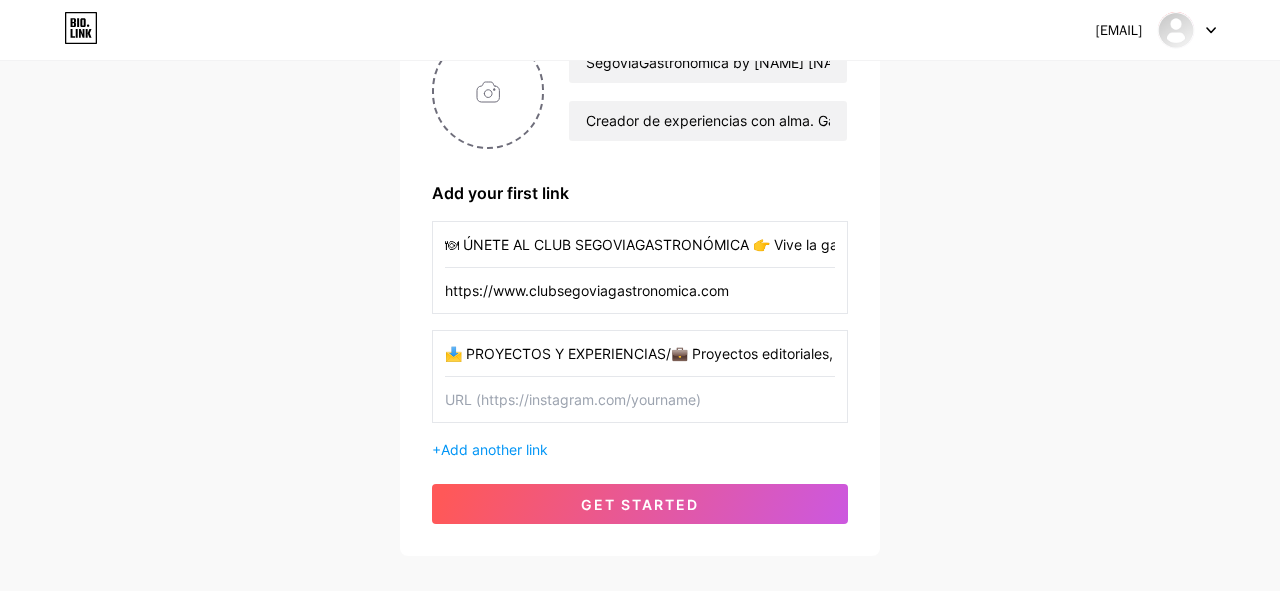 scroll, scrollTop: 0, scrollLeft: 366, axis: horizontal 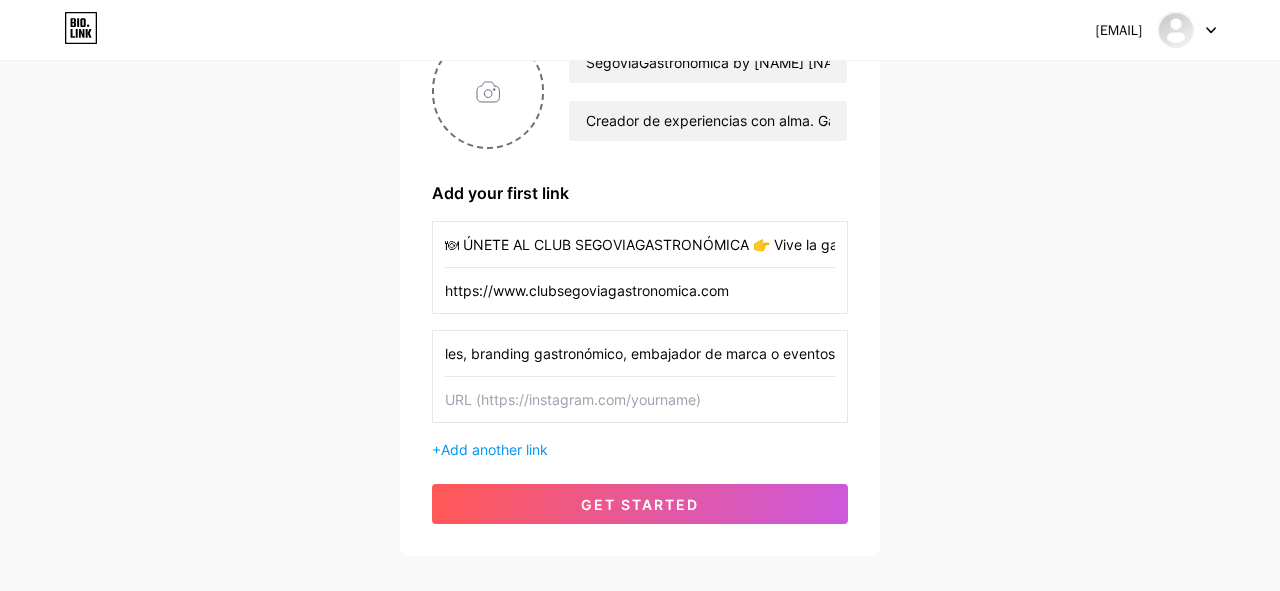 type on "📩 PROYECTOS Y EXPERIENCIAS/💼 Proyectos editoriales, branding gastronómico, embajador de marca o eventos." 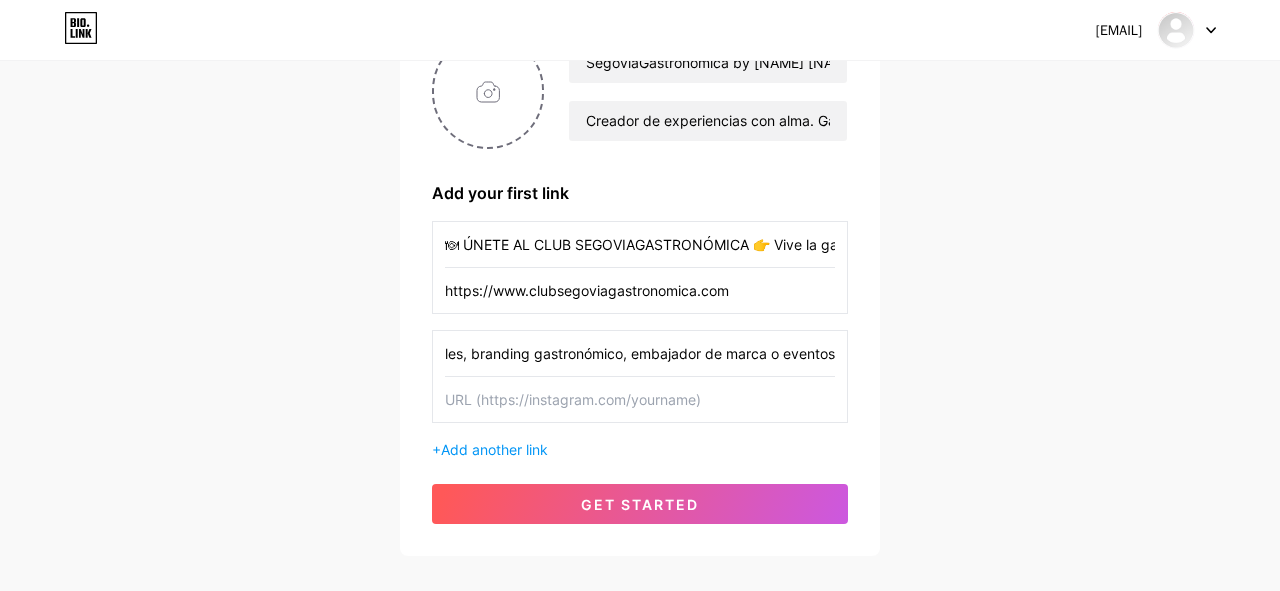 scroll, scrollTop: 0, scrollLeft: 0, axis: both 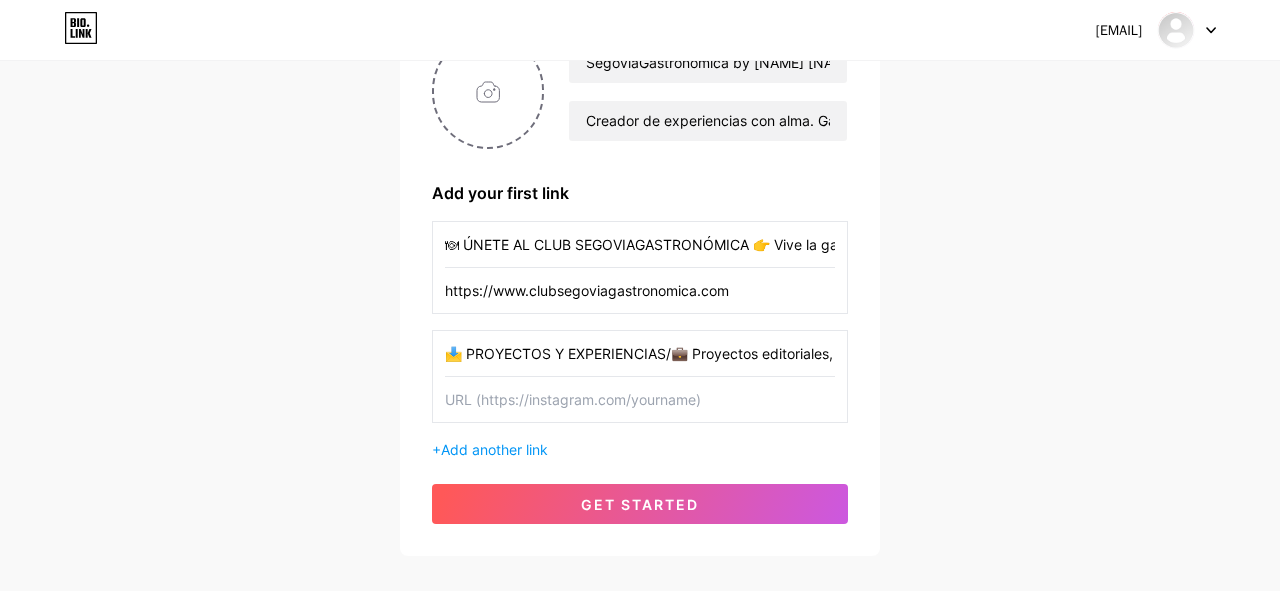click at bounding box center (640, 399) 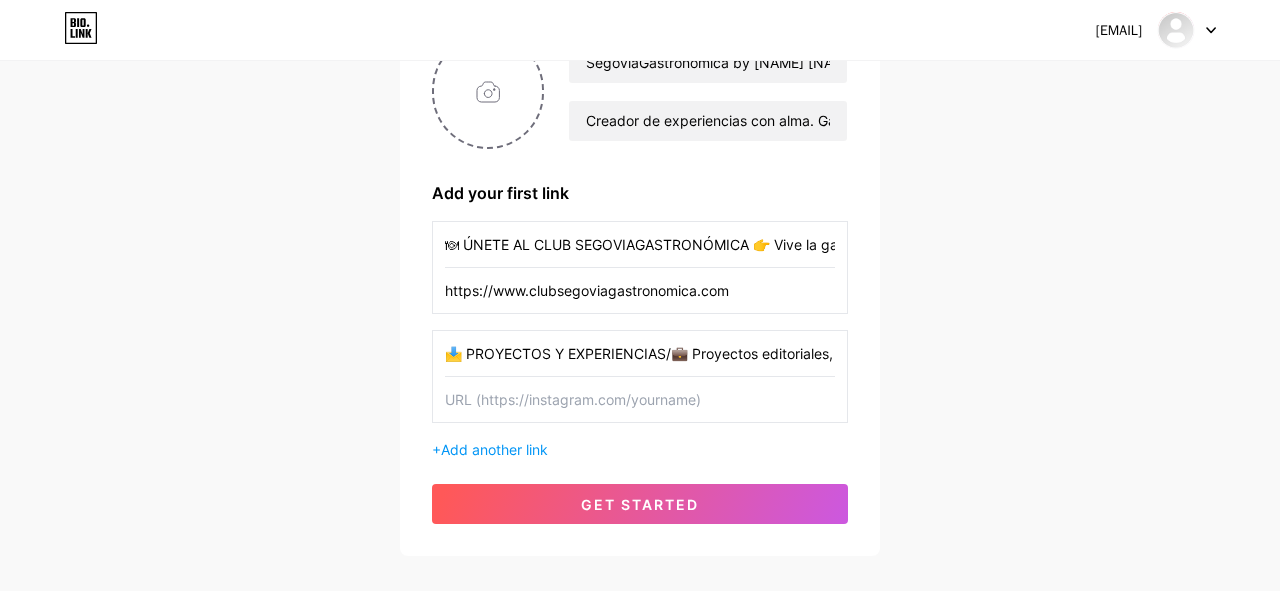 paste on "📧 Escríbeme a [EMAIL] o DM en Instagram." 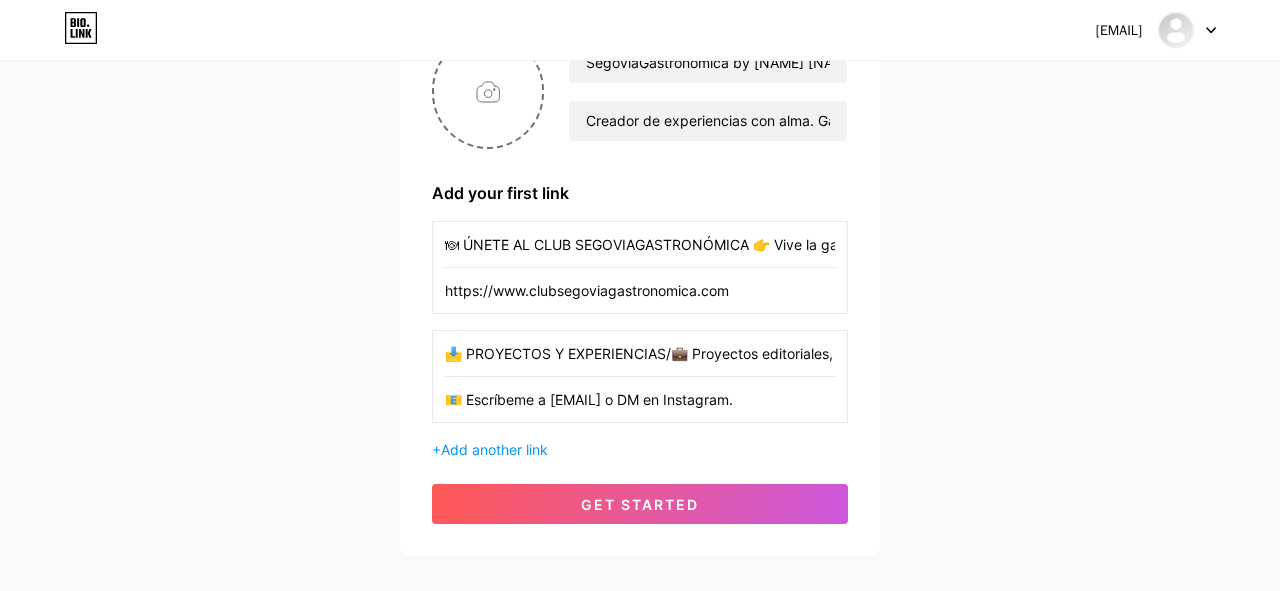 scroll, scrollTop: 0, scrollLeft: 67, axis: horizontal 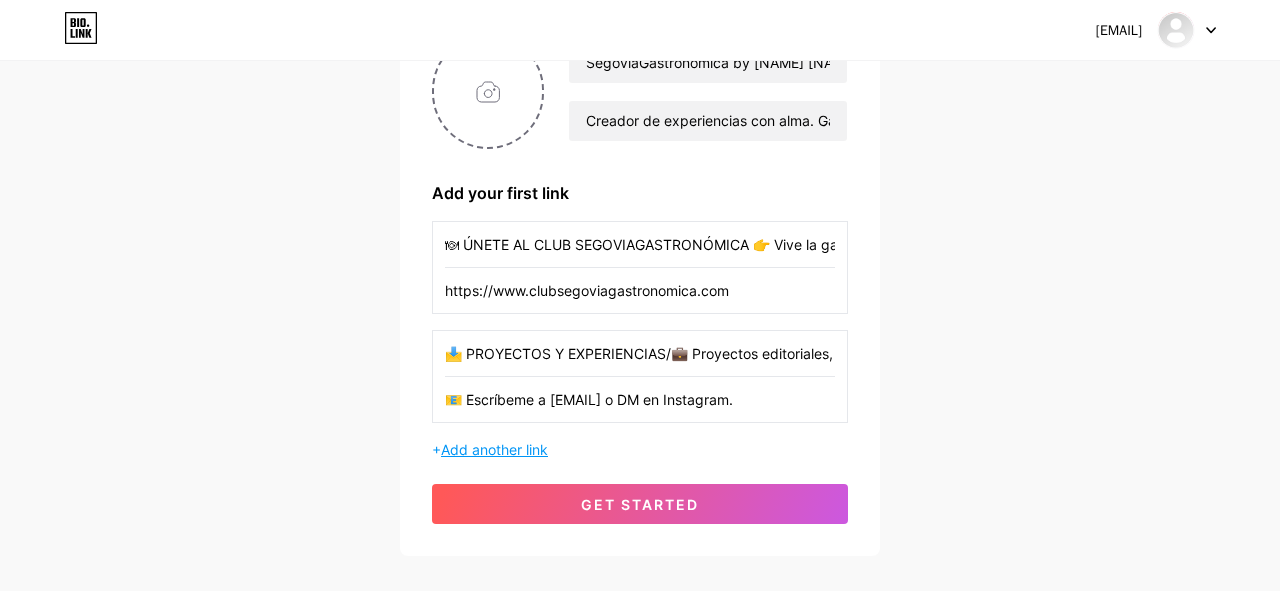 type on "📧 Escríbeme a [EMAIL] o DM en Instagram." 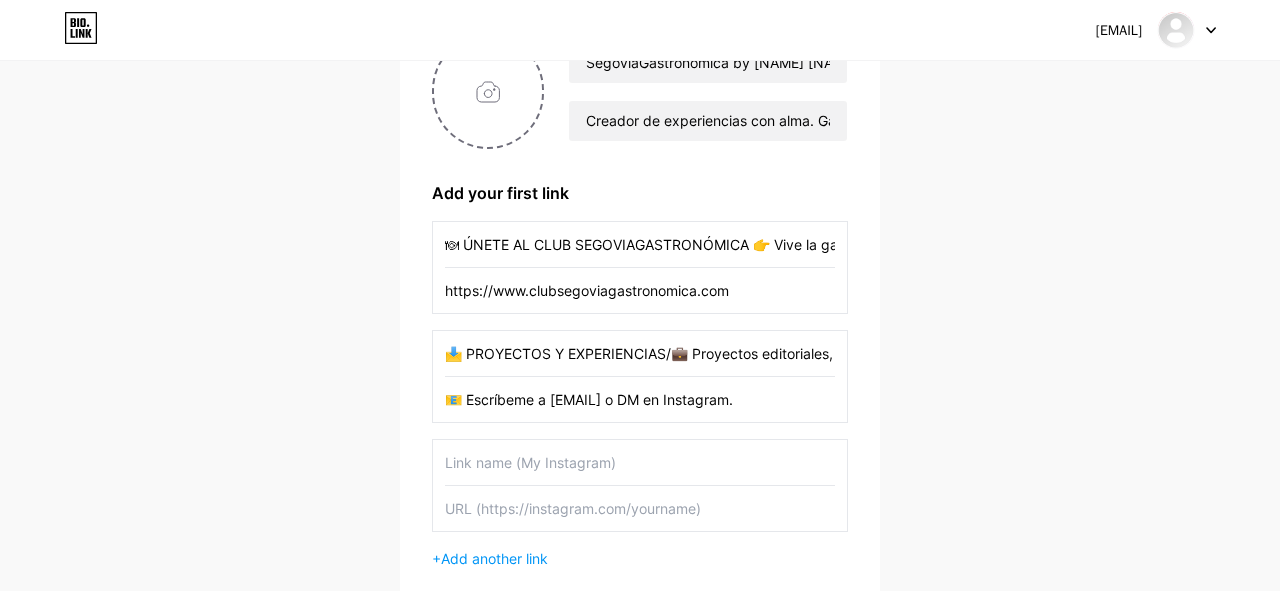 click at bounding box center [640, 462] 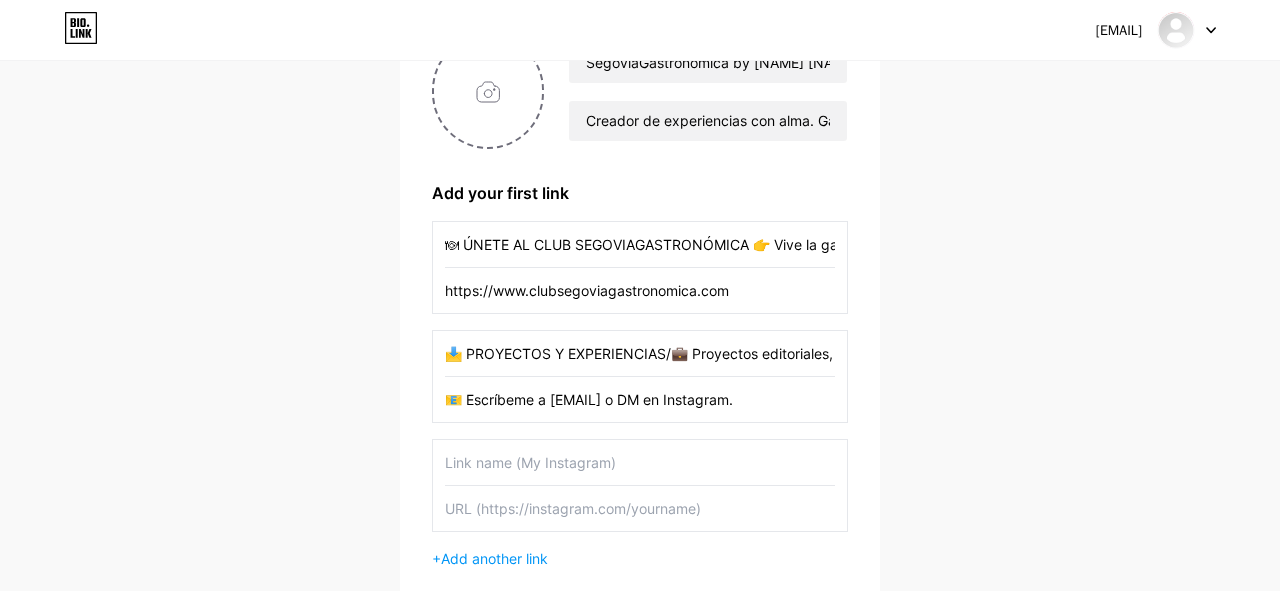 paste on "👤 SÍGUEME EN OTRAS REDES" 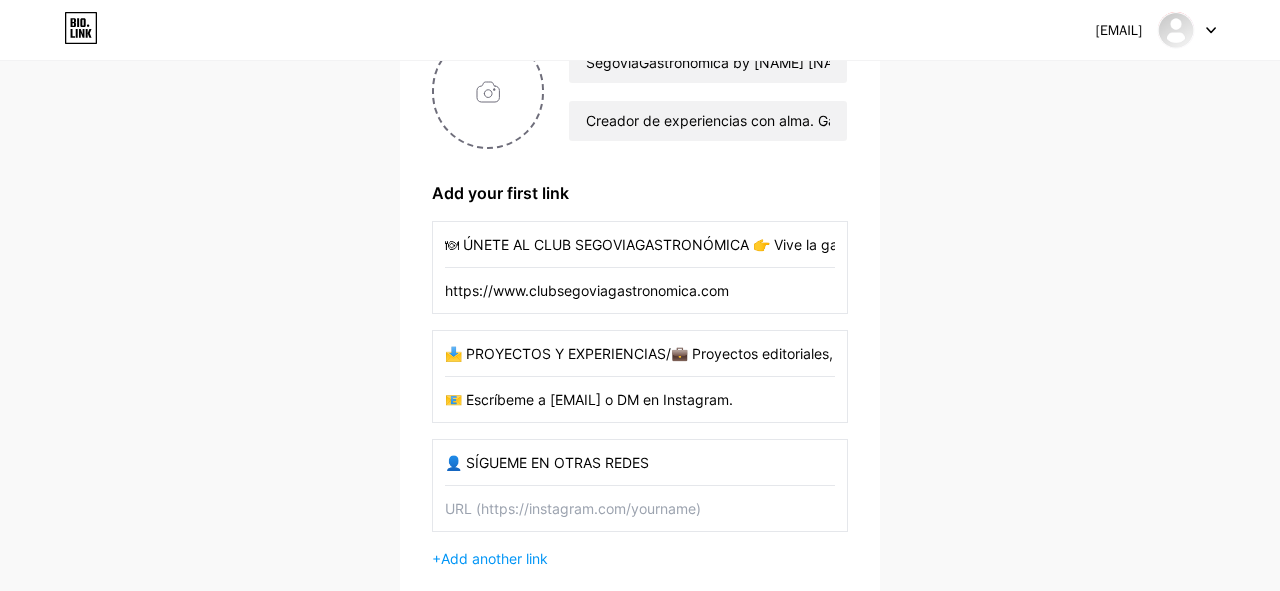 drag, startPoint x: 667, startPoint y: 457, endPoint x: 557, endPoint y: 461, distance: 110.0727 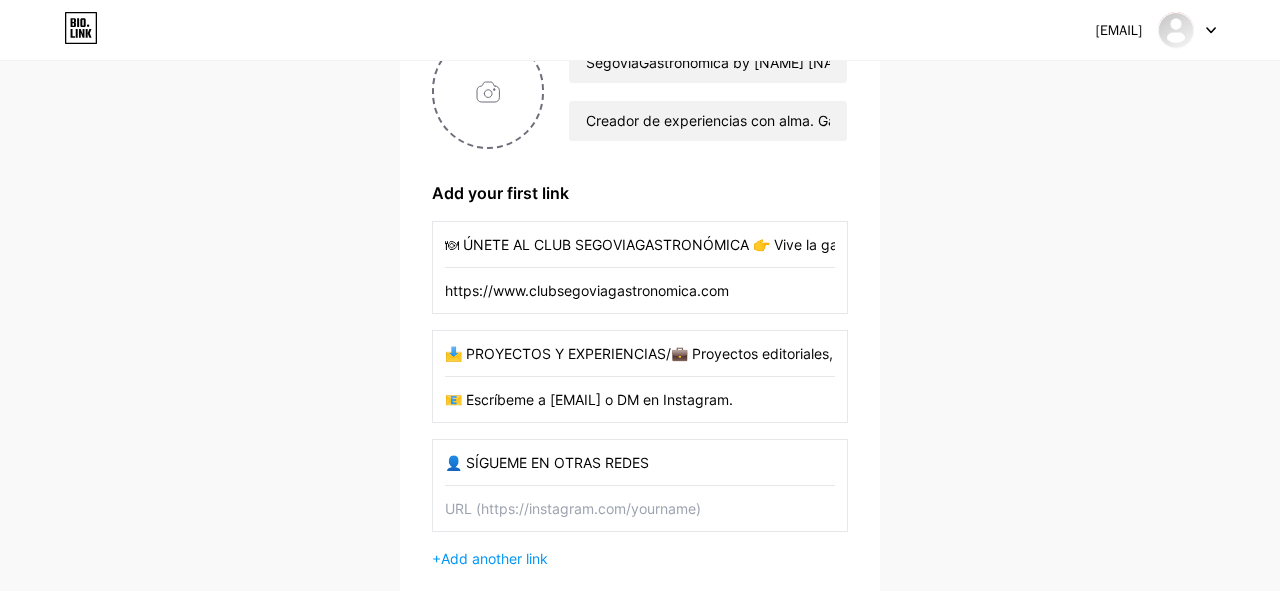 click on "👤 SÍGUEME EN OTRAS REDES" at bounding box center [640, 462] 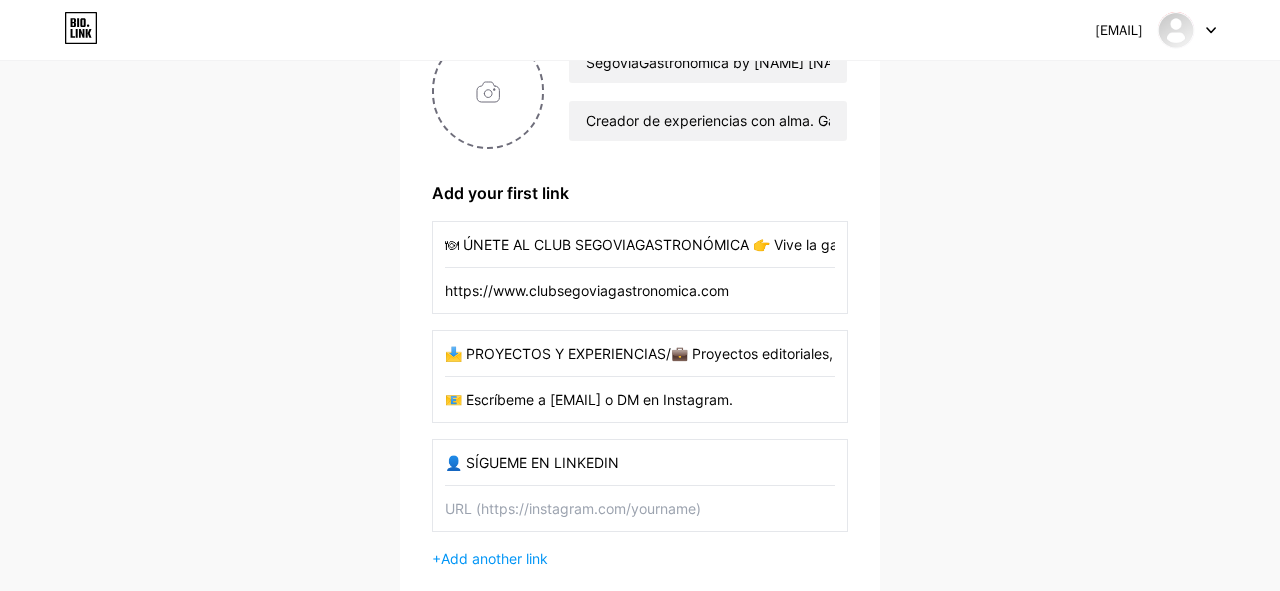 type on "👤 SÍGUEME EN LINKEDIN" 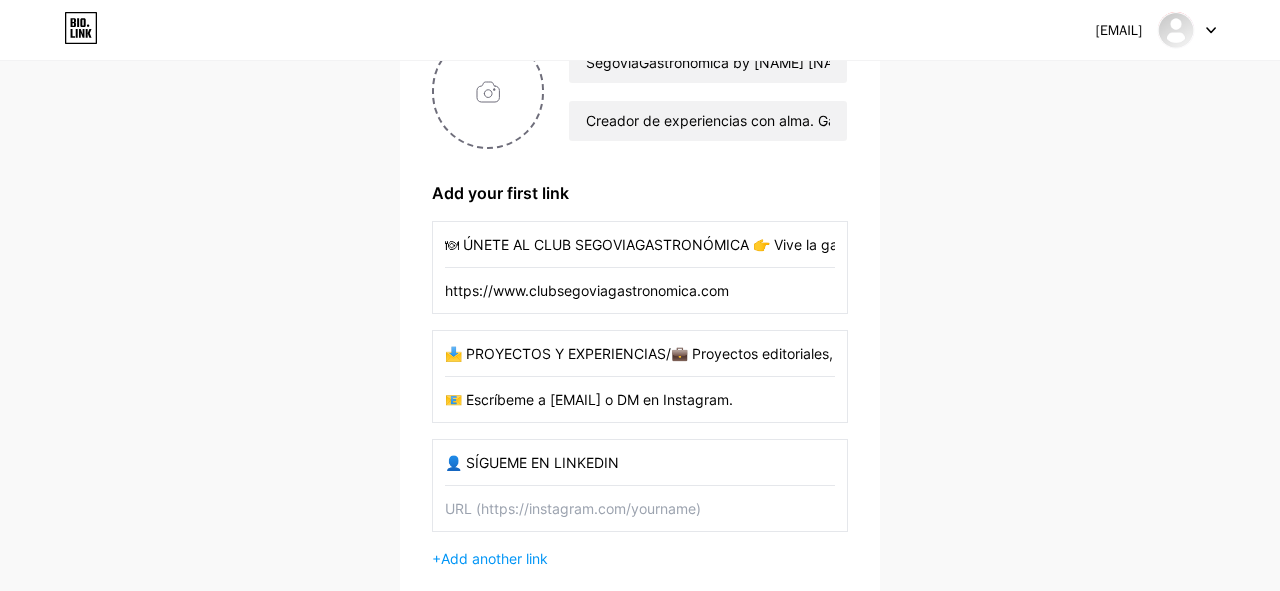 click at bounding box center (640, 508) 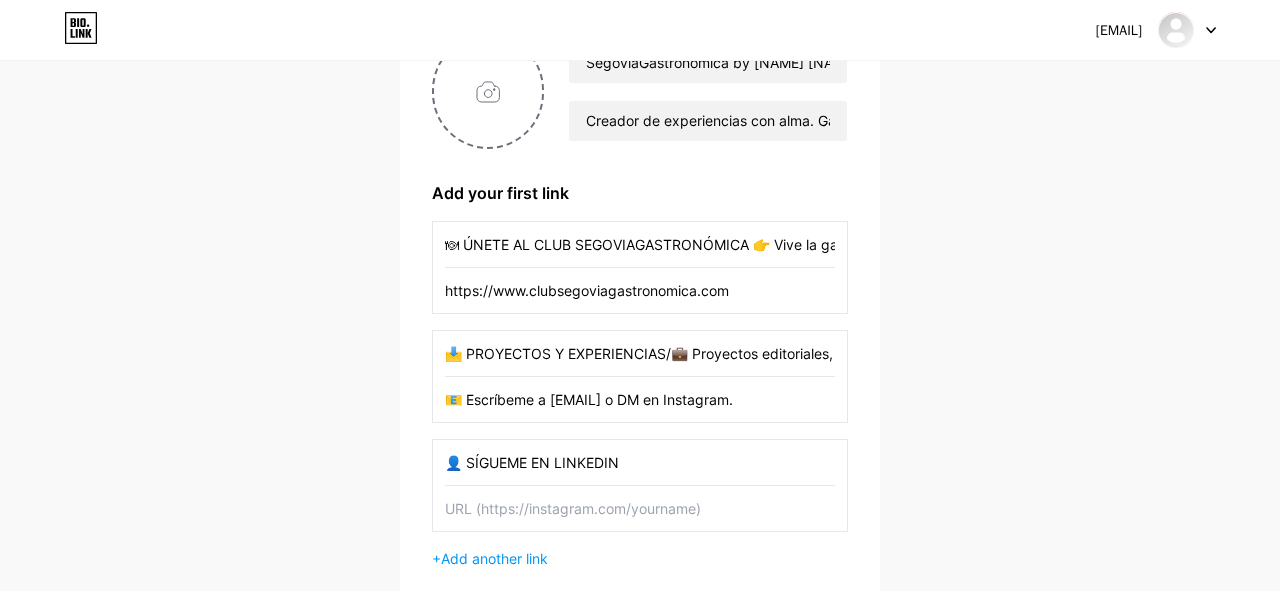 paste on "www.linkedin.com/in/[NAME]/" 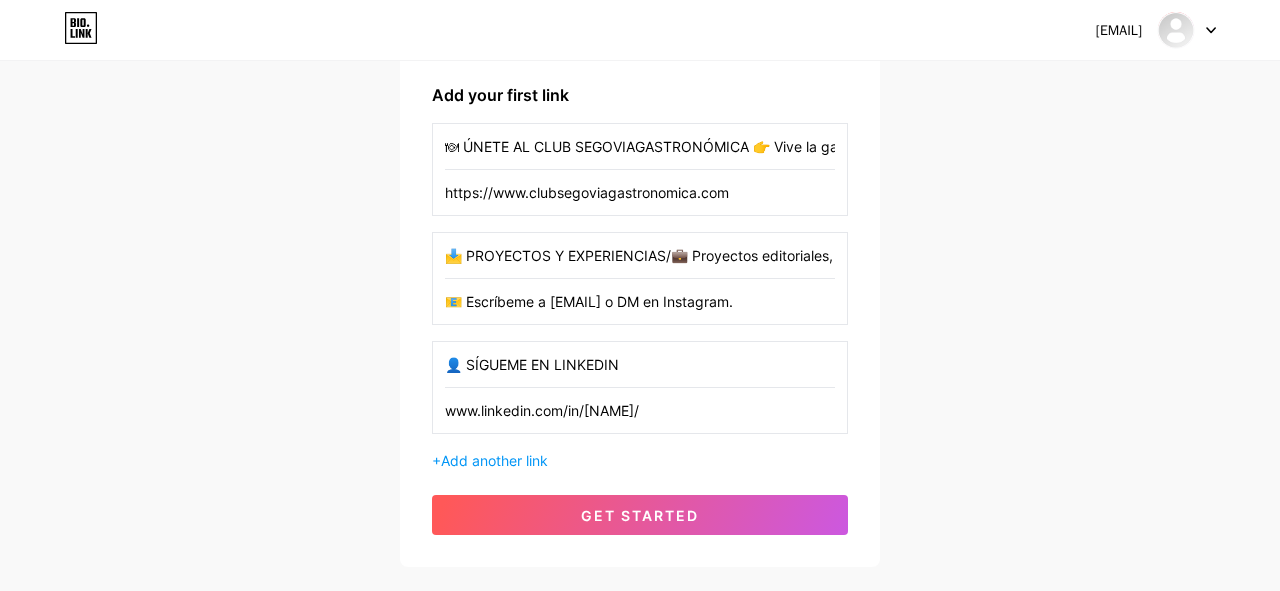 scroll, scrollTop: 420, scrollLeft: 0, axis: vertical 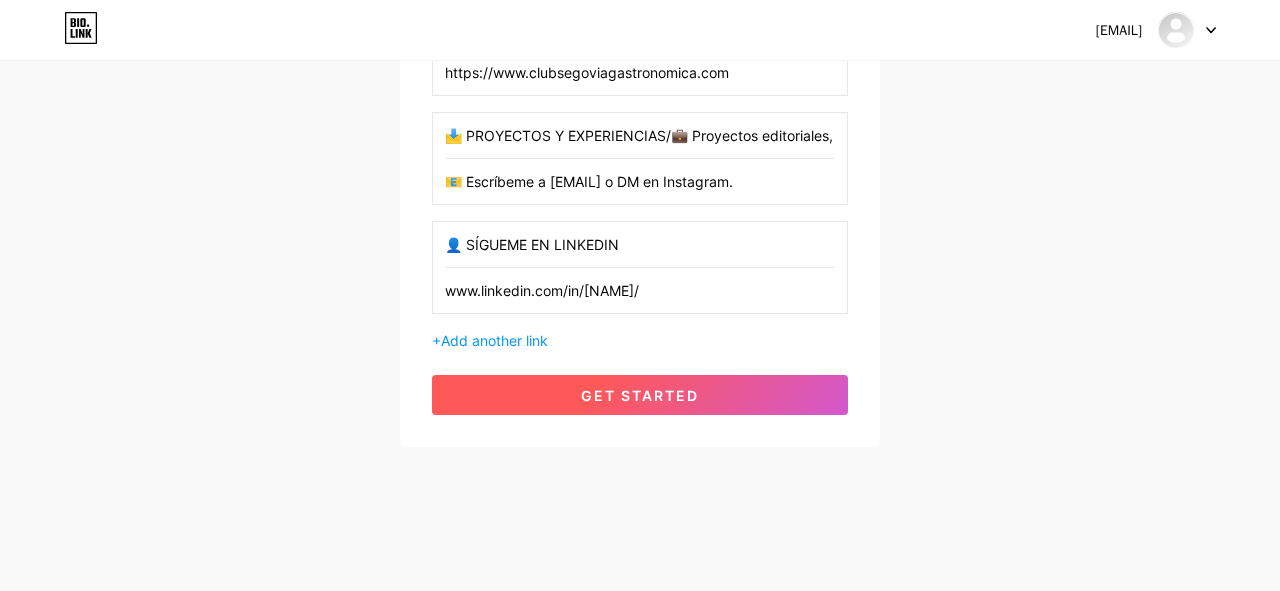 type on "www.linkedin.com/in/[NAME]/" 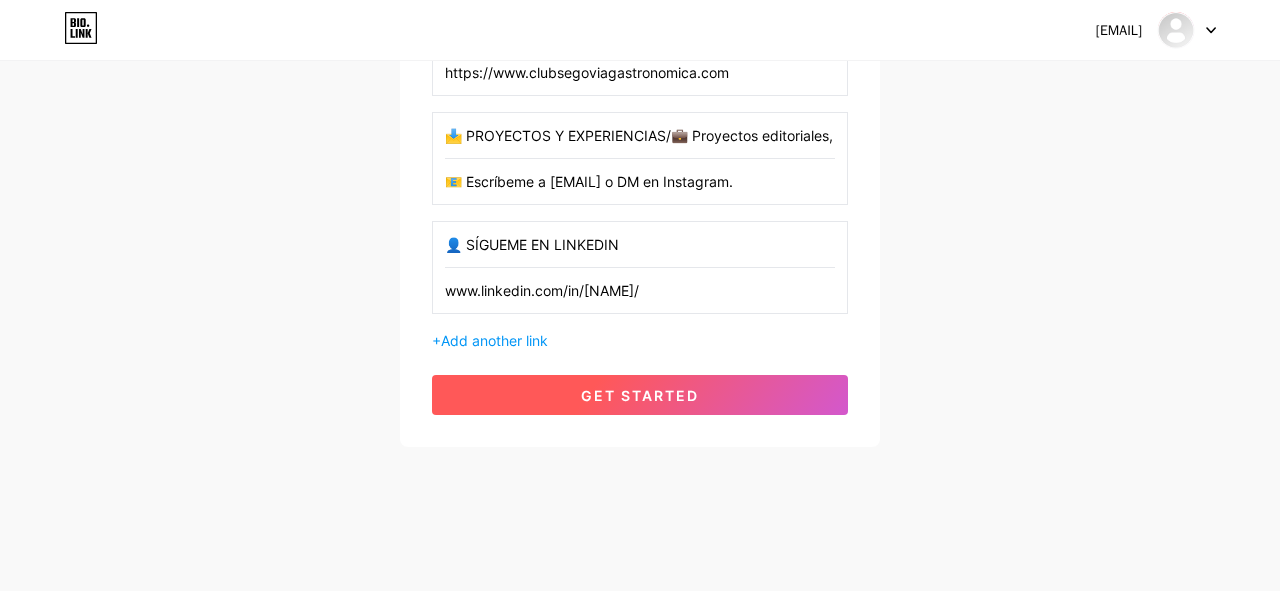 click on "get started" at bounding box center (640, 395) 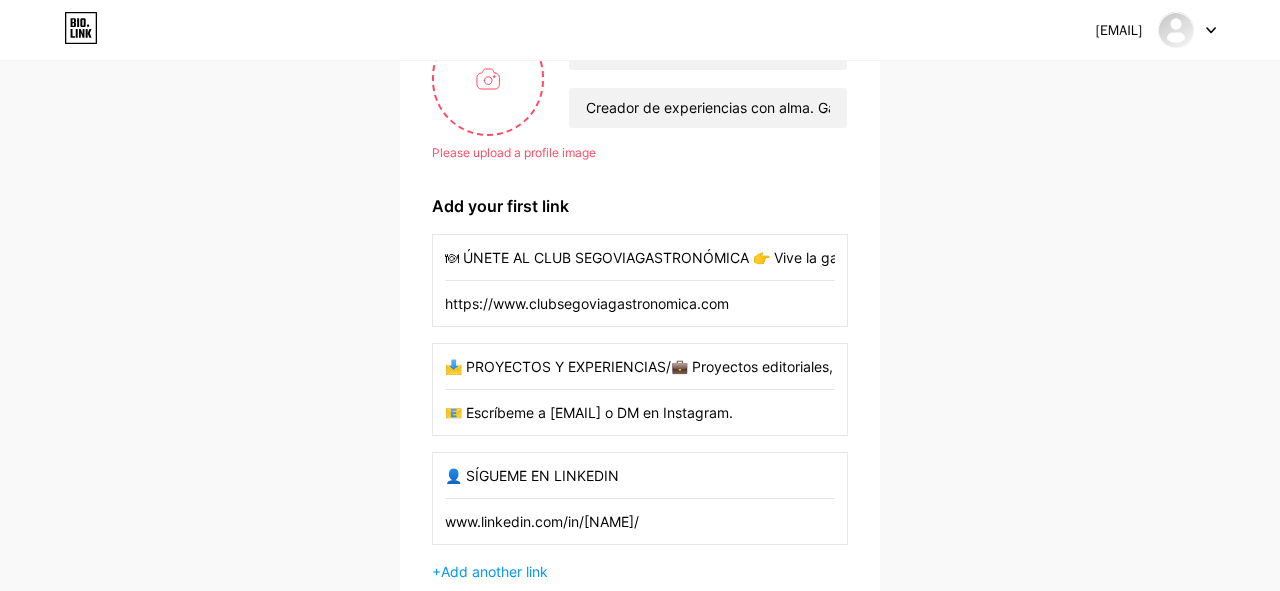 scroll, scrollTop: 0, scrollLeft: 0, axis: both 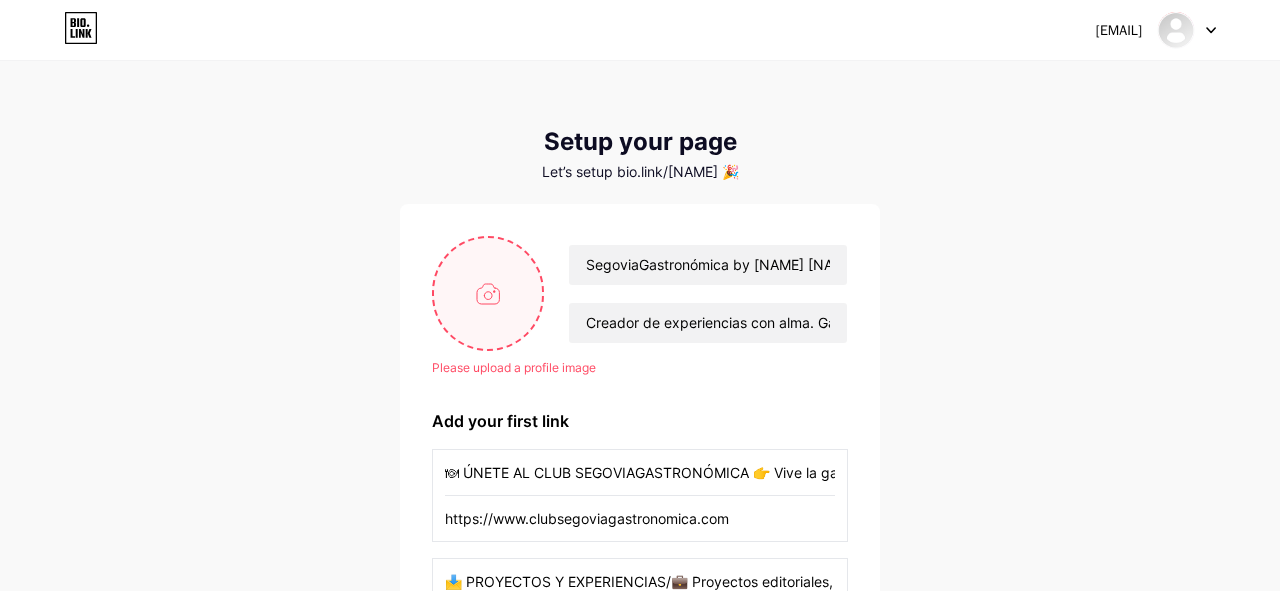 click at bounding box center [488, 293] 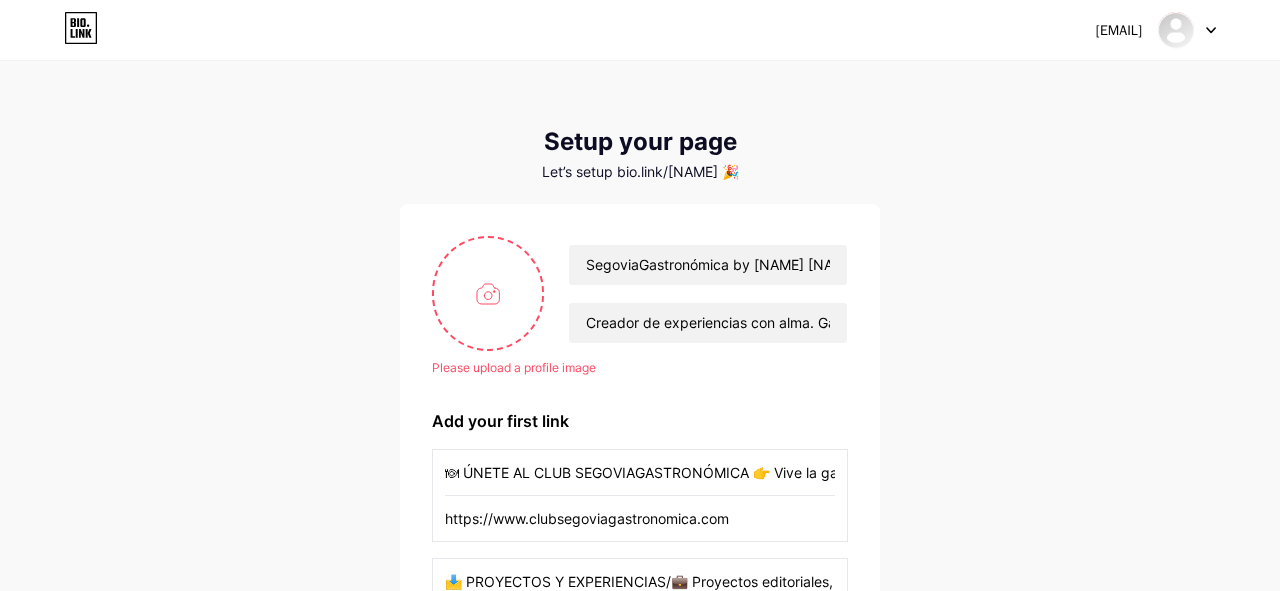 type on "C:\fakepath\logo segoviagastro.jpg" 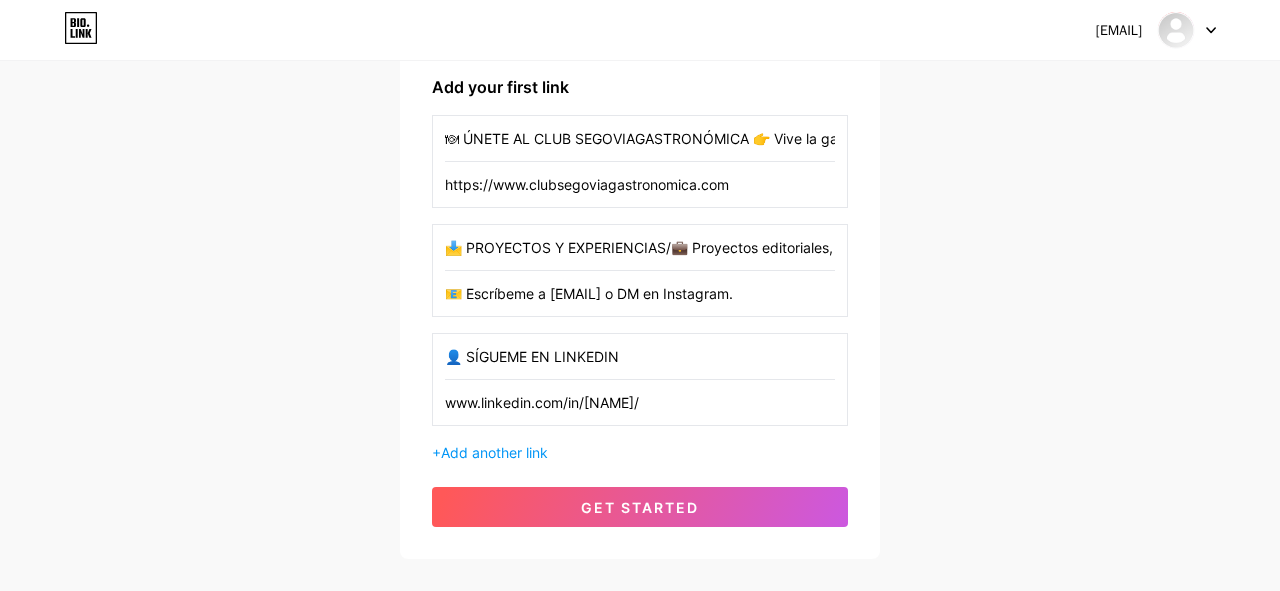 scroll, scrollTop: 311, scrollLeft: 0, axis: vertical 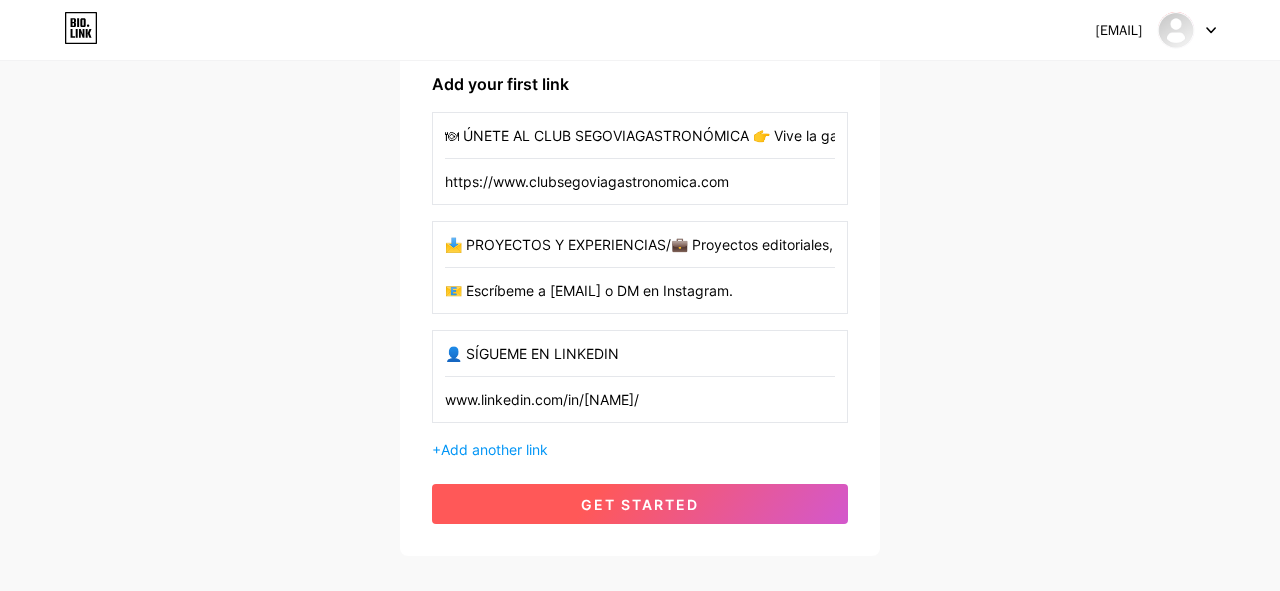 click on "get started" at bounding box center (640, 504) 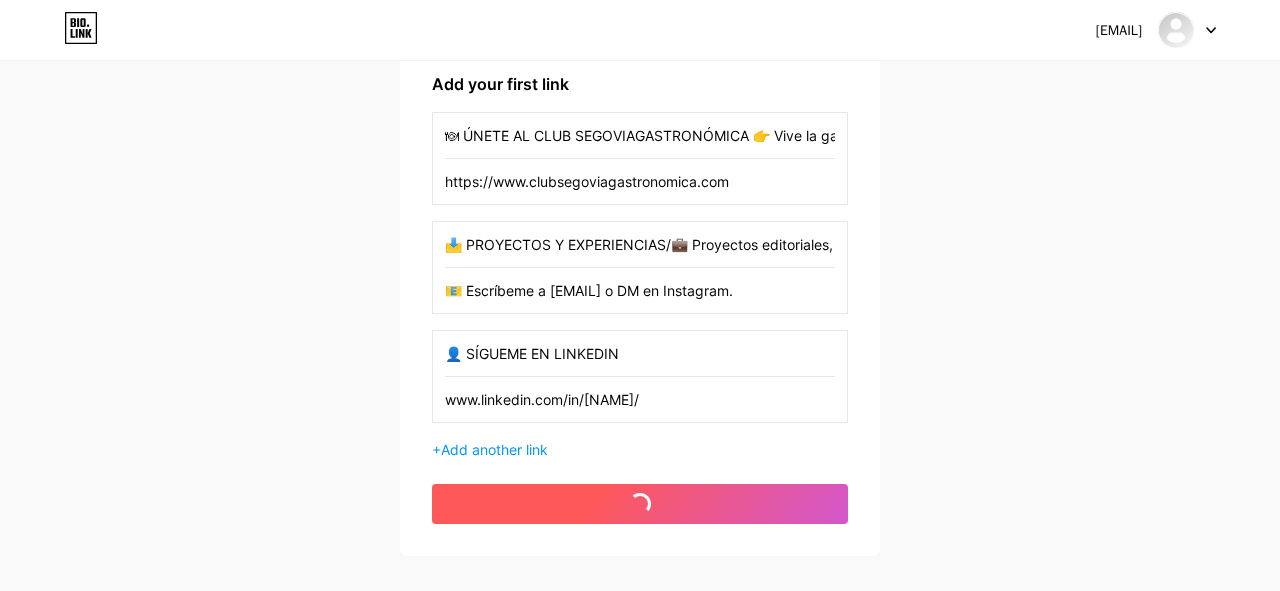 scroll, scrollTop: 0, scrollLeft: 0, axis: both 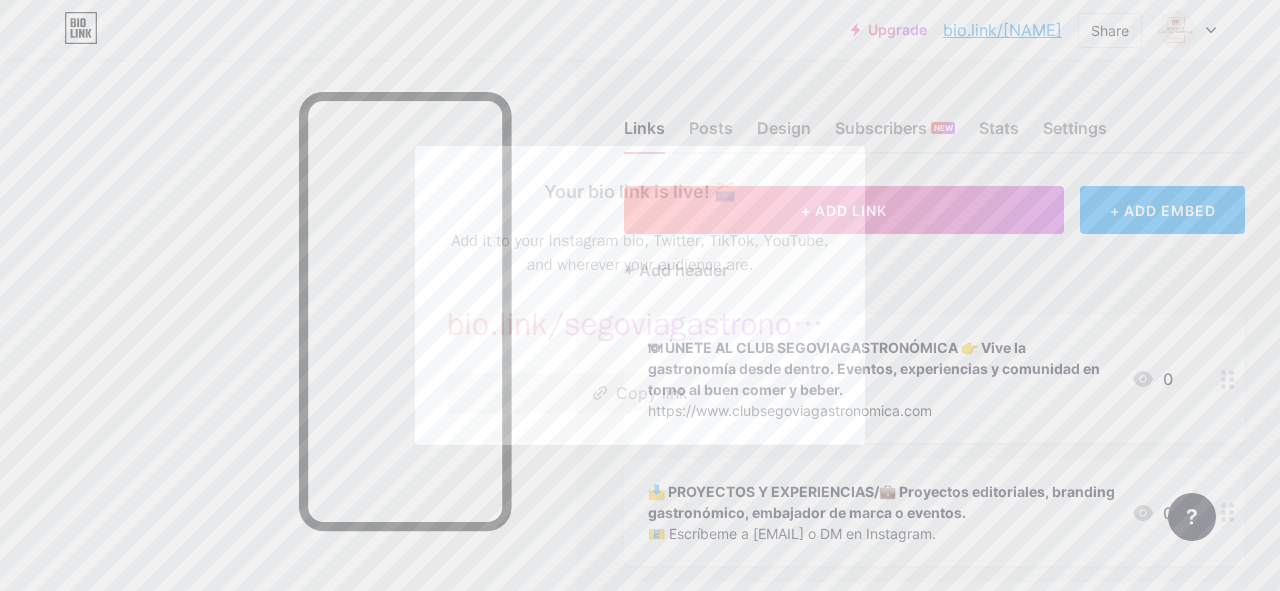 click on "Copy link" at bounding box center [640, 393] 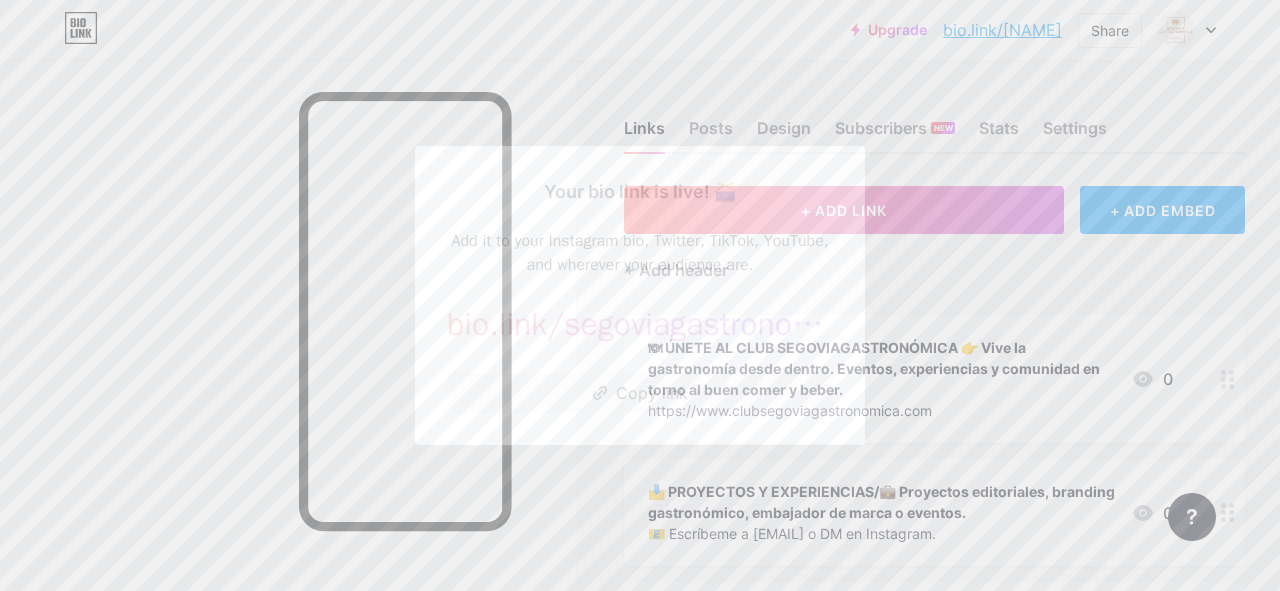click at bounding box center (640, 295) 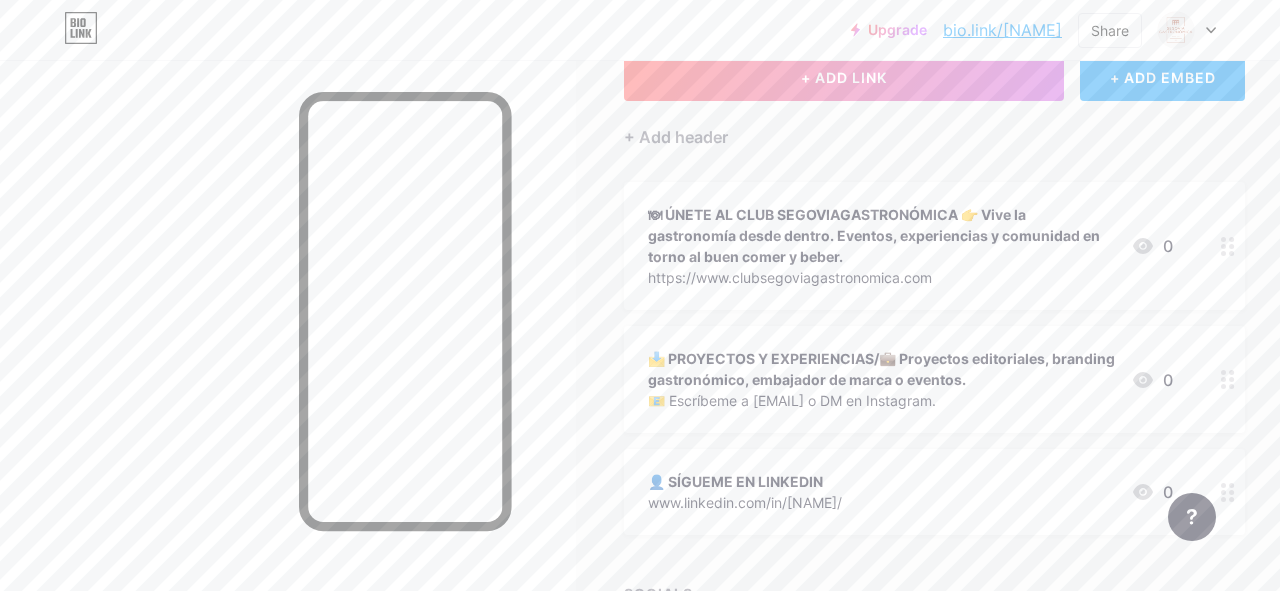 scroll, scrollTop: 206, scrollLeft: 0, axis: vertical 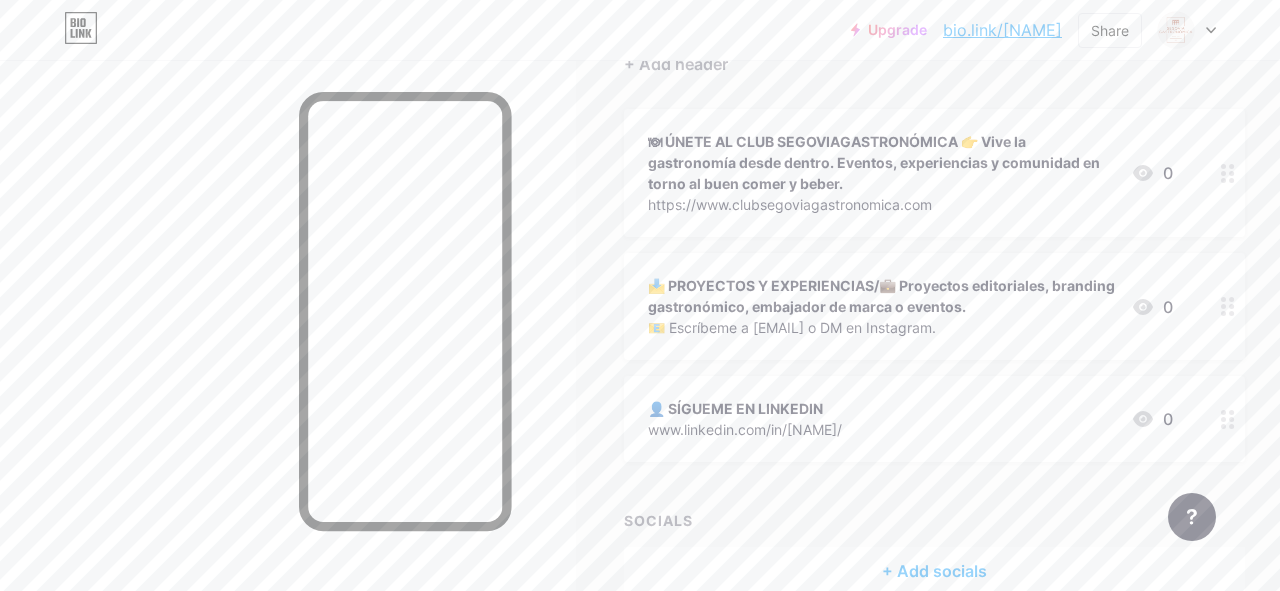 click 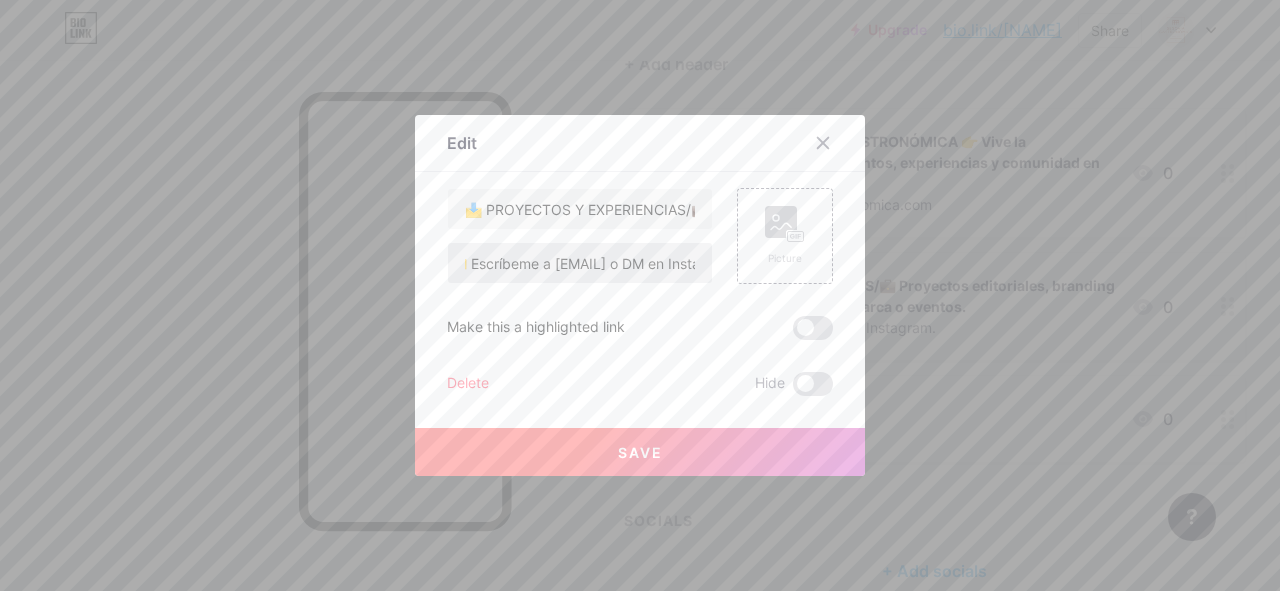 scroll, scrollTop: 0, scrollLeft: 14, axis: horizontal 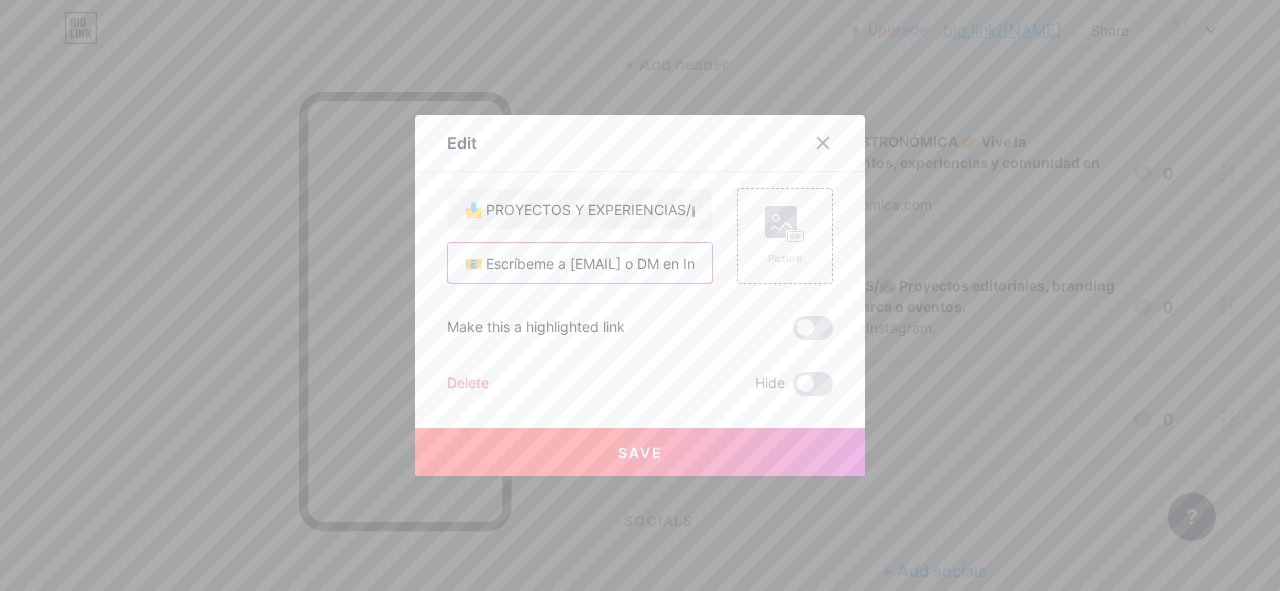 drag, startPoint x: 553, startPoint y: 264, endPoint x: 456, endPoint y: 264, distance: 97 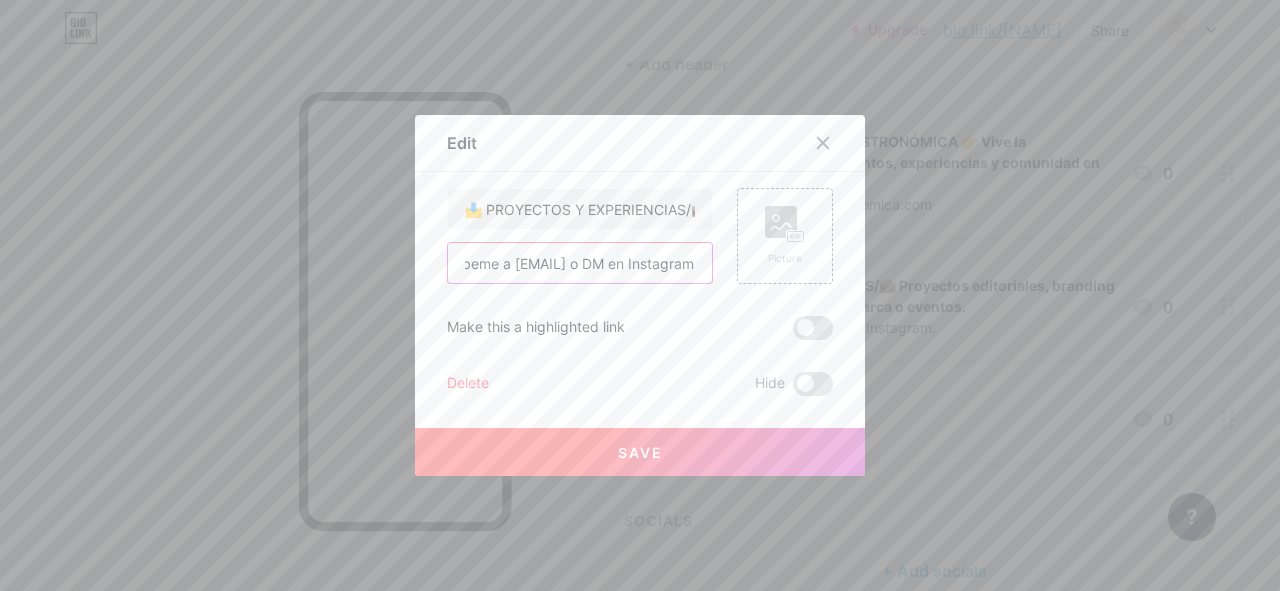 scroll, scrollTop: 0, scrollLeft: 0, axis: both 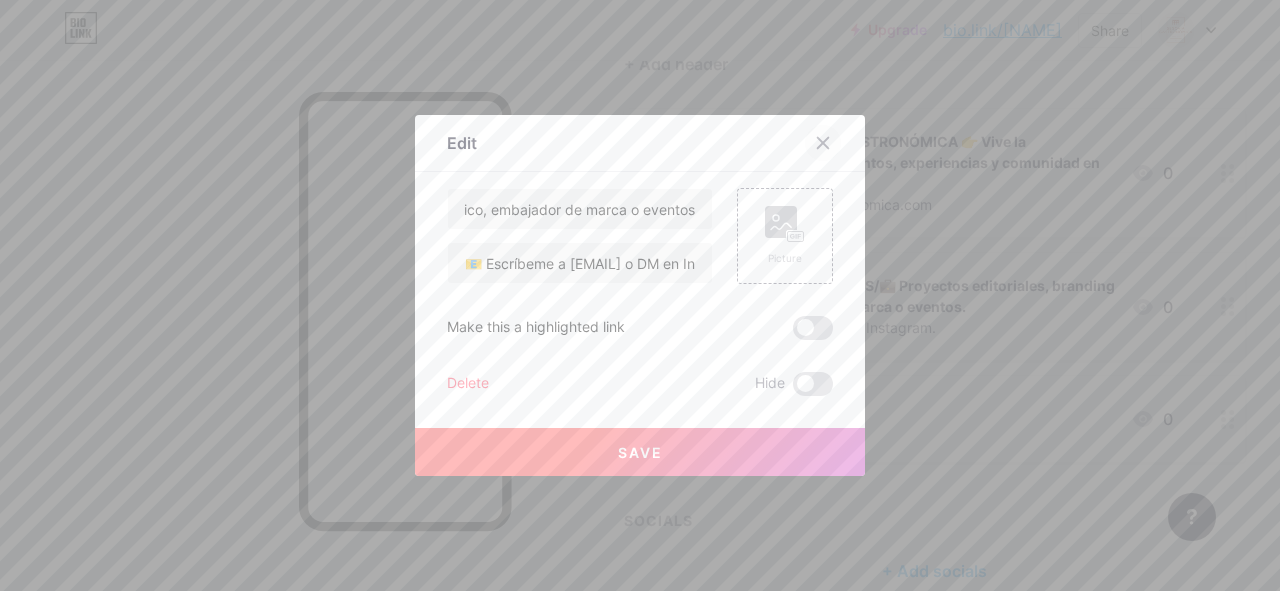click 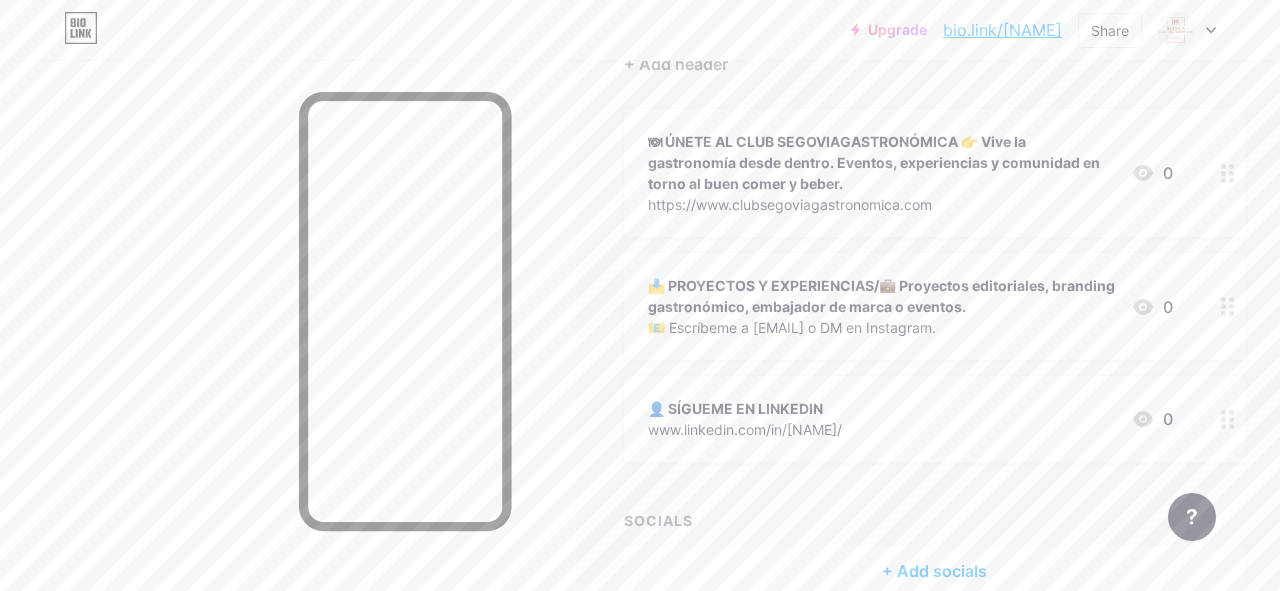 click at bounding box center [1228, 306] 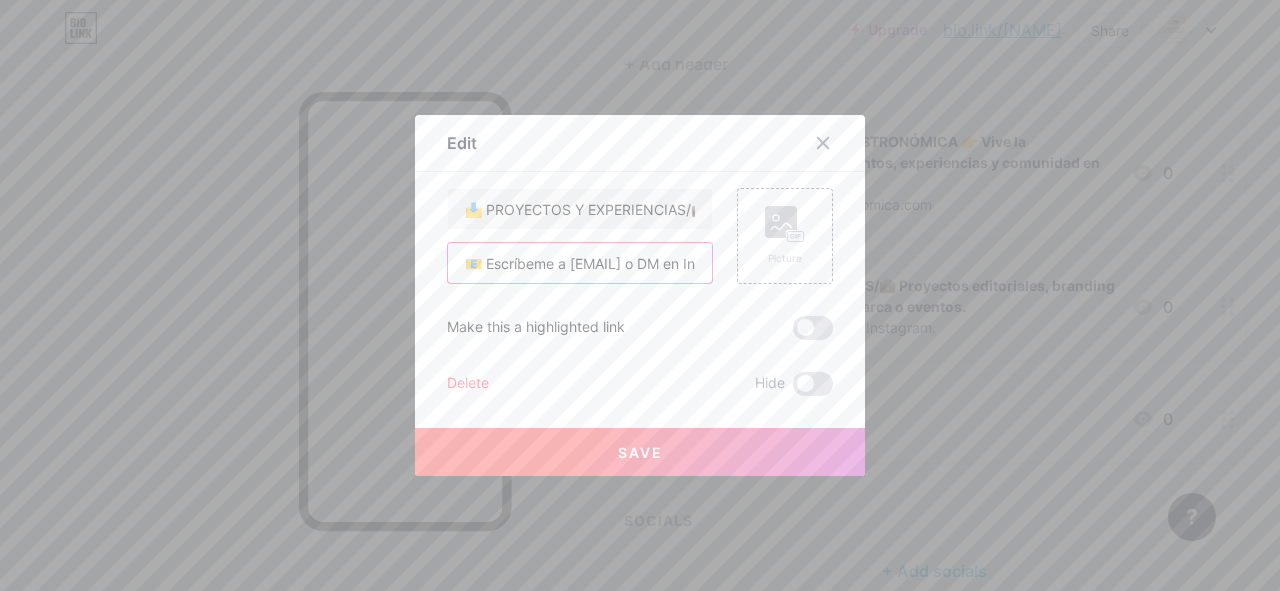 click on "📧 Escríbeme a [EMAIL] o DM en Instagram." at bounding box center (580, 263) 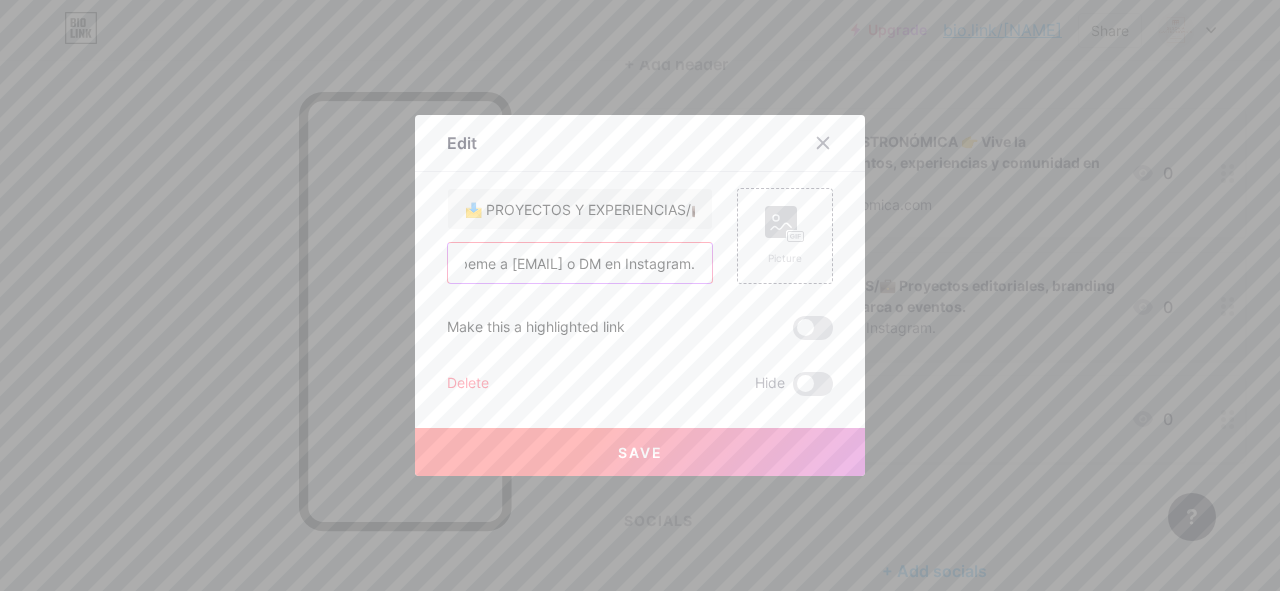 scroll, scrollTop: 0, scrollLeft: 227, axis: horizontal 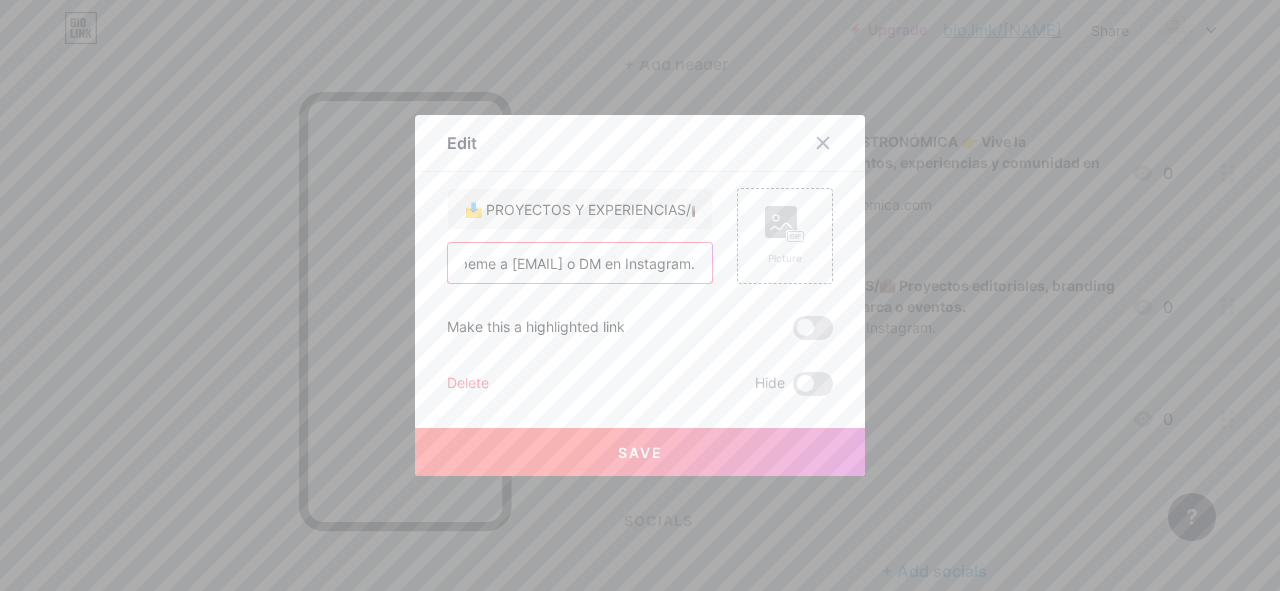 drag, startPoint x: 570, startPoint y: 265, endPoint x: 559, endPoint y: 268, distance: 11.401754 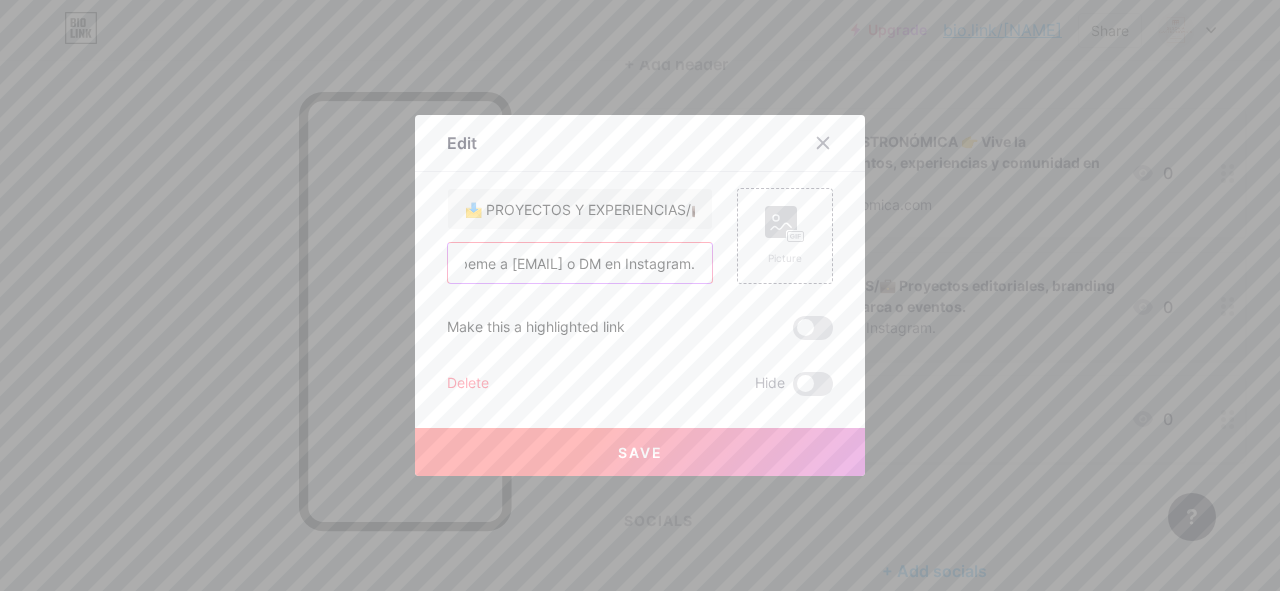 click on "📧 Escríbeme a [EMAIL] o DM en Instagram." at bounding box center (580, 263) 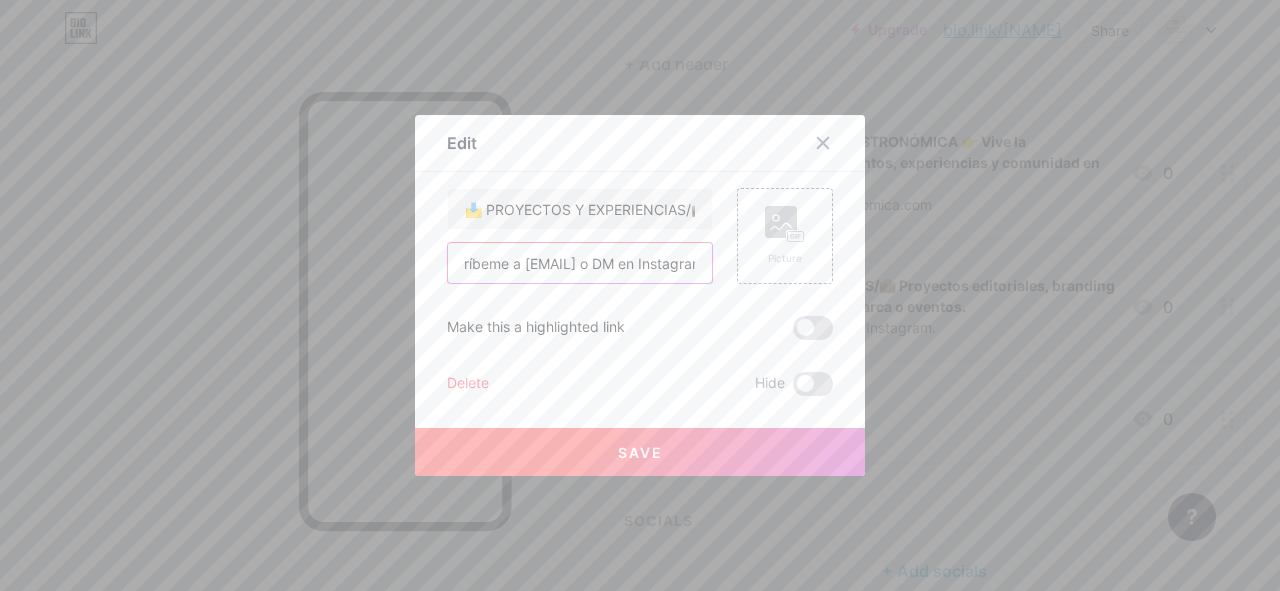 scroll, scrollTop: 0, scrollLeft: 66, axis: horizontal 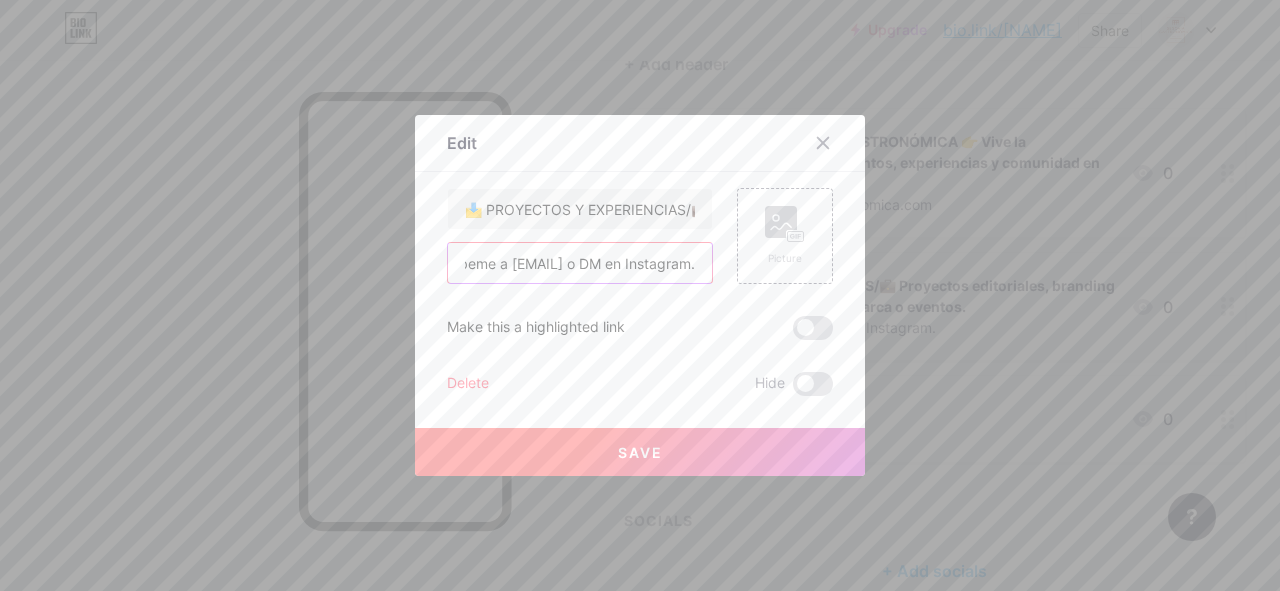 type on "📧 Escríbeme a [EMAIL] o DM en Instagram." 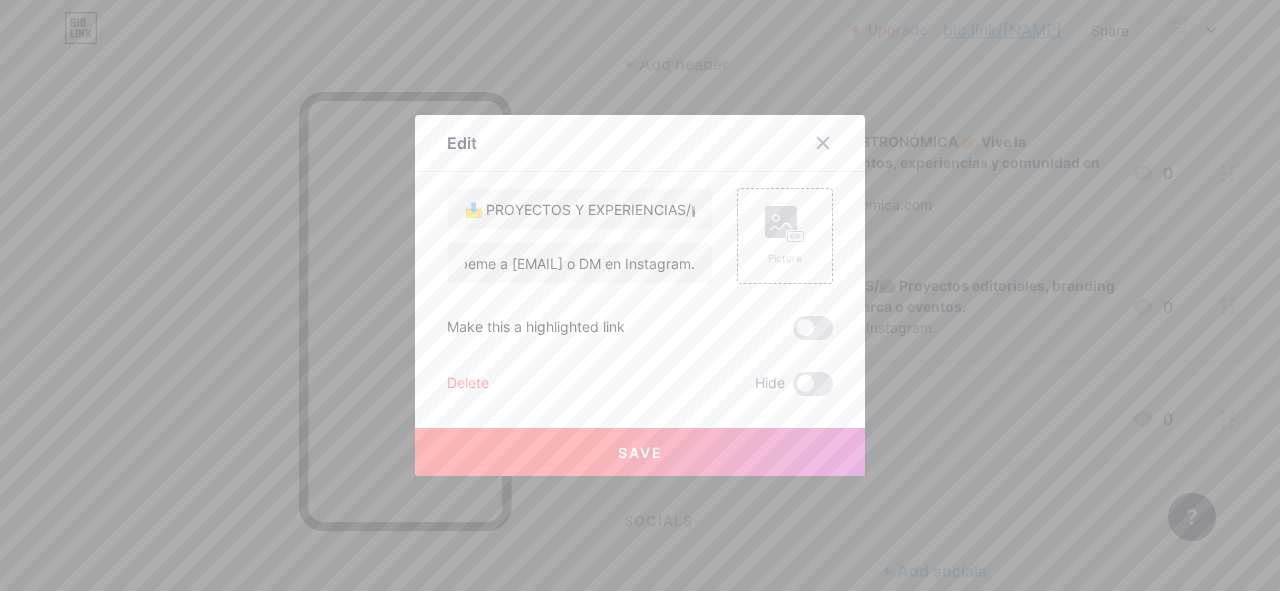 click on "Save" at bounding box center [640, 452] 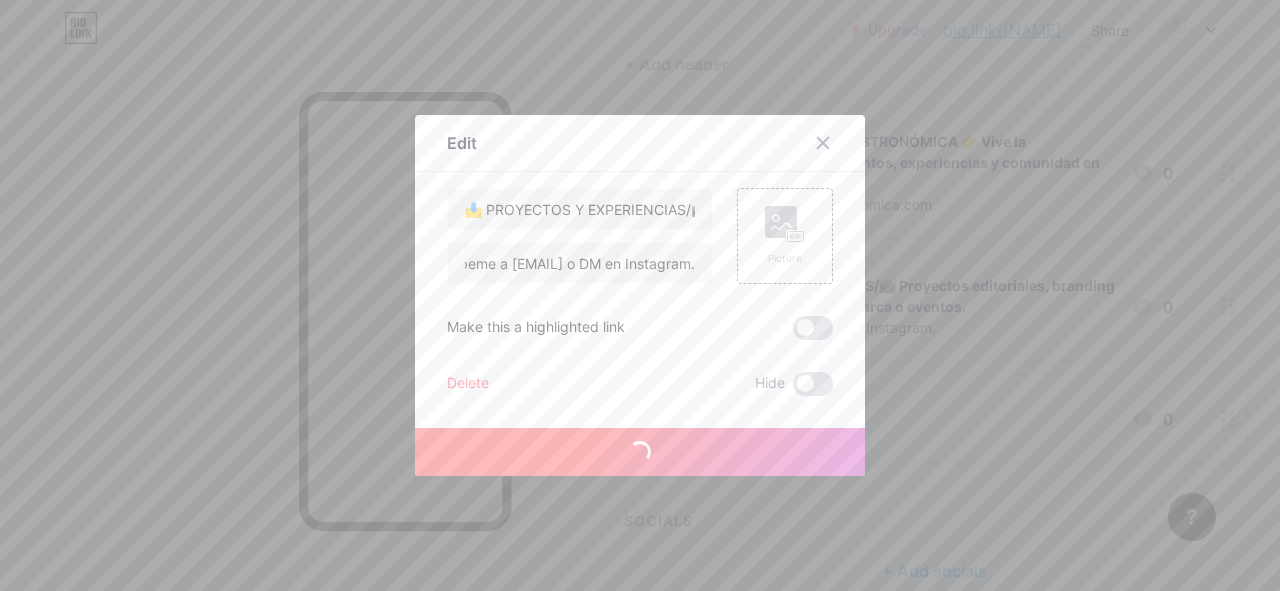 scroll, scrollTop: 0, scrollLeft: 0, axis: both 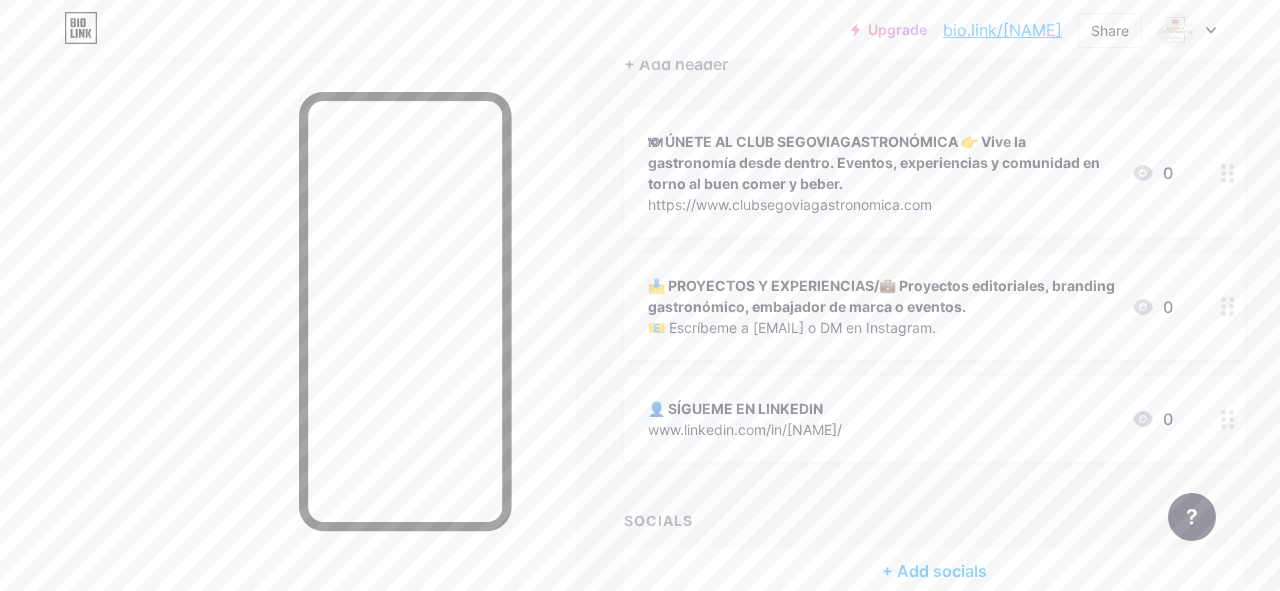 click 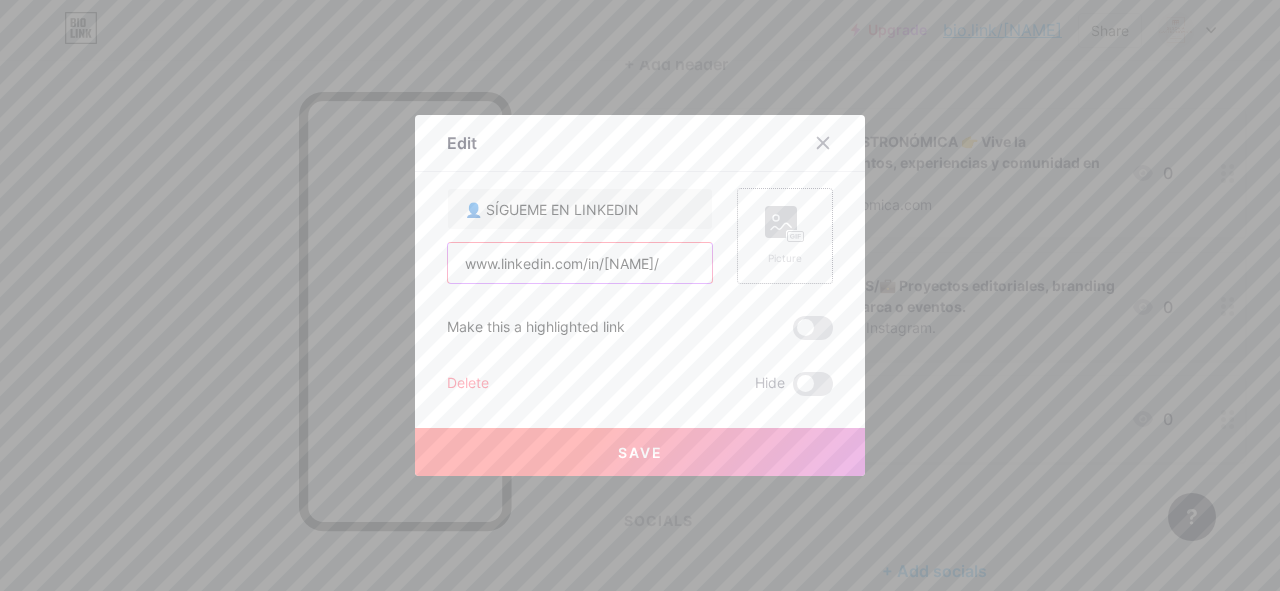 drag, startPoint x: 463, startPoint y: 266, endPoint x: 764, endPoint y: 274, distance: 301.1063 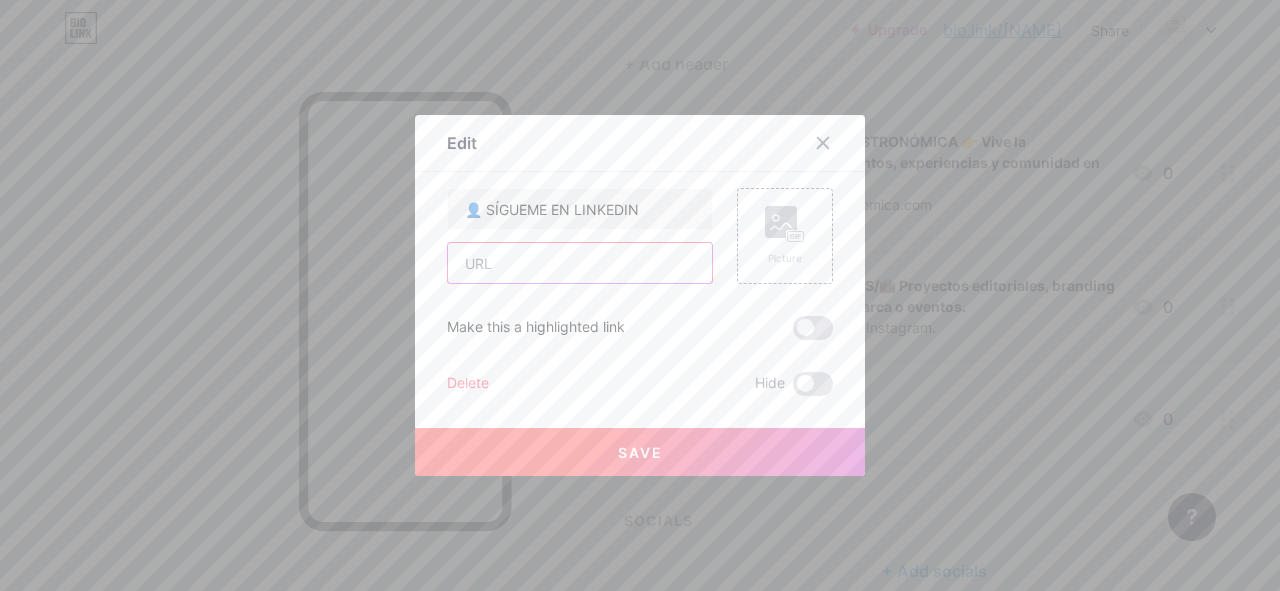 paste on "https://www.linkedin.com/in/[NAME]/" 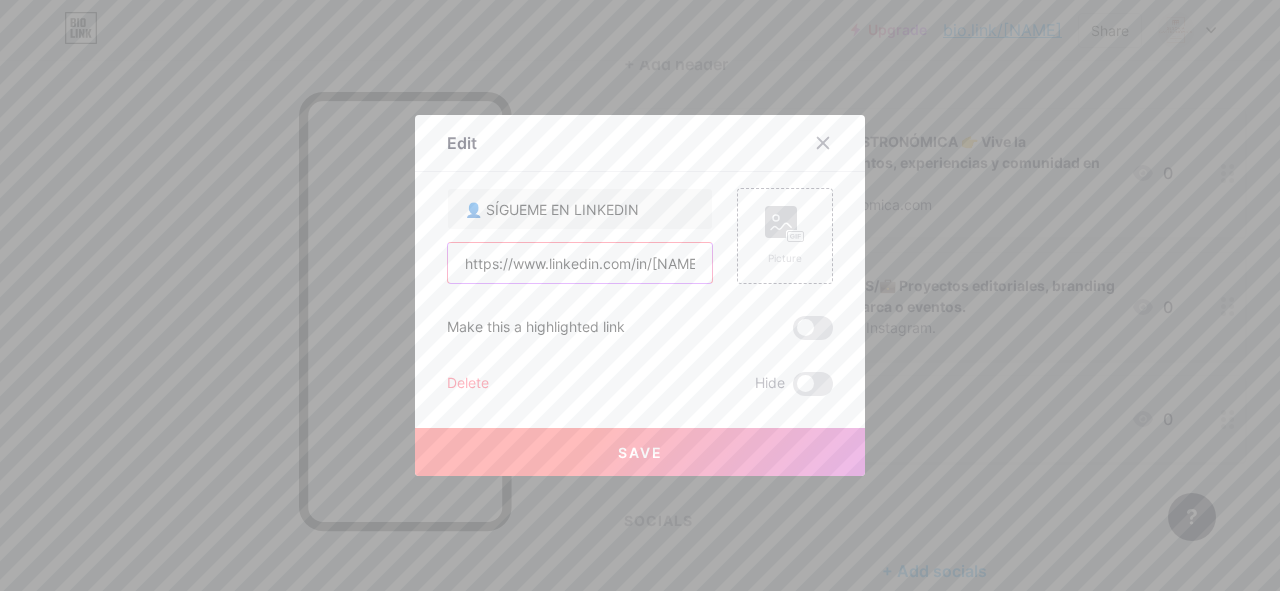 scroll, scrollTop: 0, scrollLeft: 42, axis: horizontal 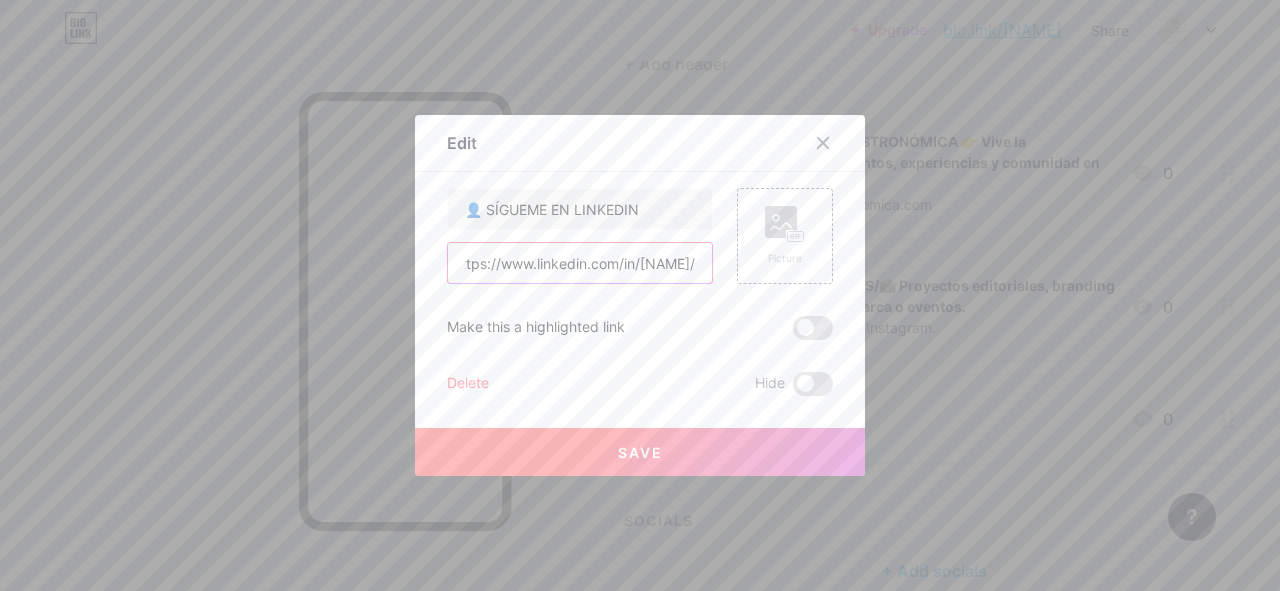type on "https://www.linkedin.com/in/[NAME]/" 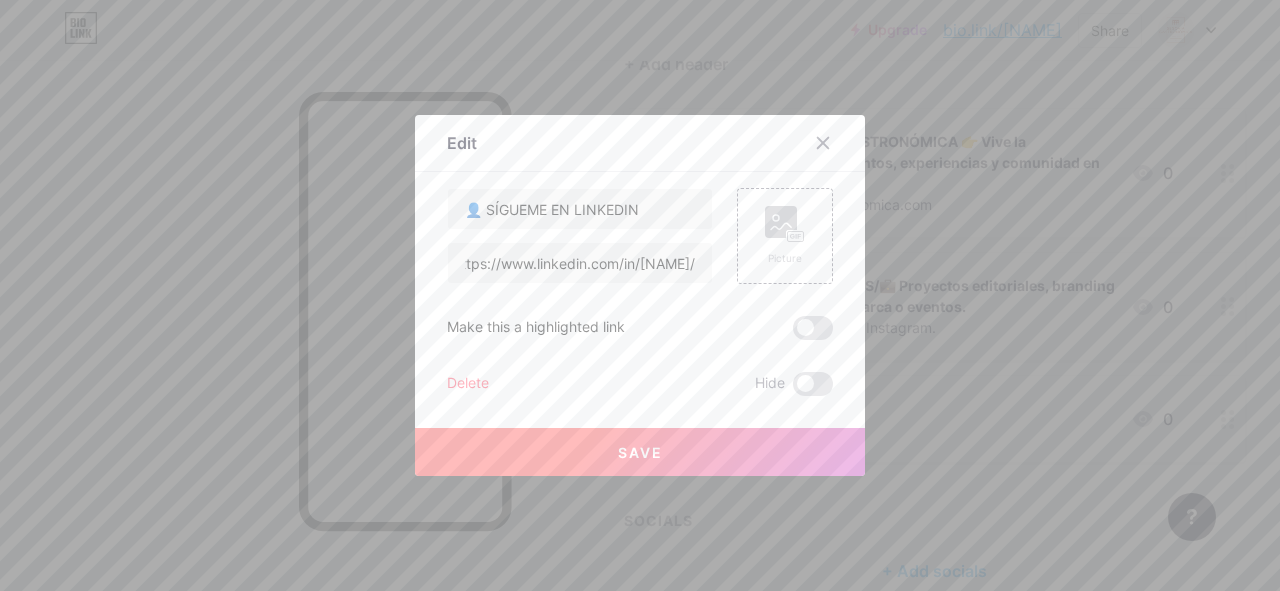 click on "Save" at bounding box center [640, 452] 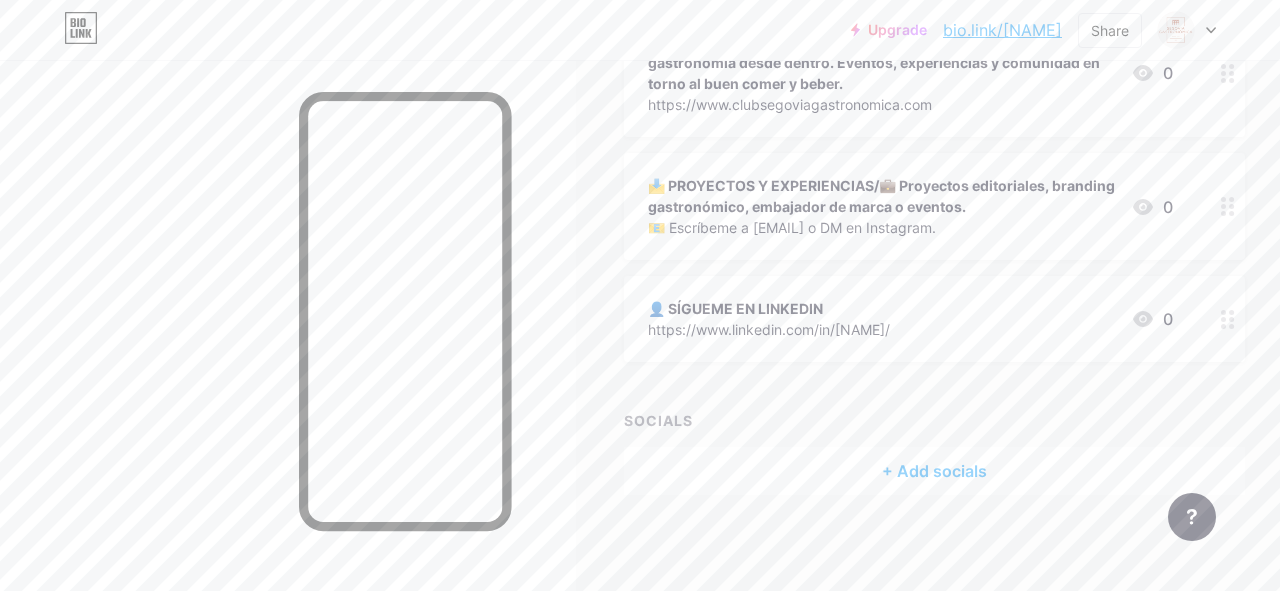 scroll, scrollTop: 309, scrollLeft: 0, axis: vertical 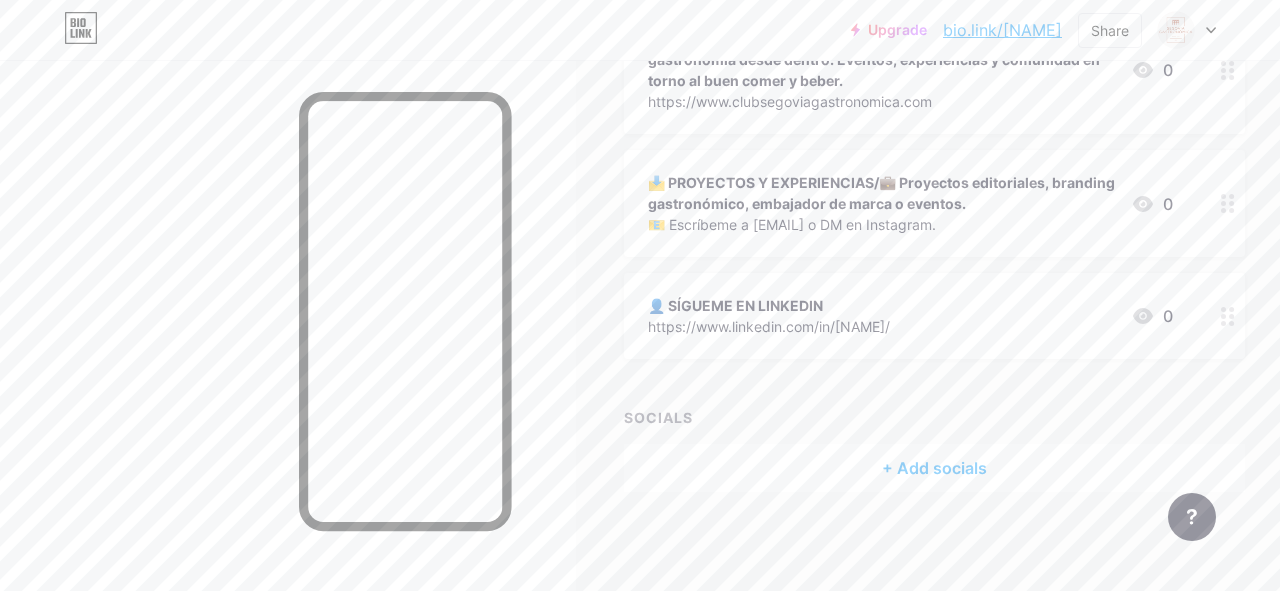 click on "+ Add socials" at bounding box center [934, 468] 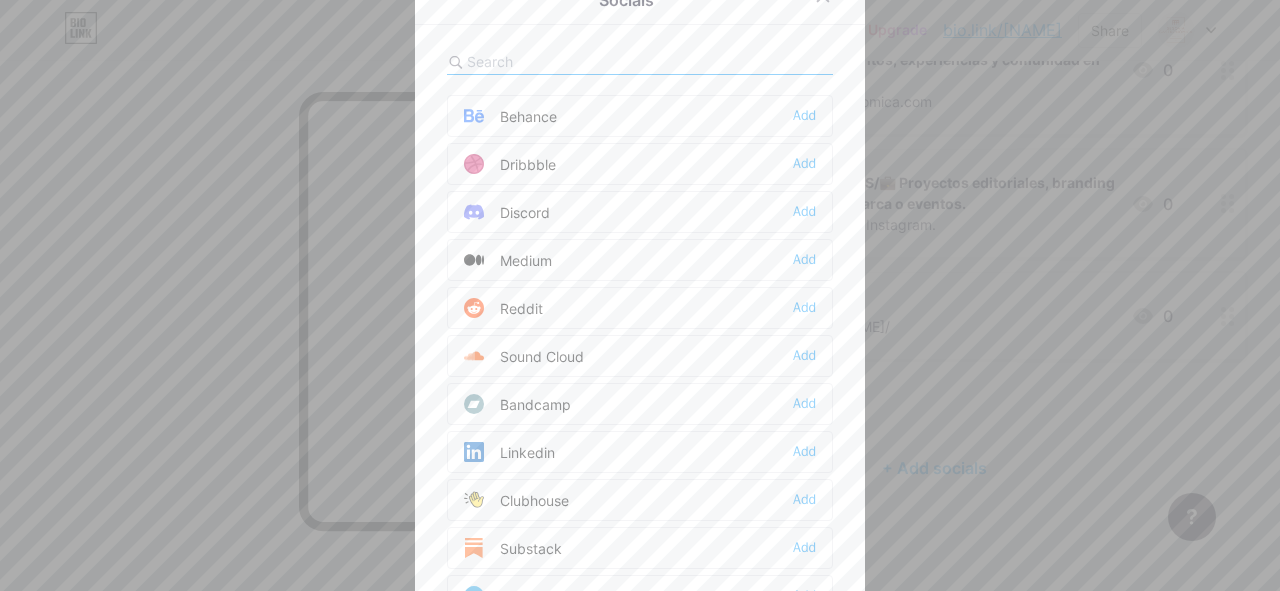 scroll, scrollTop: 525, scrollLeft: 0, axis: vertical 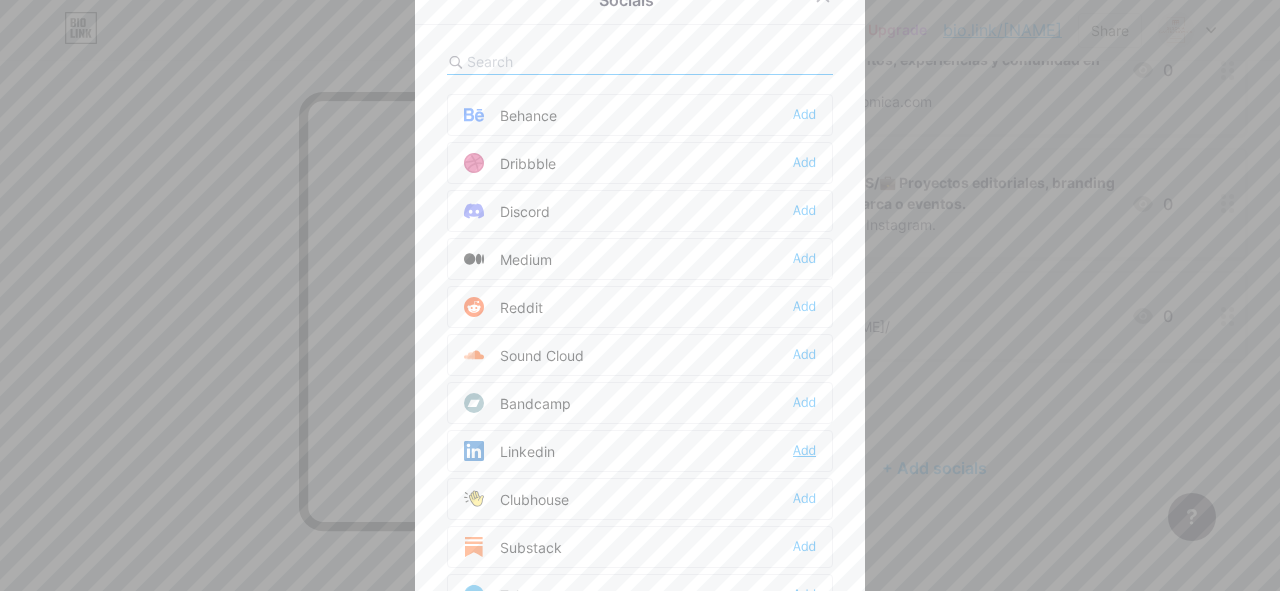 click on "Add" at bounding box center [804, 451] 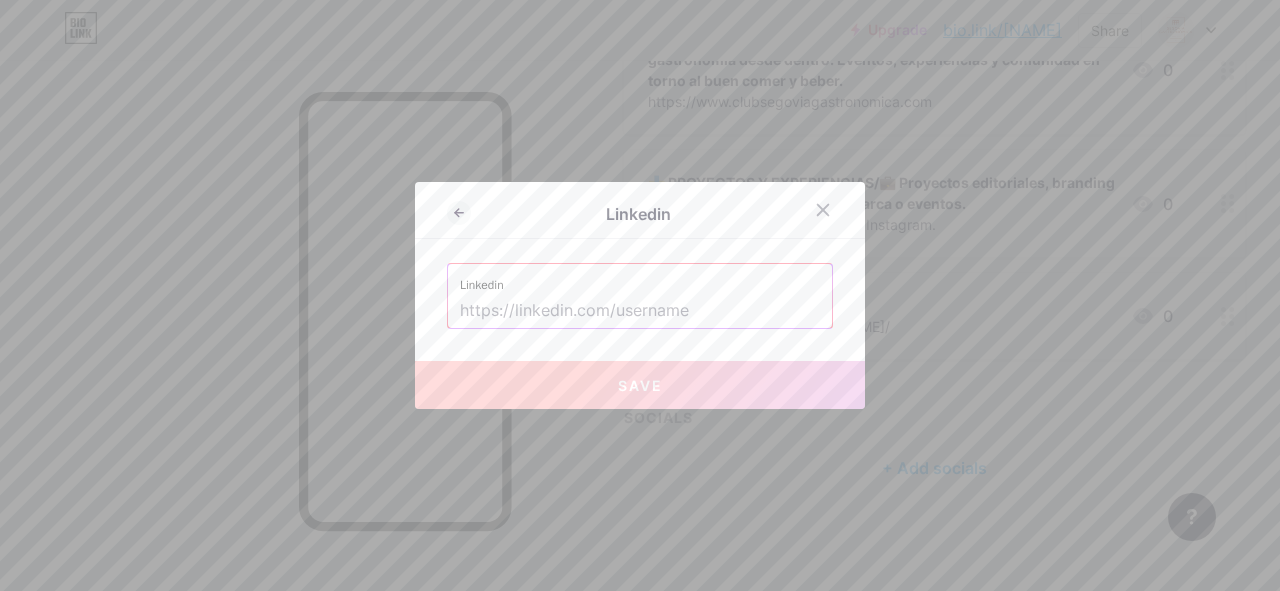 click at bounding box center [640, 311] 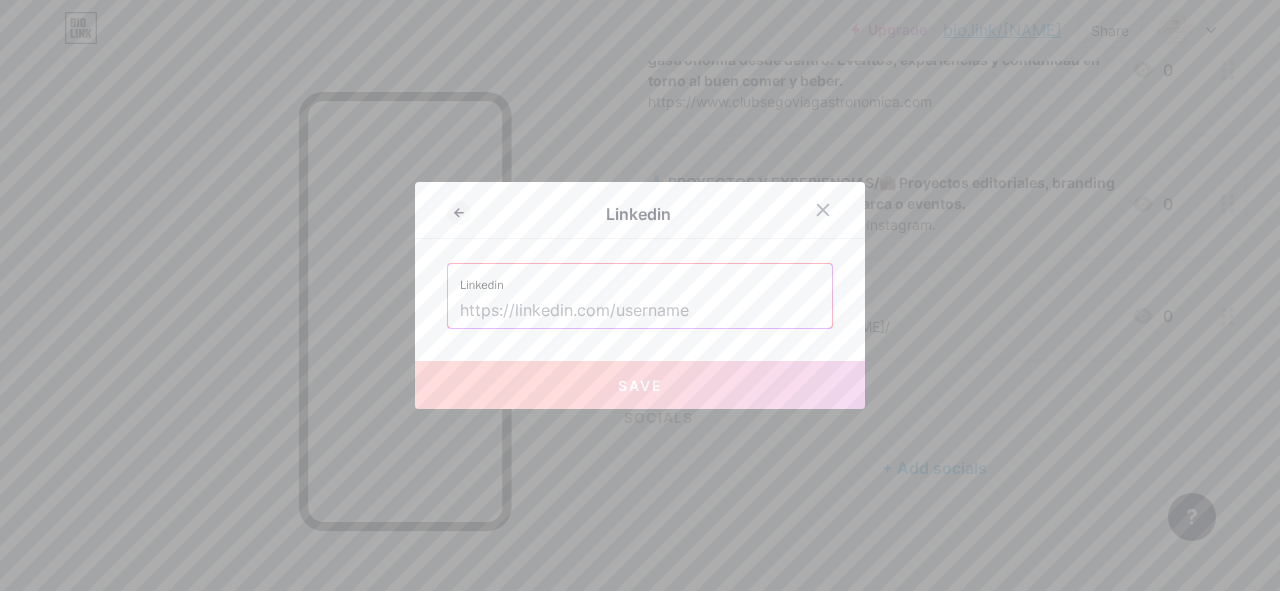 paste on "https://www.linkedin.com/in/[NAME]/" 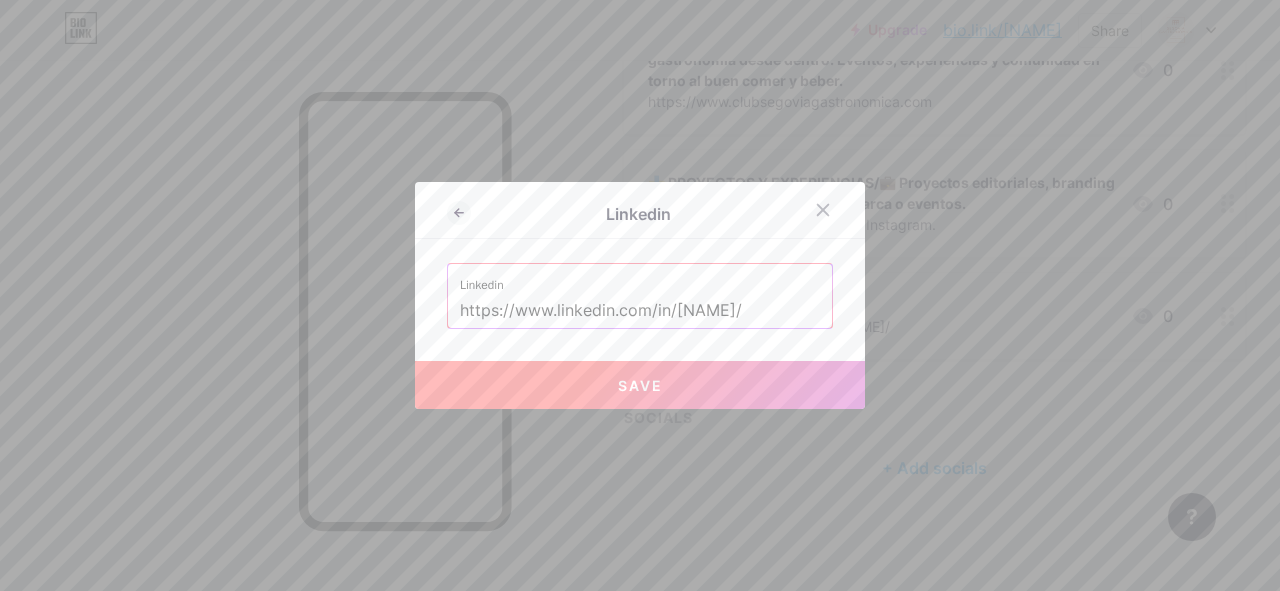 type on "https://www.linkedin.com/in/[NAME]/" 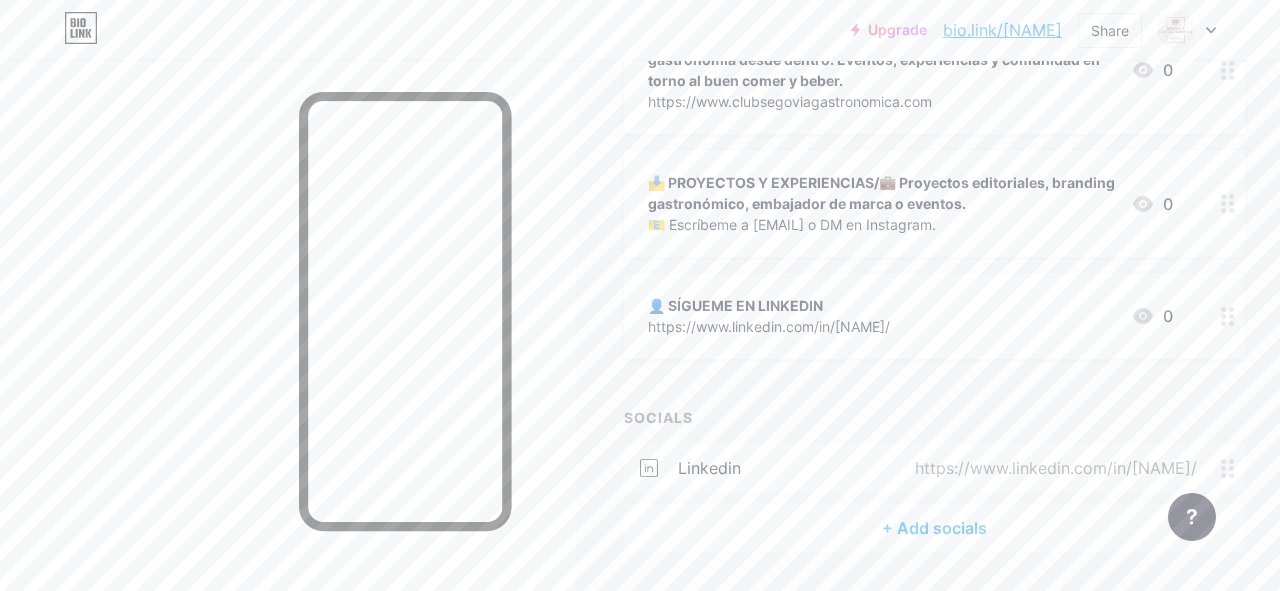 click 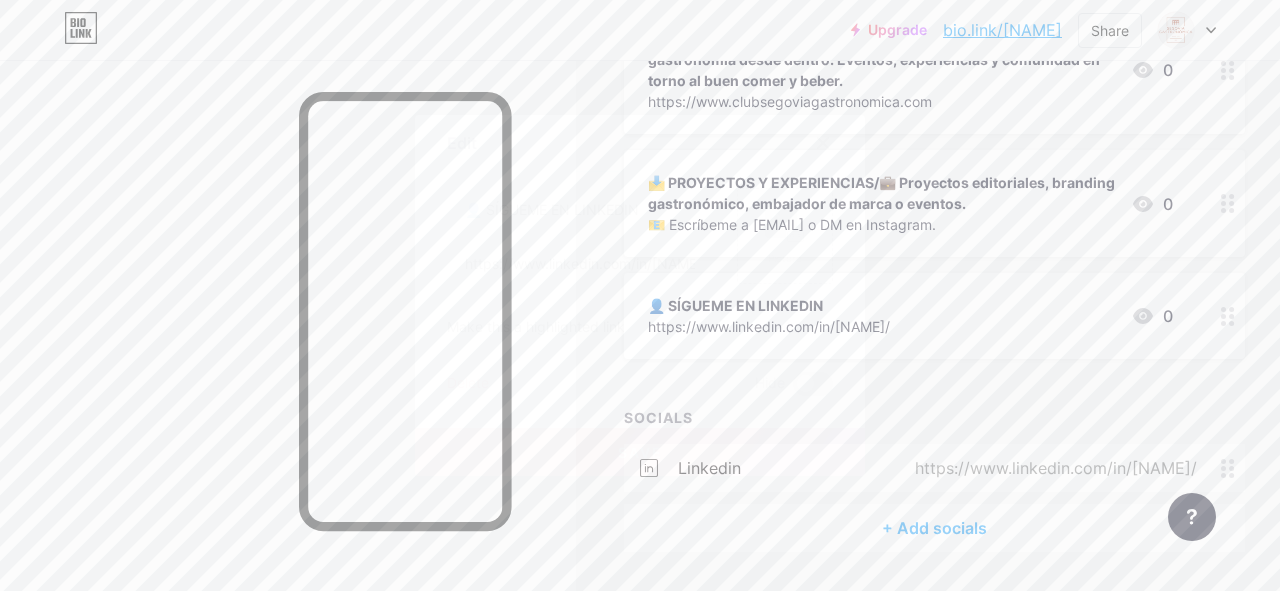 click on "Delete" at bounding box center [468, 384] 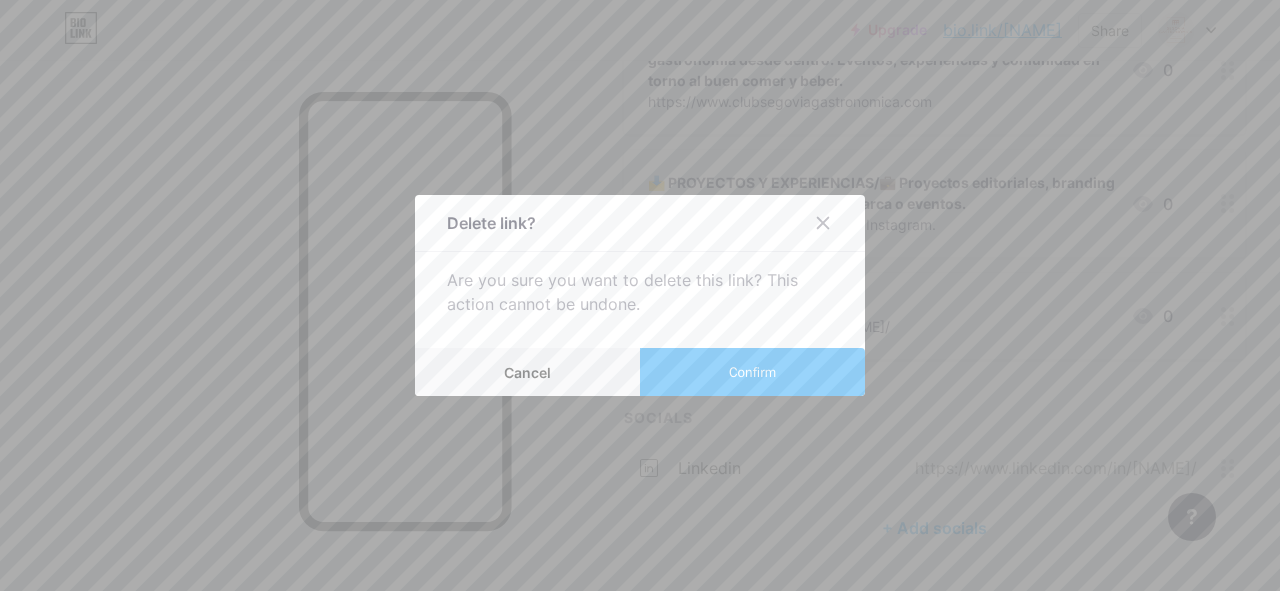 click on "Confirm" at bounding box center (752, 372) 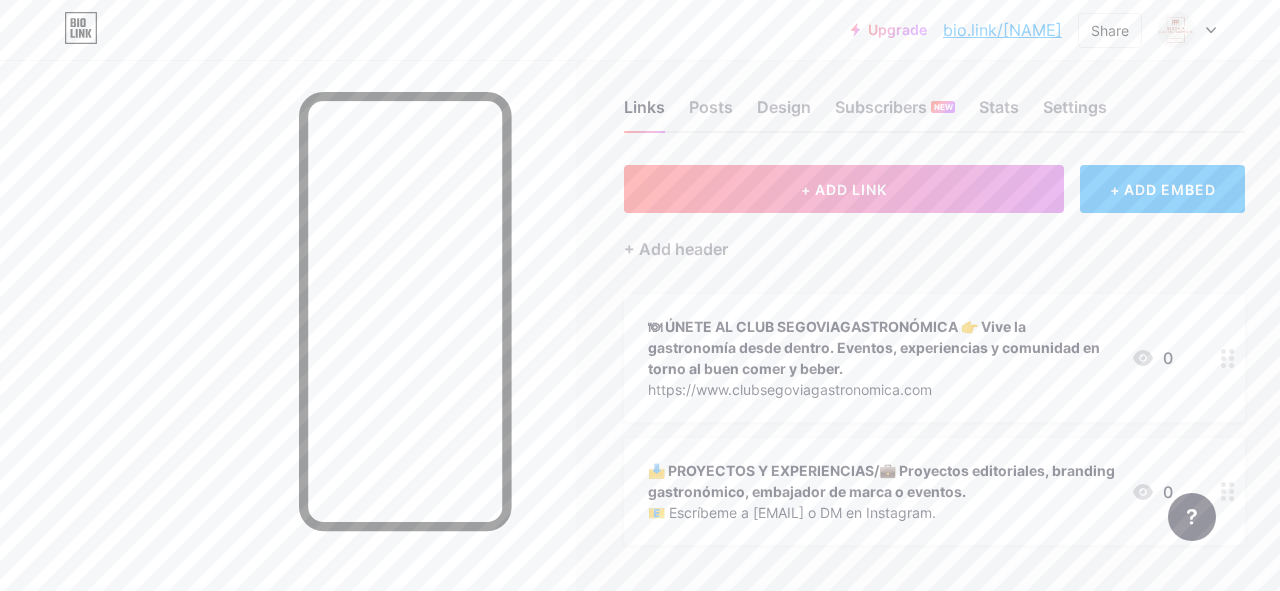 scroll, scrollTop: 0, scrollLeft: 0, axis: both 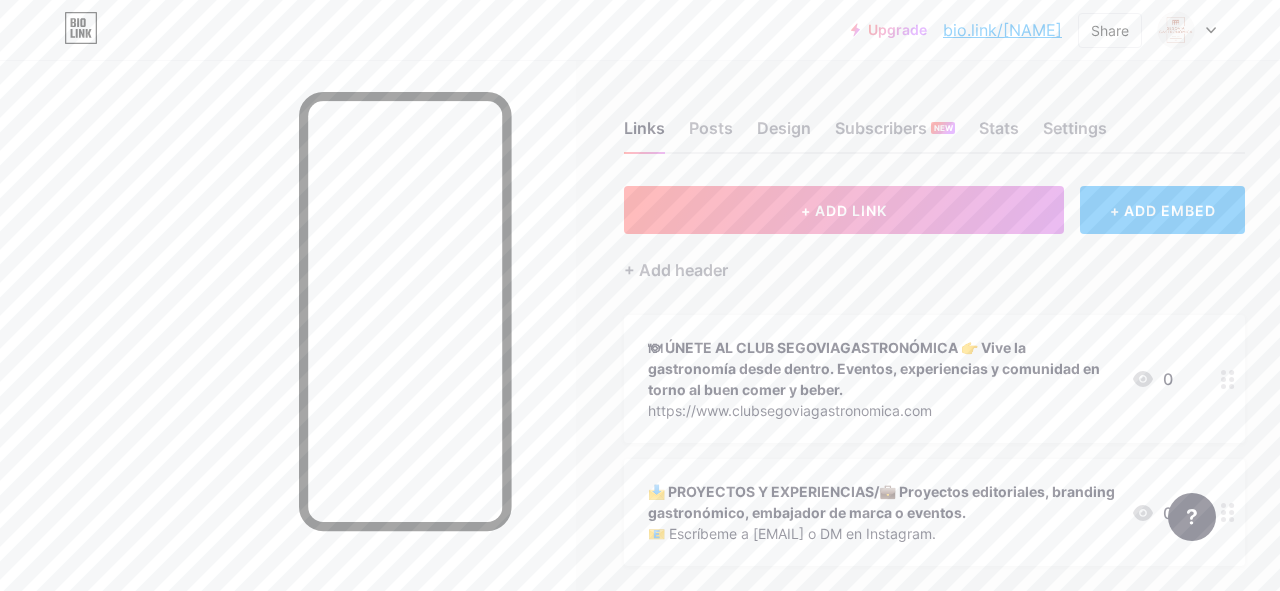 click on "+ ADD EMBED" at bounding box center (1162, 210) 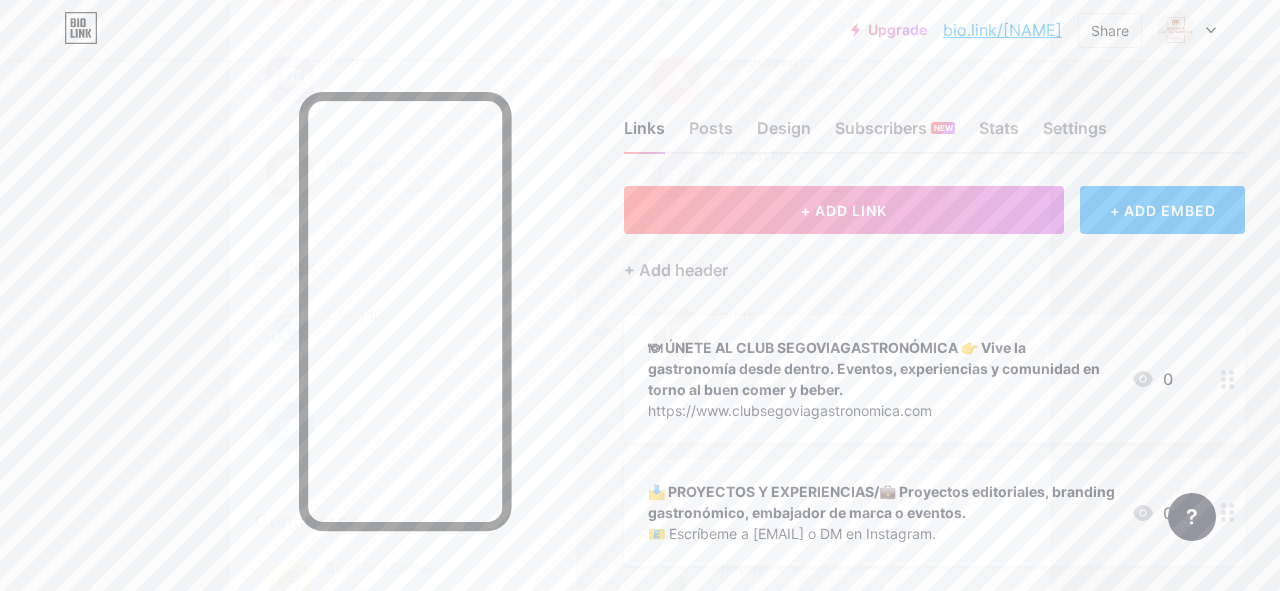 scroll, scrollTop: 425, scrollLeft: 0, axis: vertical 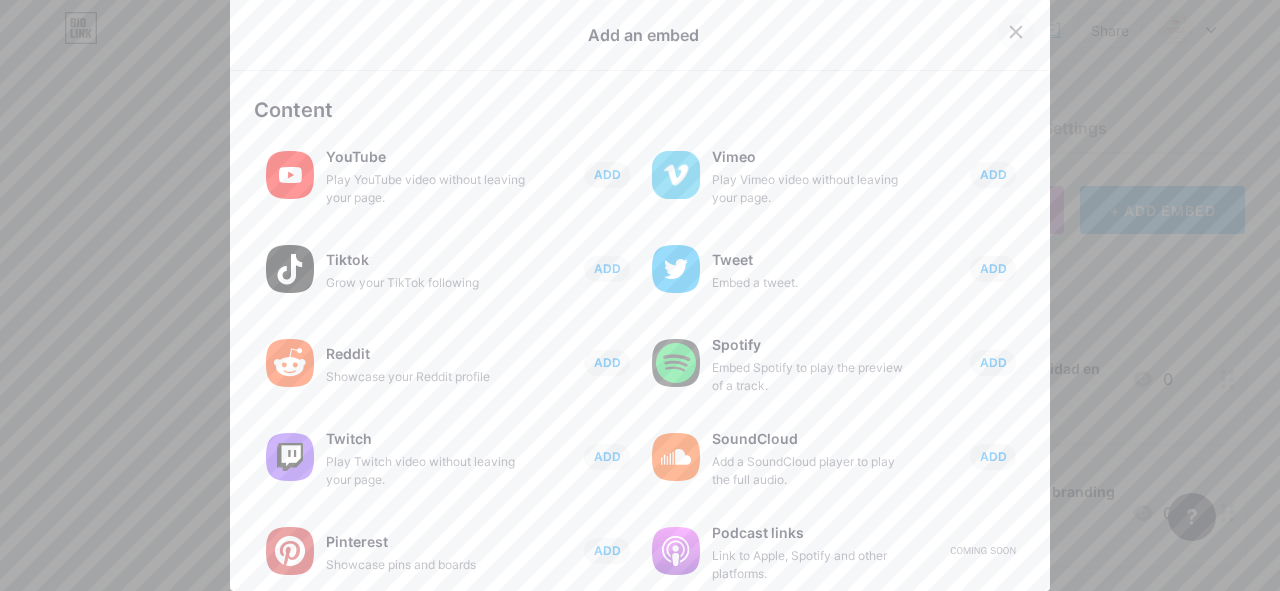 click 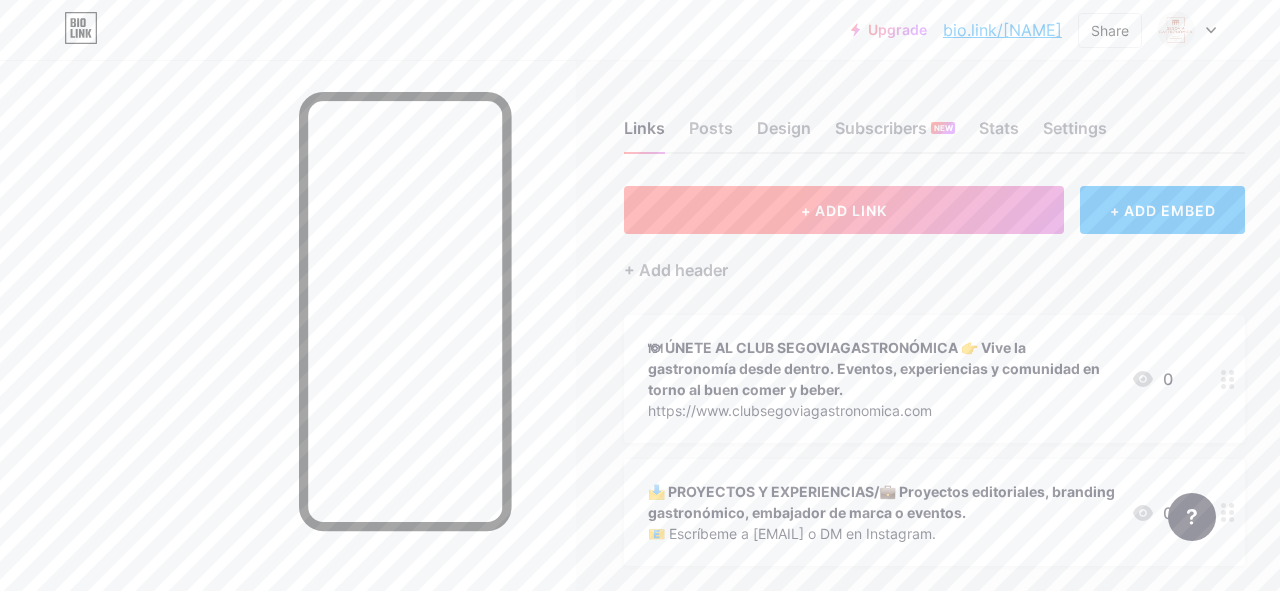 click on "+ ADD LINK" at bounding box center (844, 210) 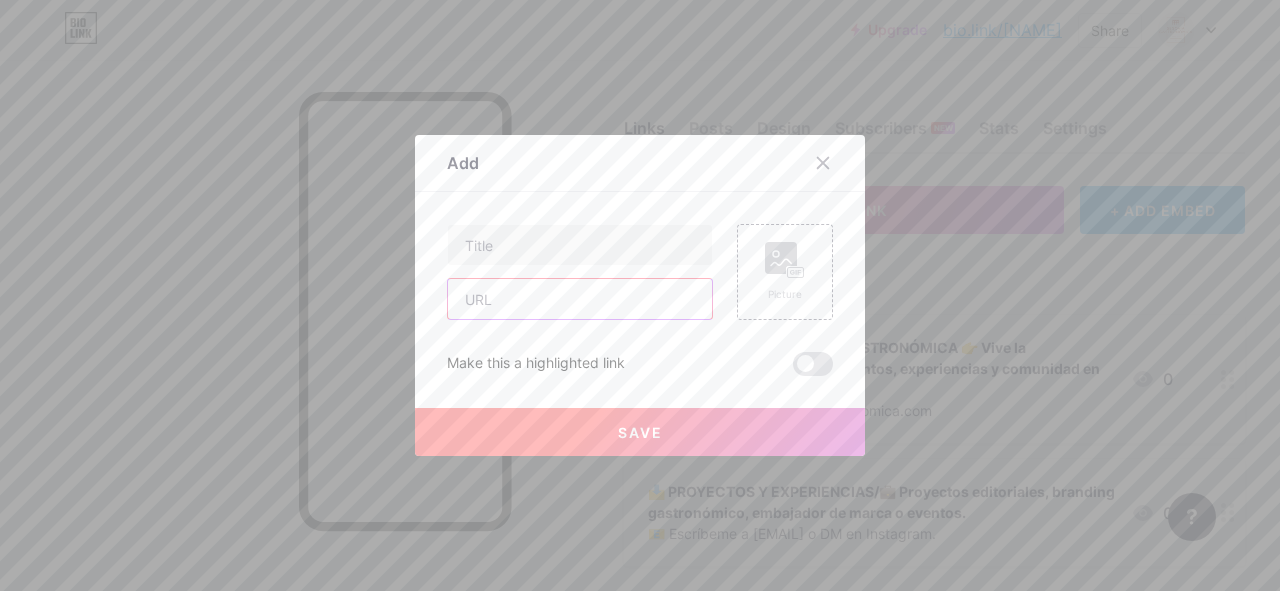 click at bounding box center [580, 299] 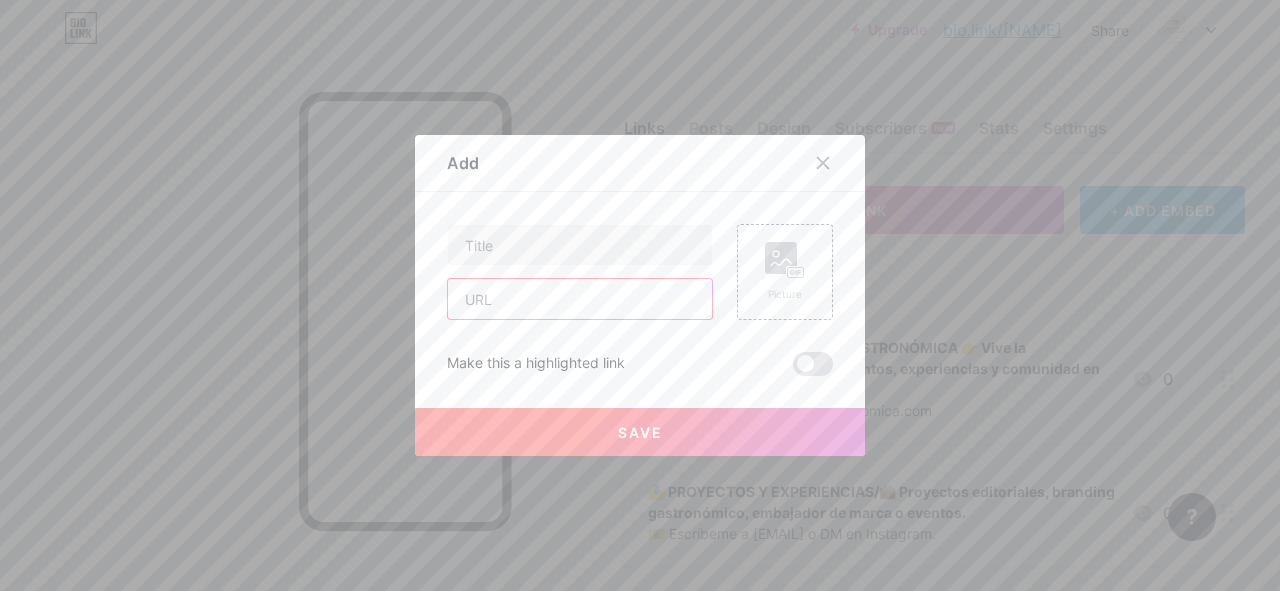 type on "https://www.linkedin.com/in/[NAME]/" 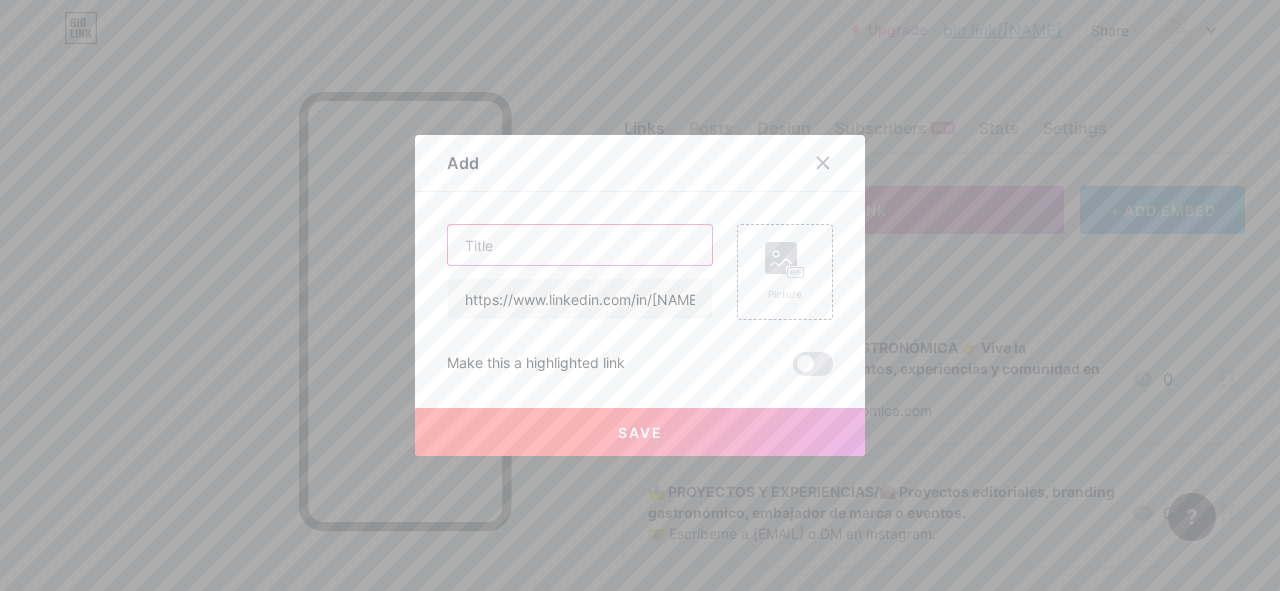 click at bounding box center [580, 245] 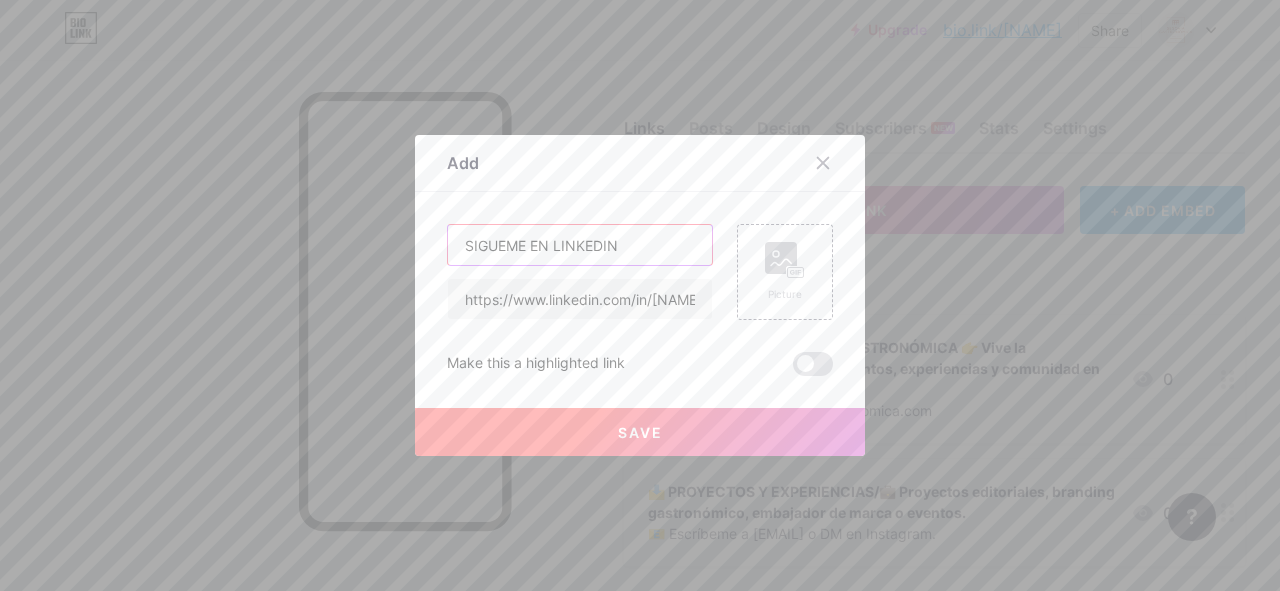 type on "SIGUEME EN LINKEDIN" 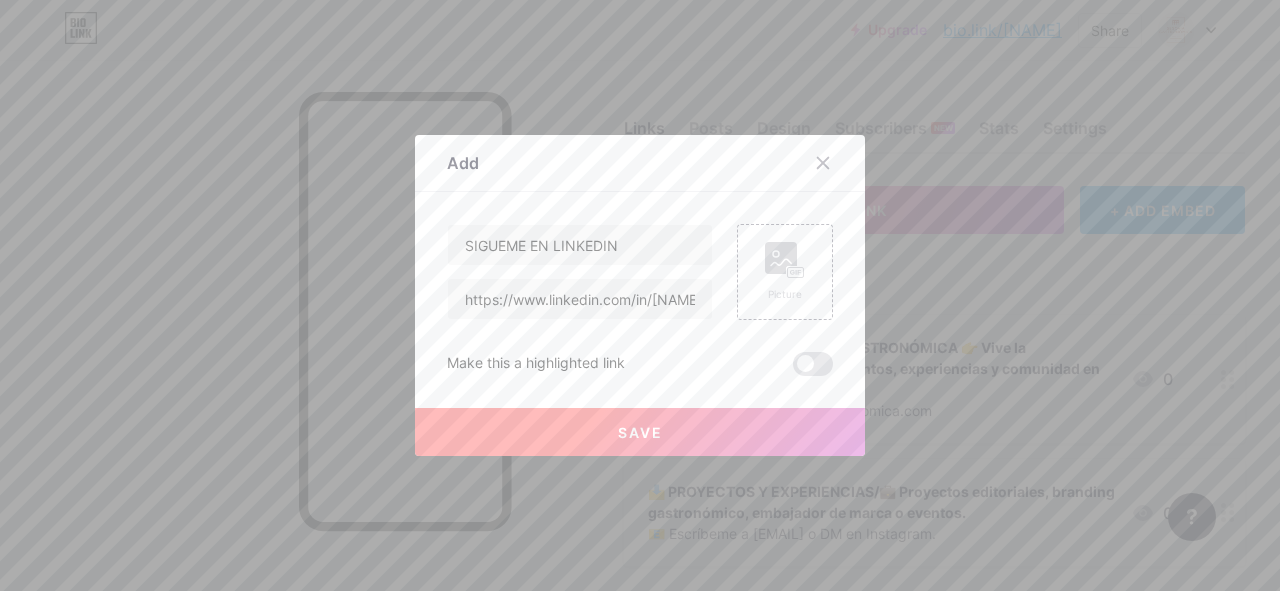 click on "Save" at bounding box center (640, 432) 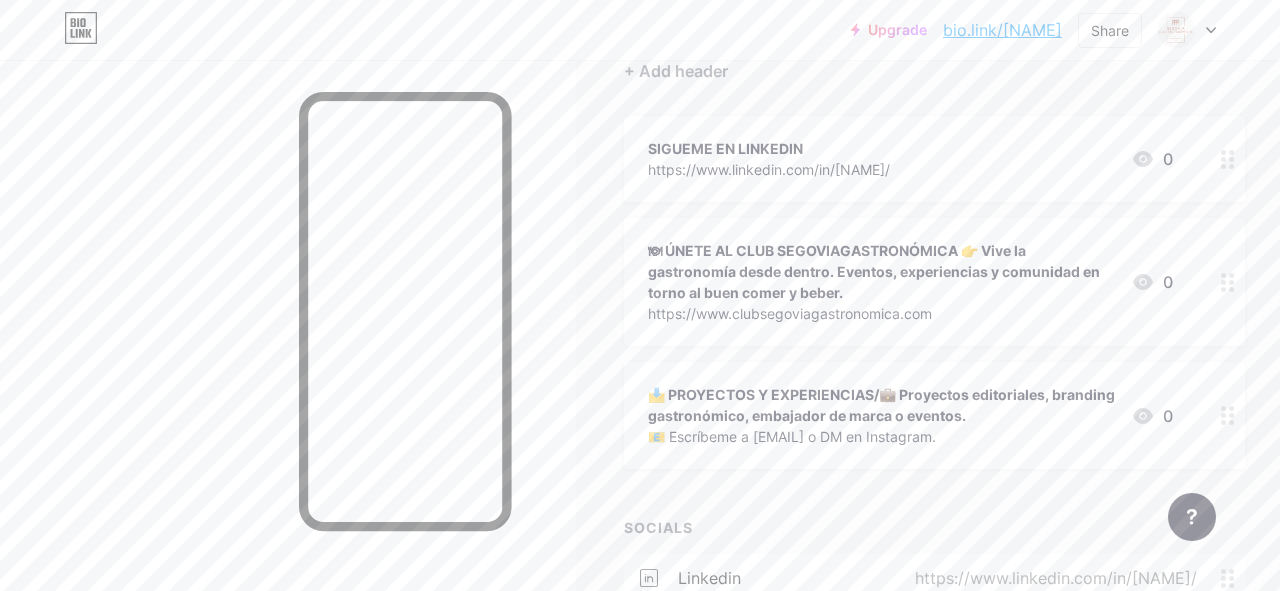scroll, scrollTop: 202, scrollLeft: 0, axis: vertical 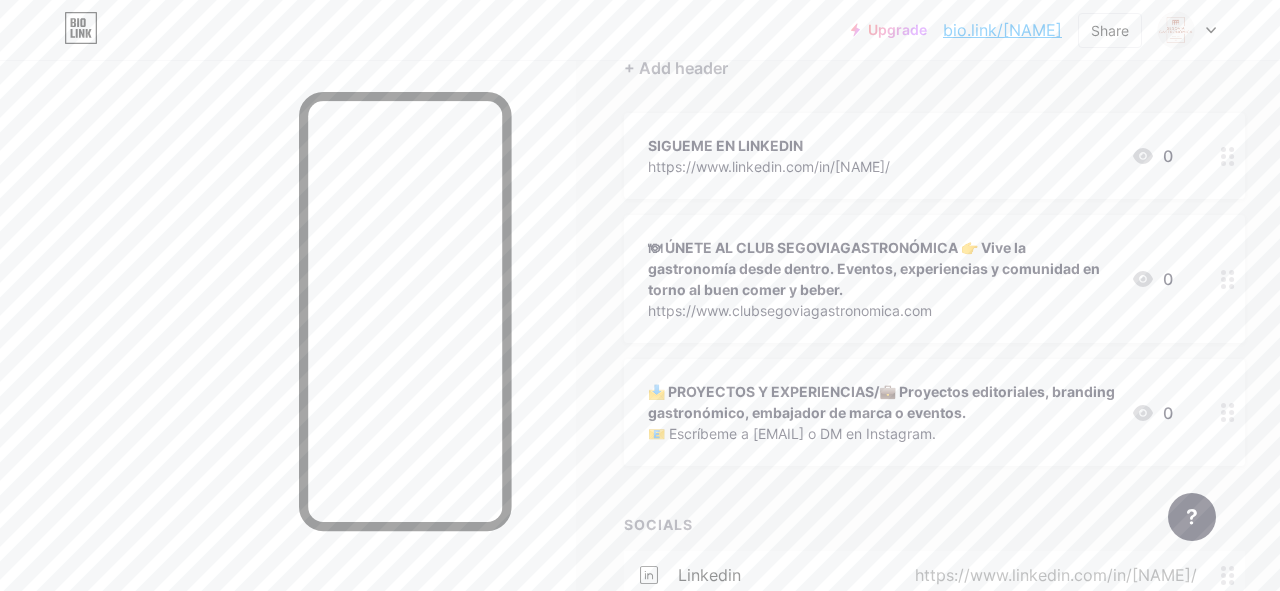 type 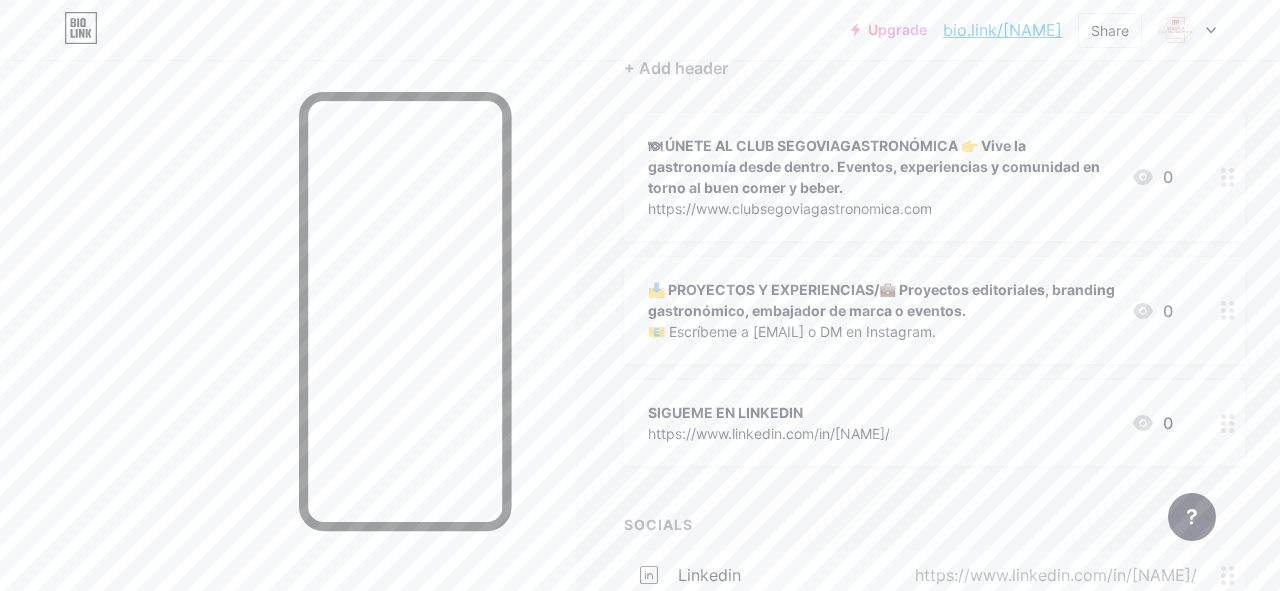 click at bounding box center [1228, 177] 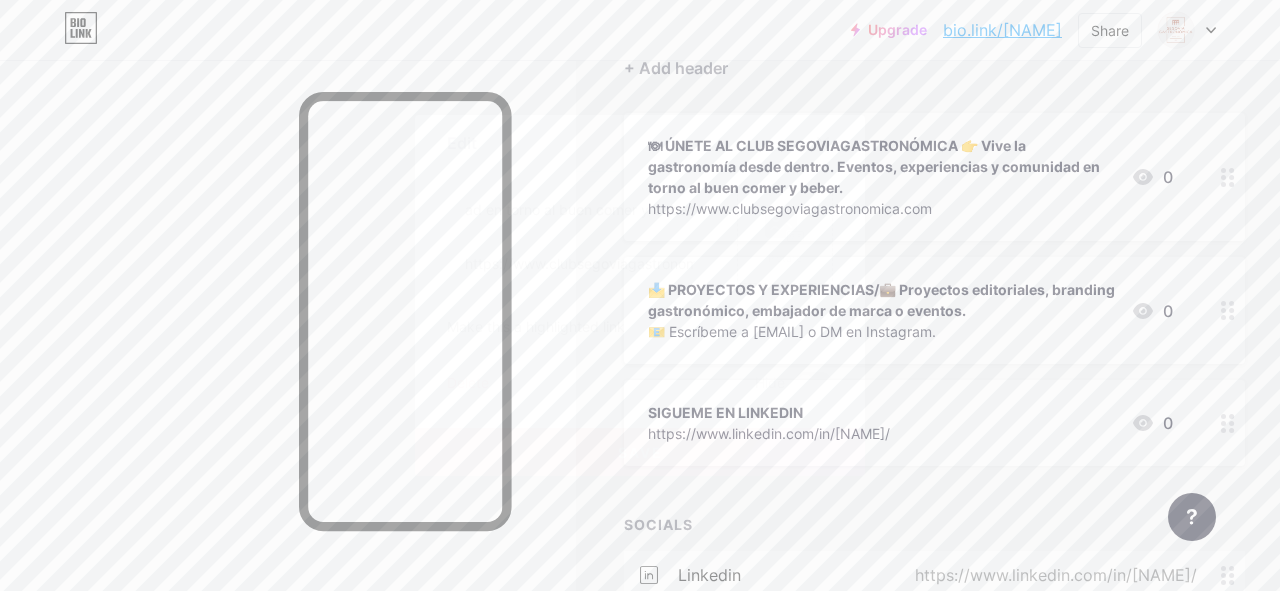scroll, scrollTop: 0, scrollLeft: 773, axis: horizontal 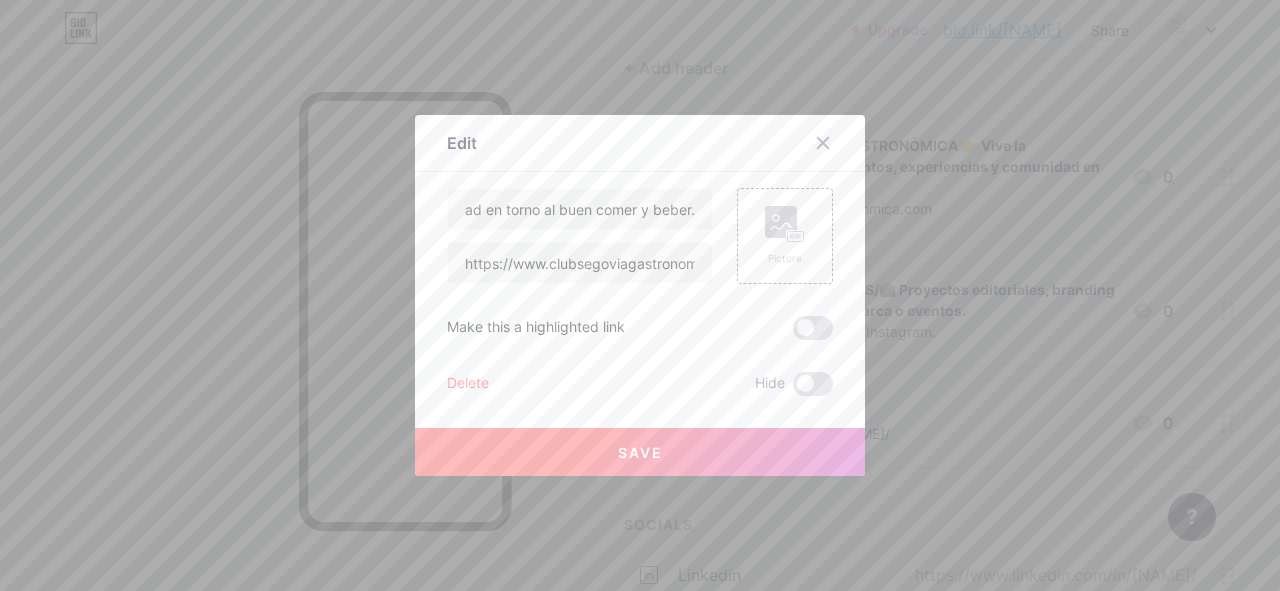 click on "Save" at bounding box center [640, 452] 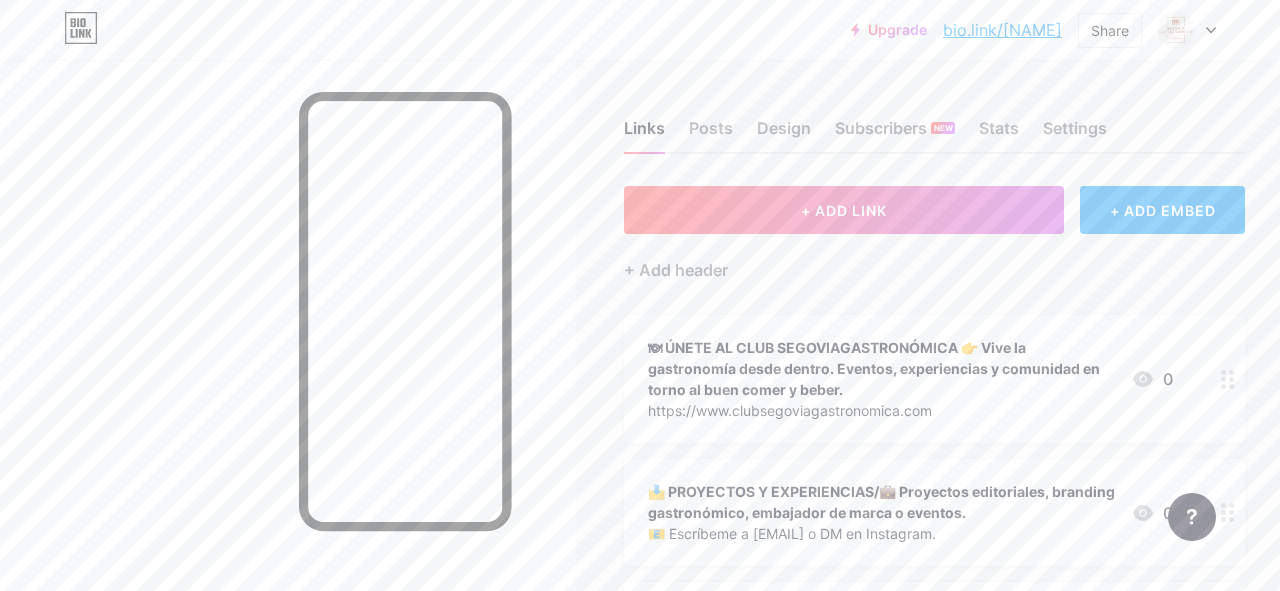 scroll, scrollTop: 18, scrollLeft: 0, axis: vertical 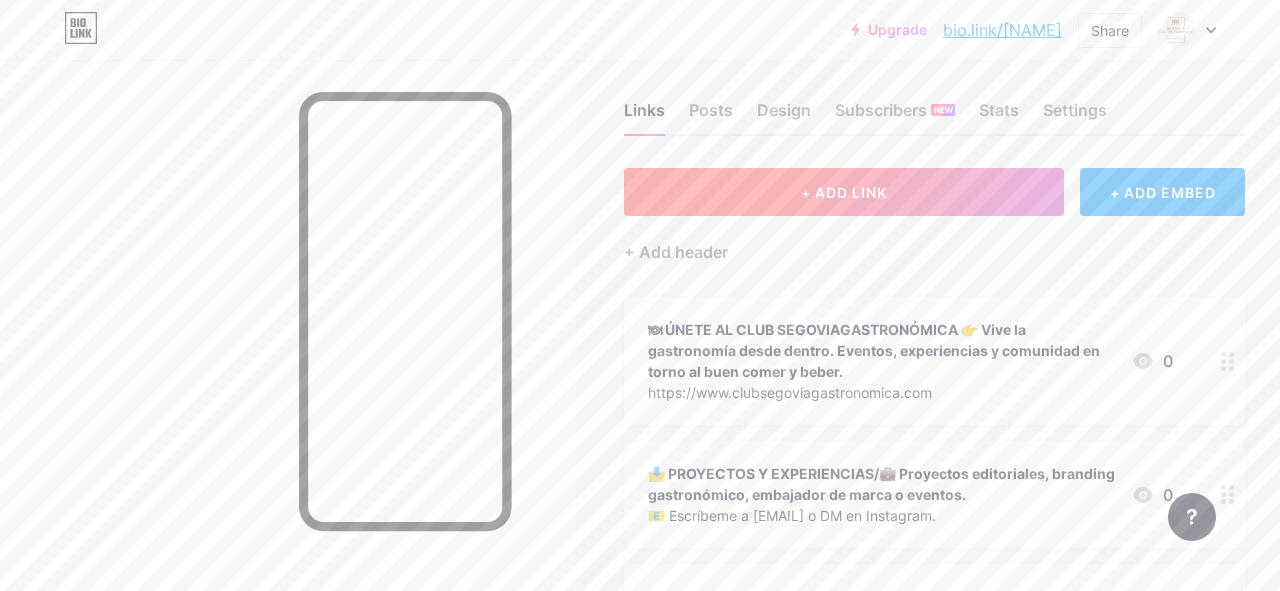 click on "+ ADD LINK" at bounding box center (844, 192) 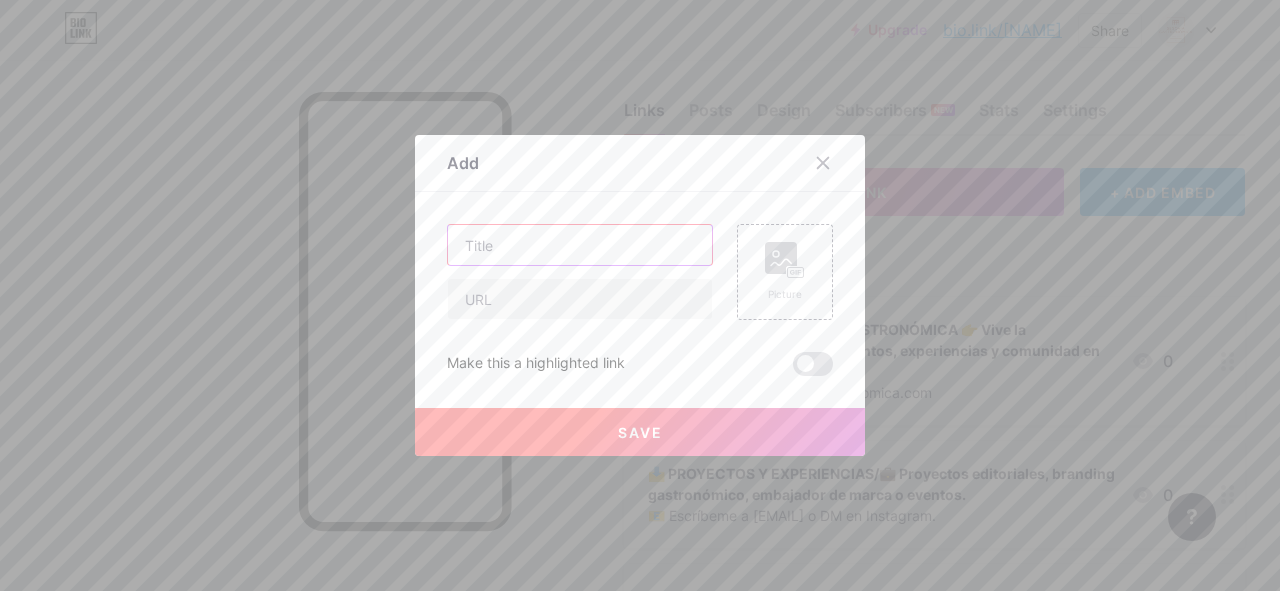 click at bounding box center [580, 245] 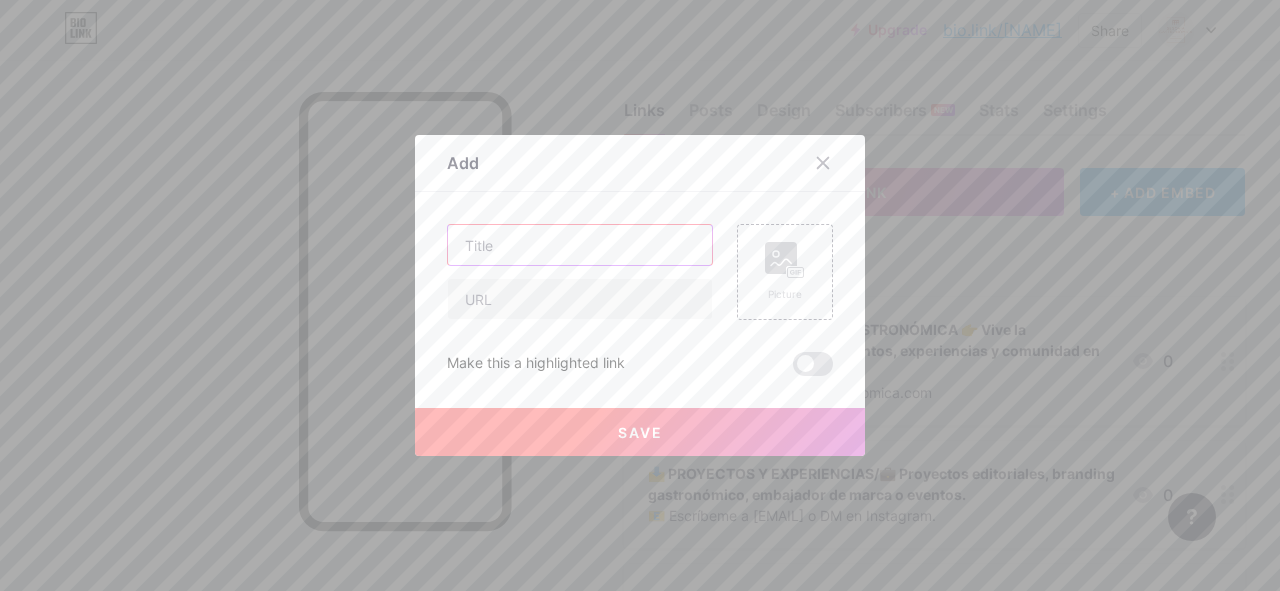 paste on "🚘 ROADTRIPS Y EXPERIENCIAS DS" 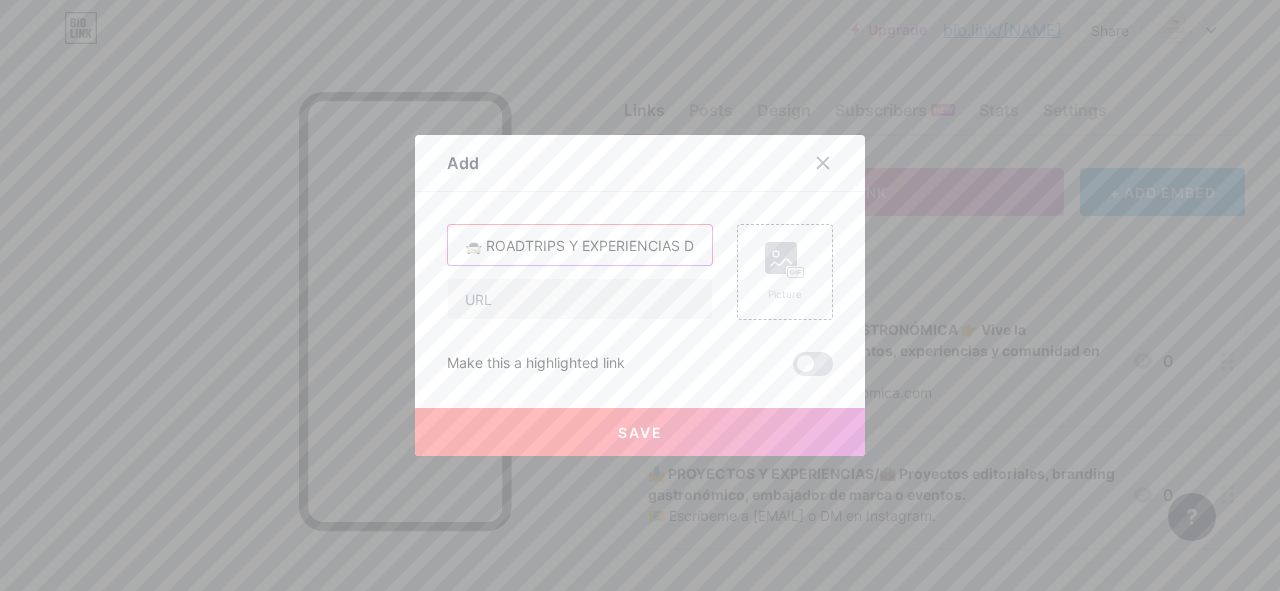 scroll, scrollTop: 0, scrollLeft: 4, axis: horizontal 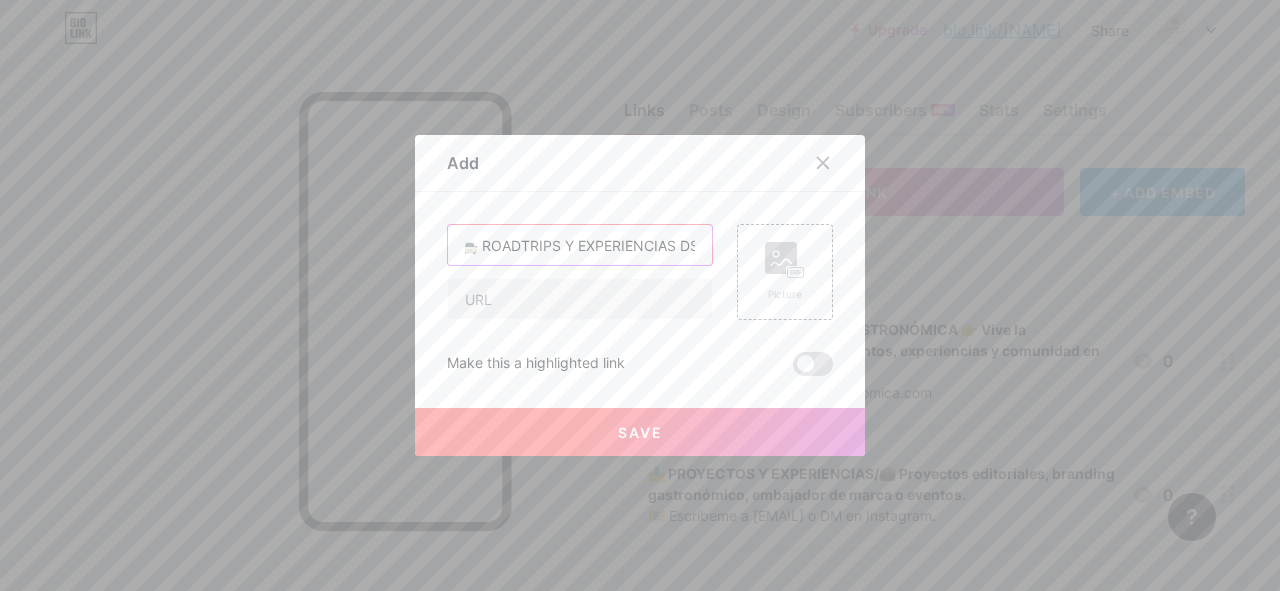type on "🚘 ROADTRIPS Y EXPERIENCIAS DS" 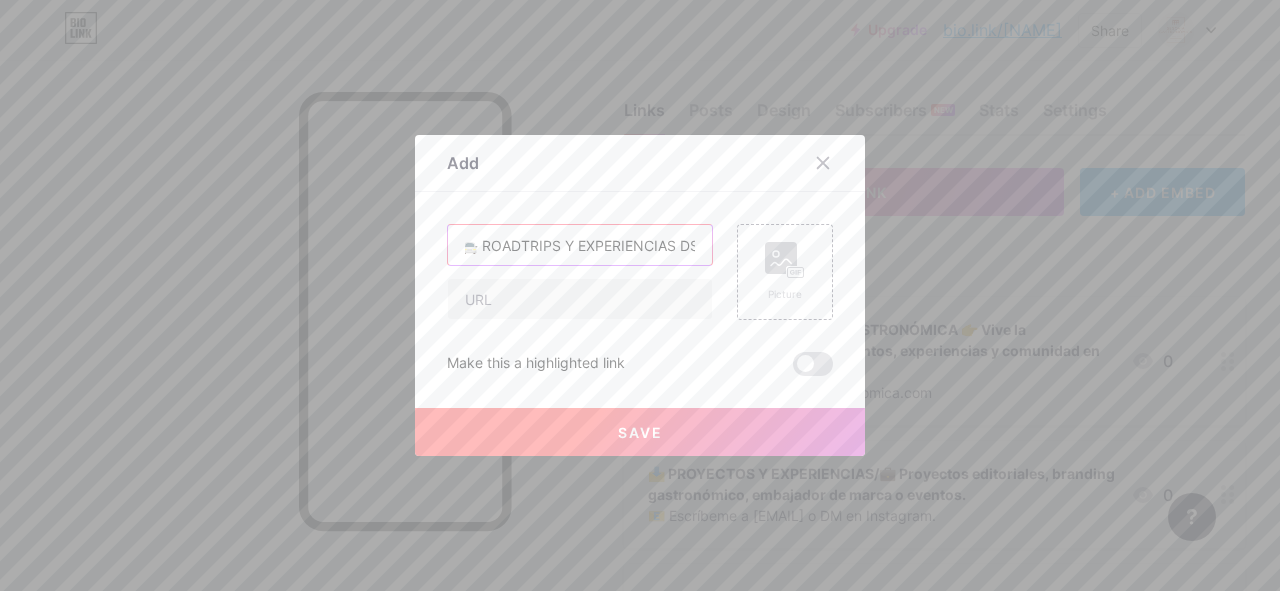 scroll, scrollTop: 0, scrollLeft: 0, axis: both 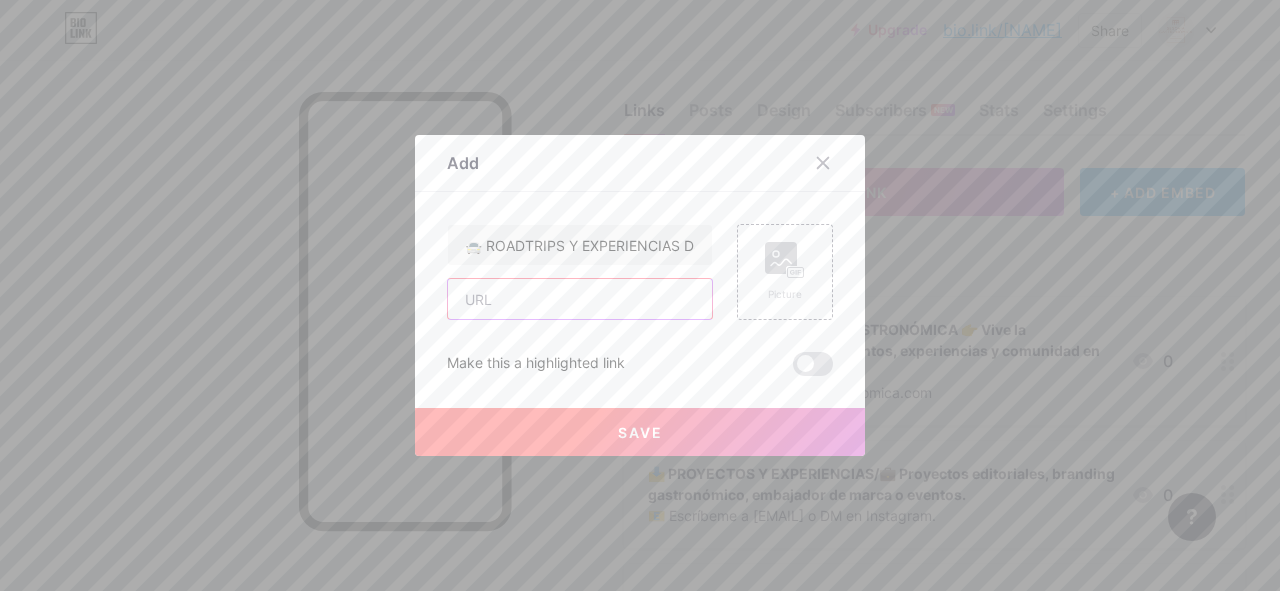 click at bounding box center [580, 299] 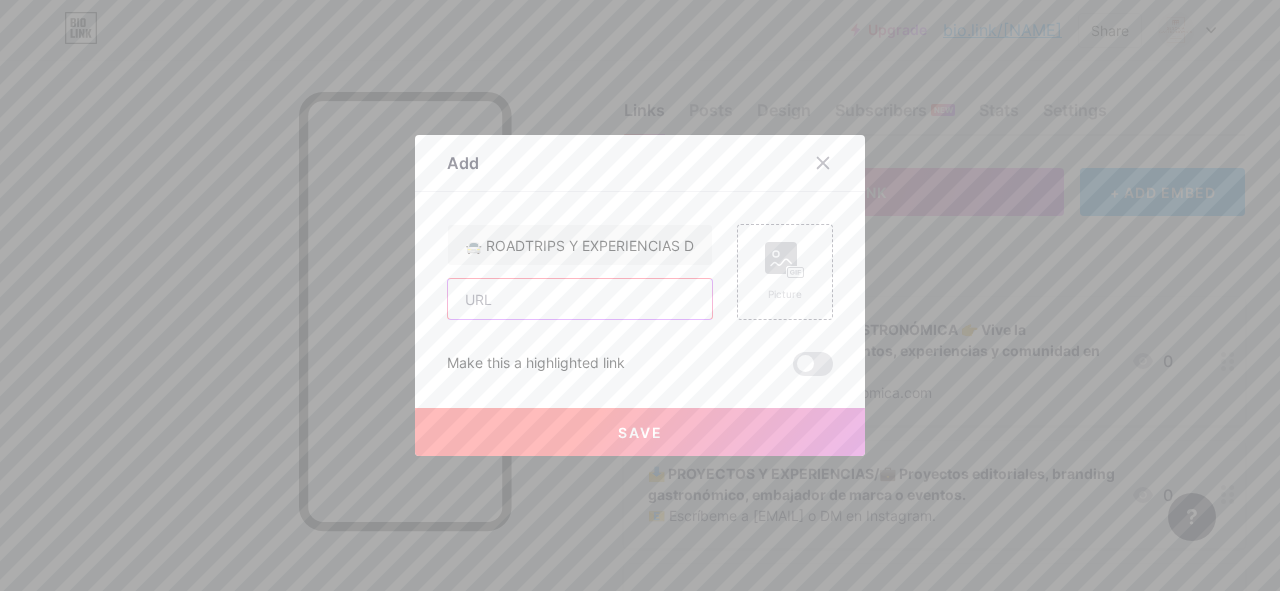 paste on "https://www.youtube.com/shorts/FX3RH_1uj6Y" 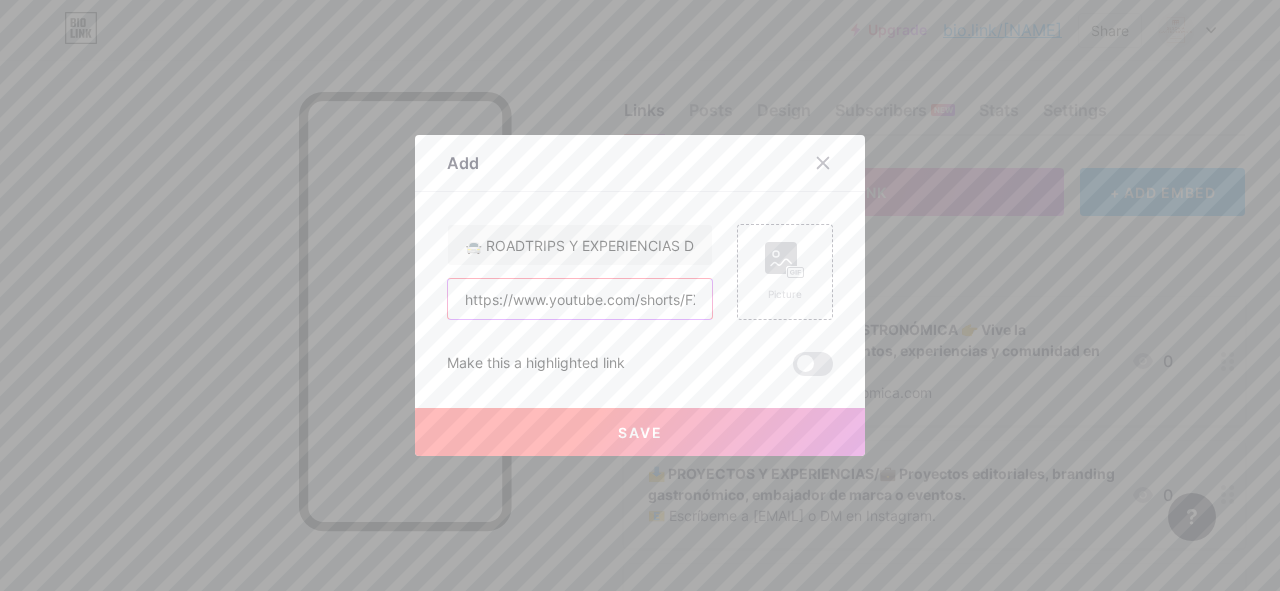 scroll, scrollTop: 0, scrollLeft: 79, axis: horizontal 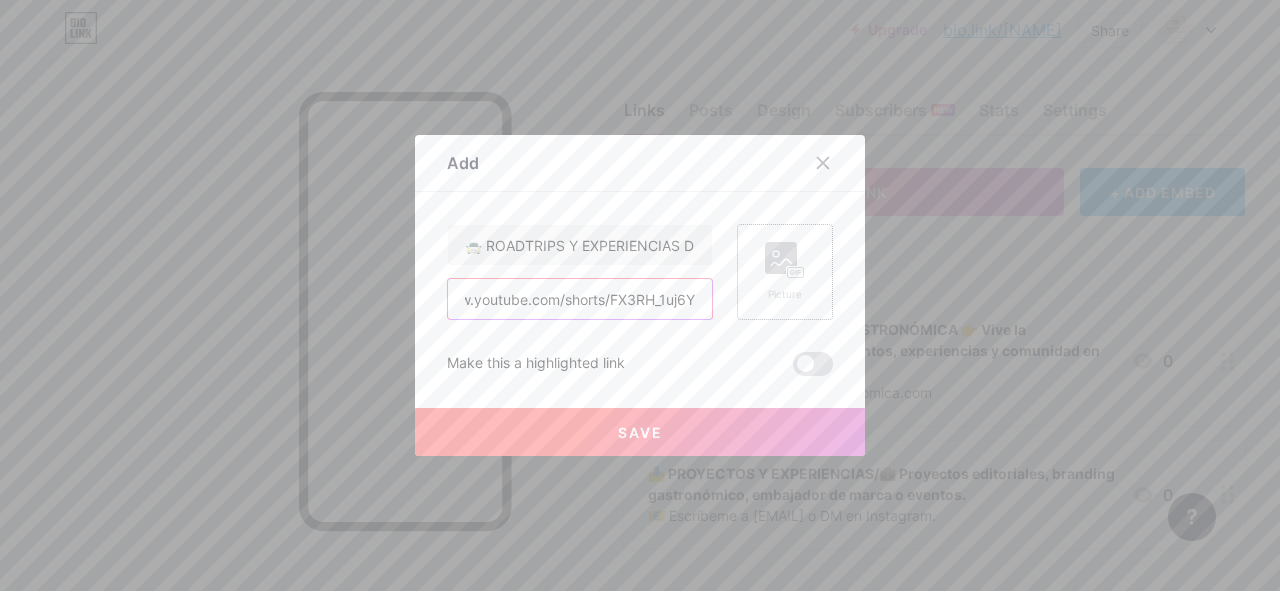 type on "https://www.youtube.com/shorts/FX3RH_1uj6Y" 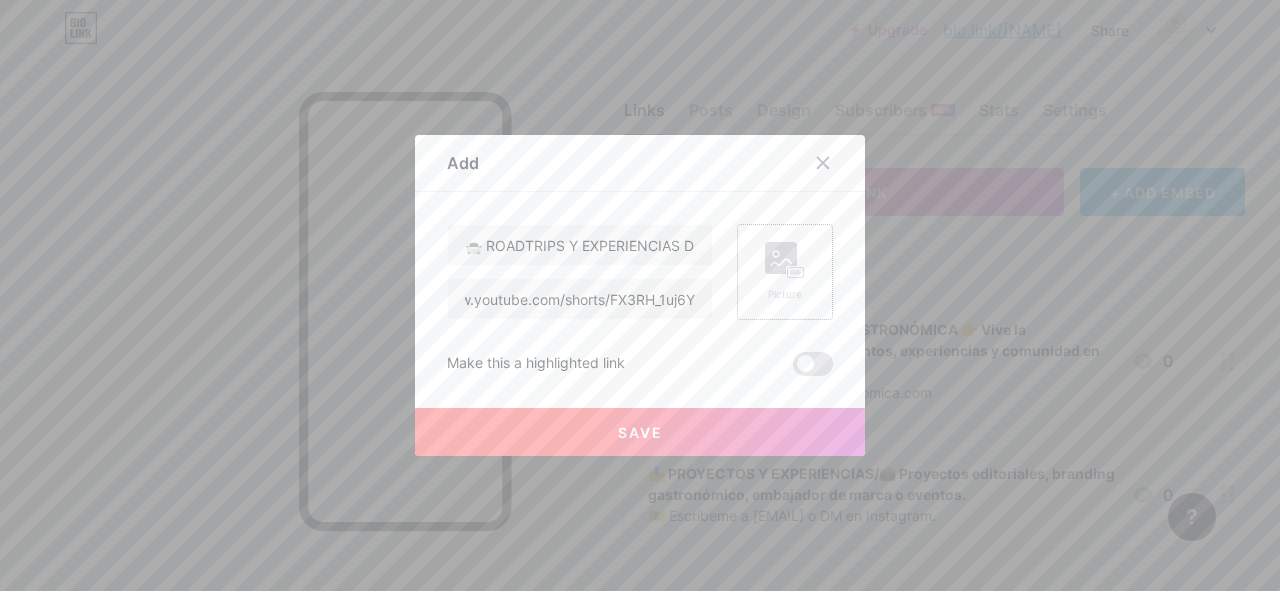 scroll, scrollTop: 0, scrollLeft: 0, axis: both 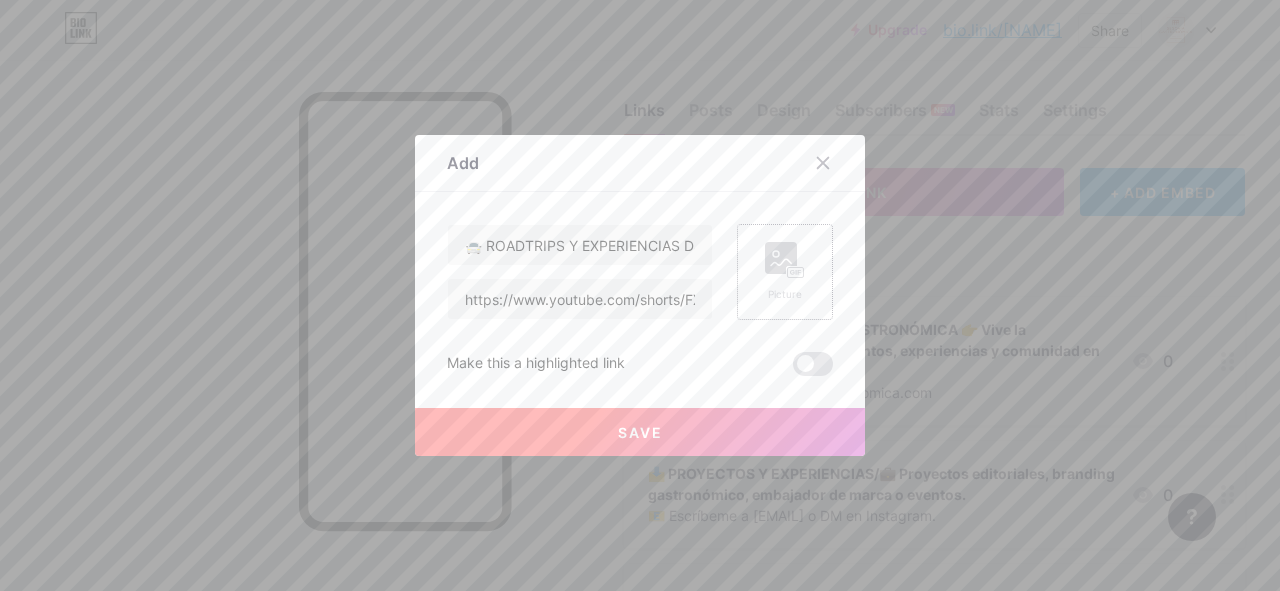 click 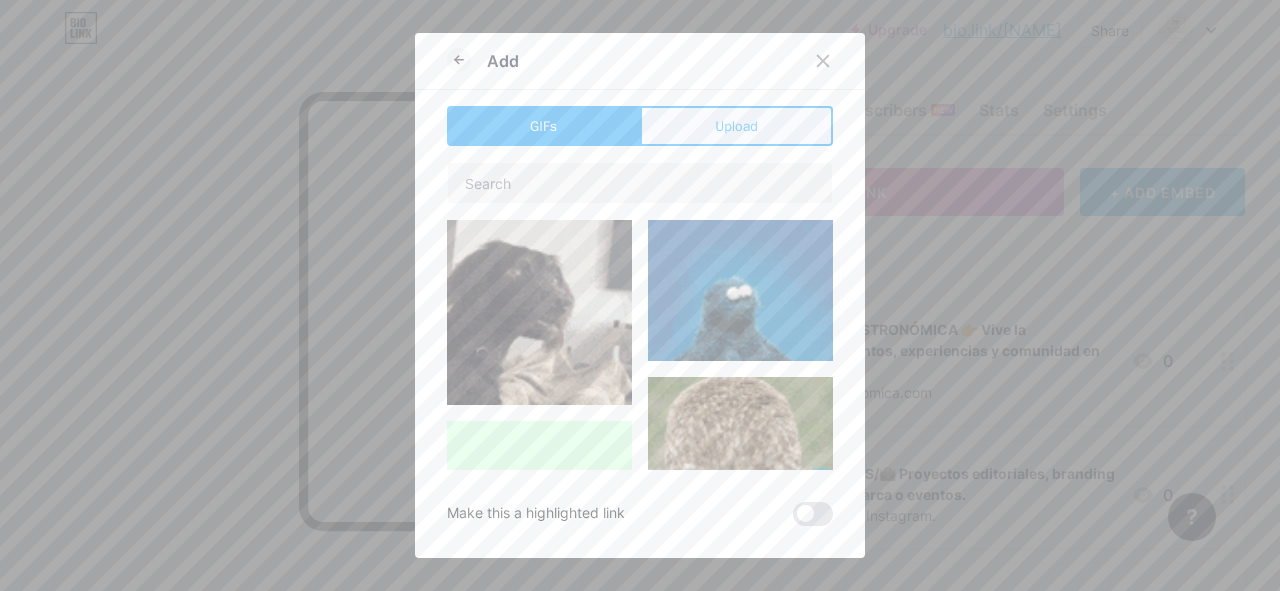 click on "Upload" at bounding box center [736, 126] 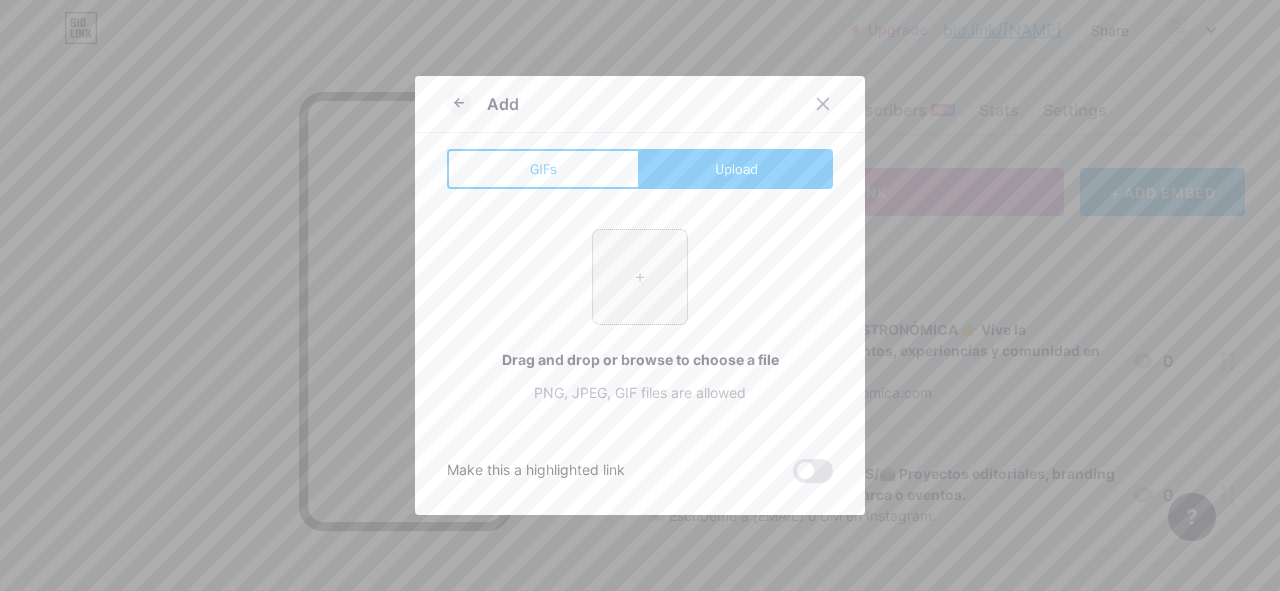 click at bounding box center [640, 277] 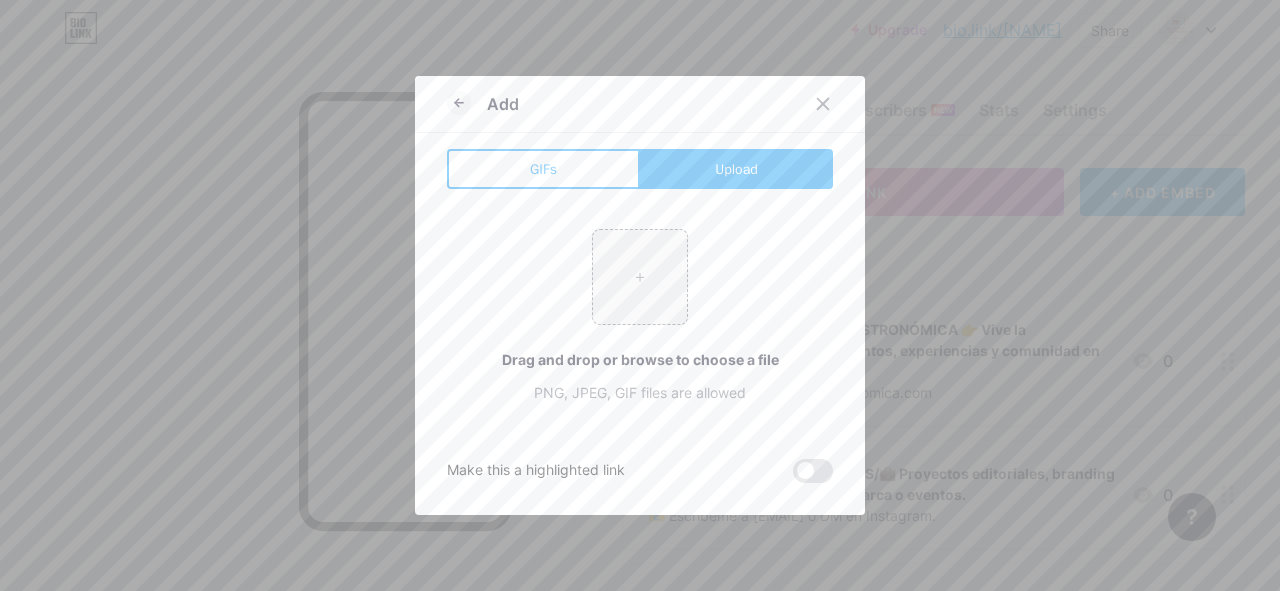 type on "C:\fakepath\DS8 TAPAS.jpeg" 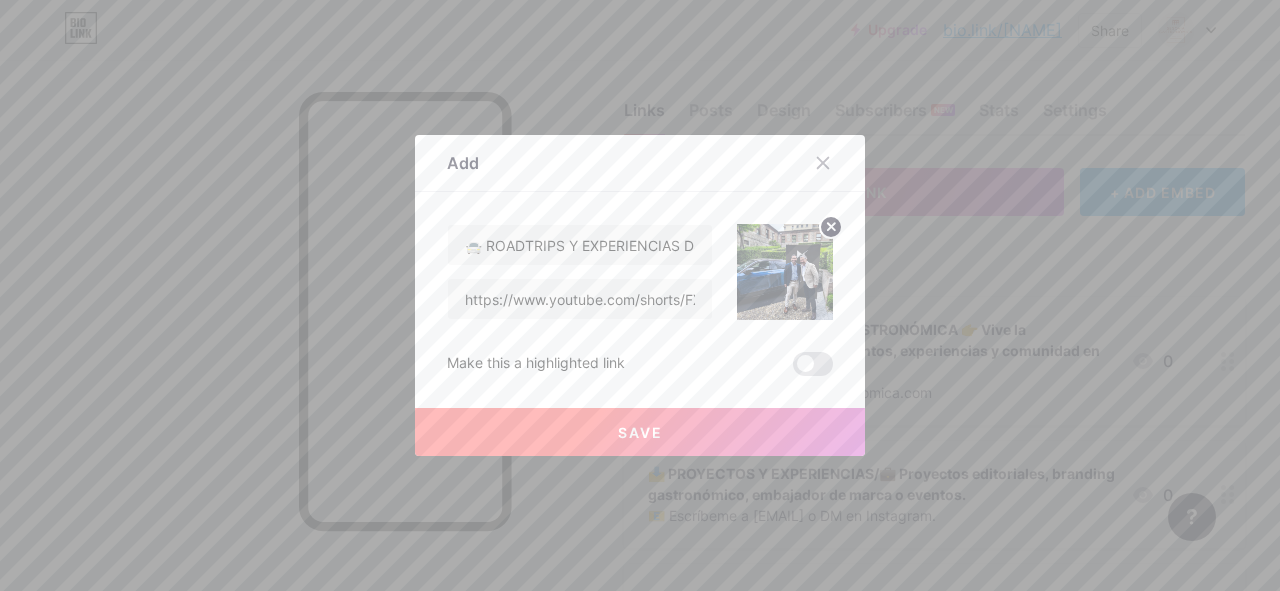 click on "Save" at bounding box center [640, 432] 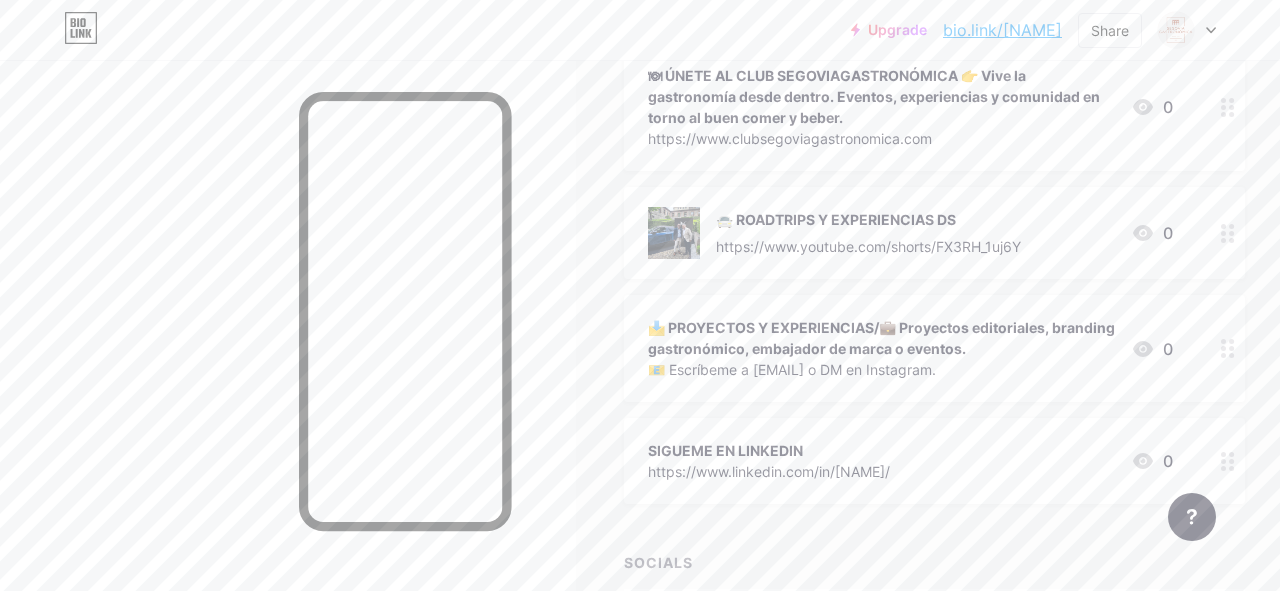 scroll, scrollTop: 282, scrollLeft: 0, axis: vertical 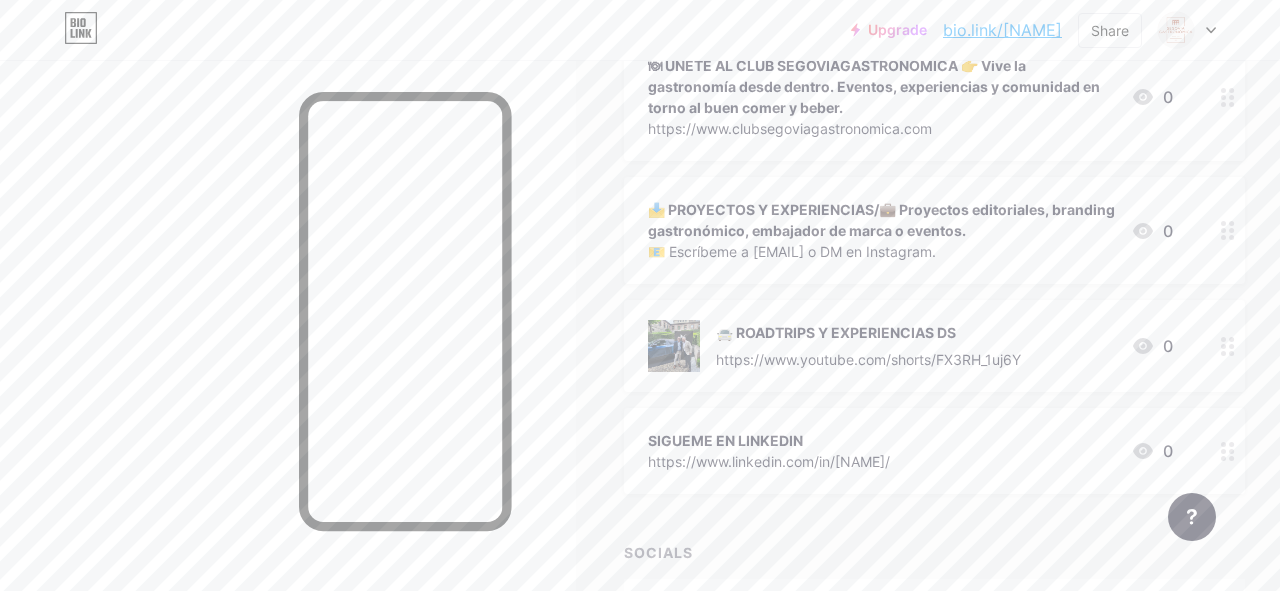 drag, startPoint x: 1228, startPoint y: 223, endPoint x: 522, endPoint y: 40, distance: 729.3319 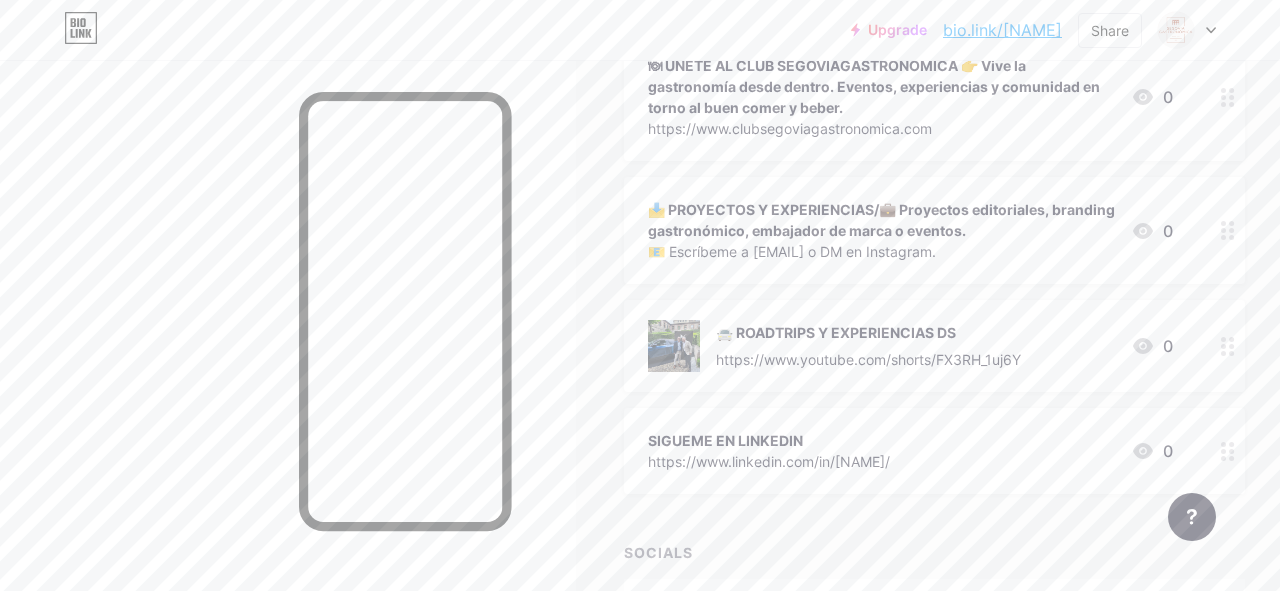 click at bounding box center [1228, 346] 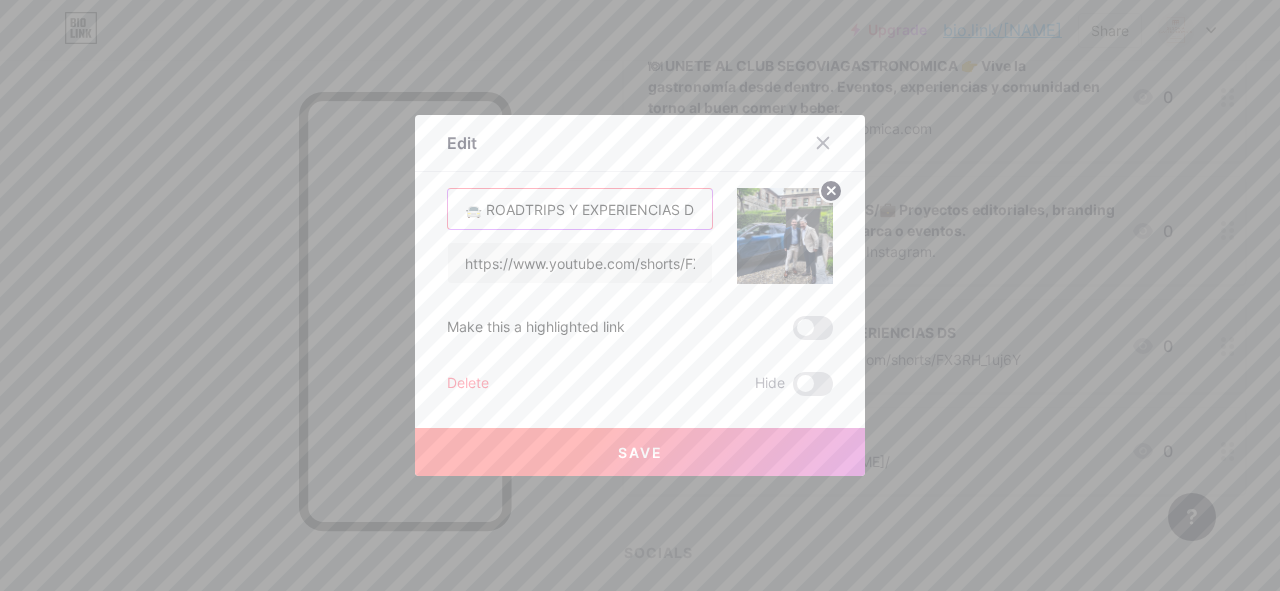 click on "🚘 ROADTRIPS Y EXPERIENCIAS DS" at bounding box center (580, 209) 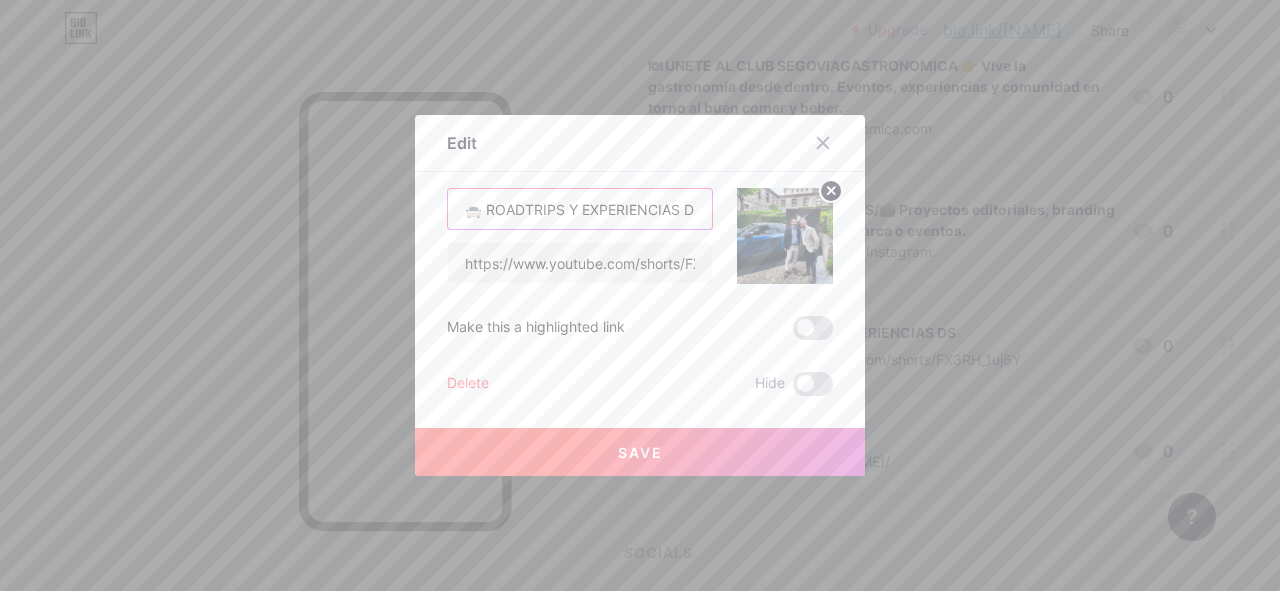 scroll, scrollTop: 0, scrollLeft: 4, axis: horizontal 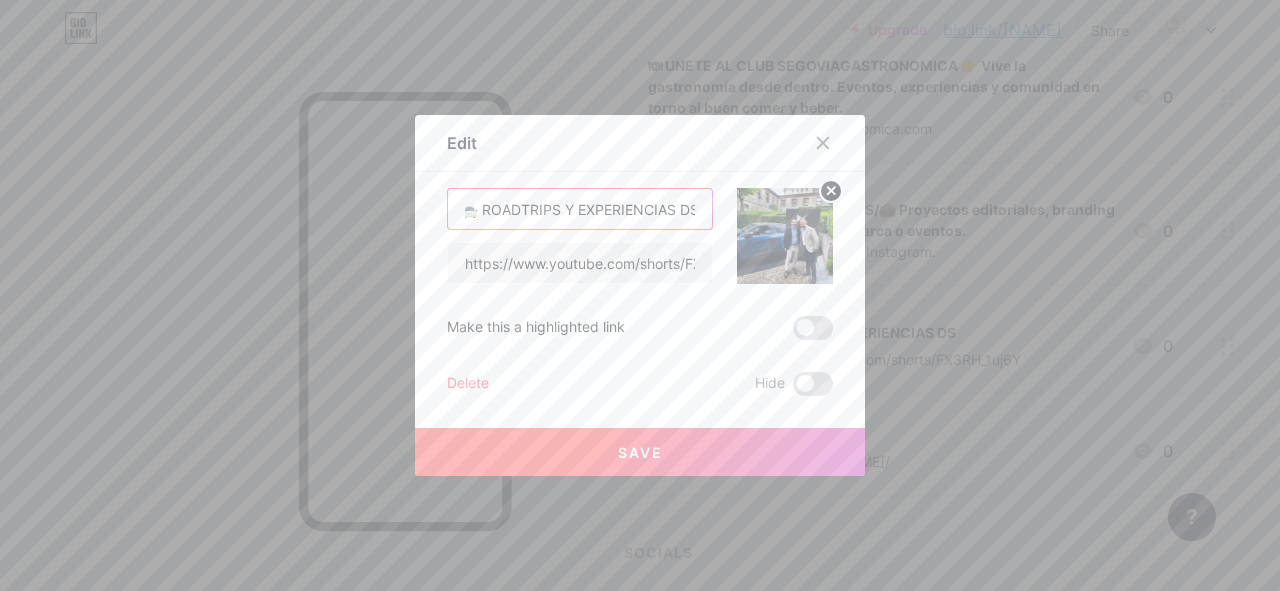 paste on "Explora mis viajes gastronómicos sobre ruedas. Emoción, sabor y territorio con @ds_espana." 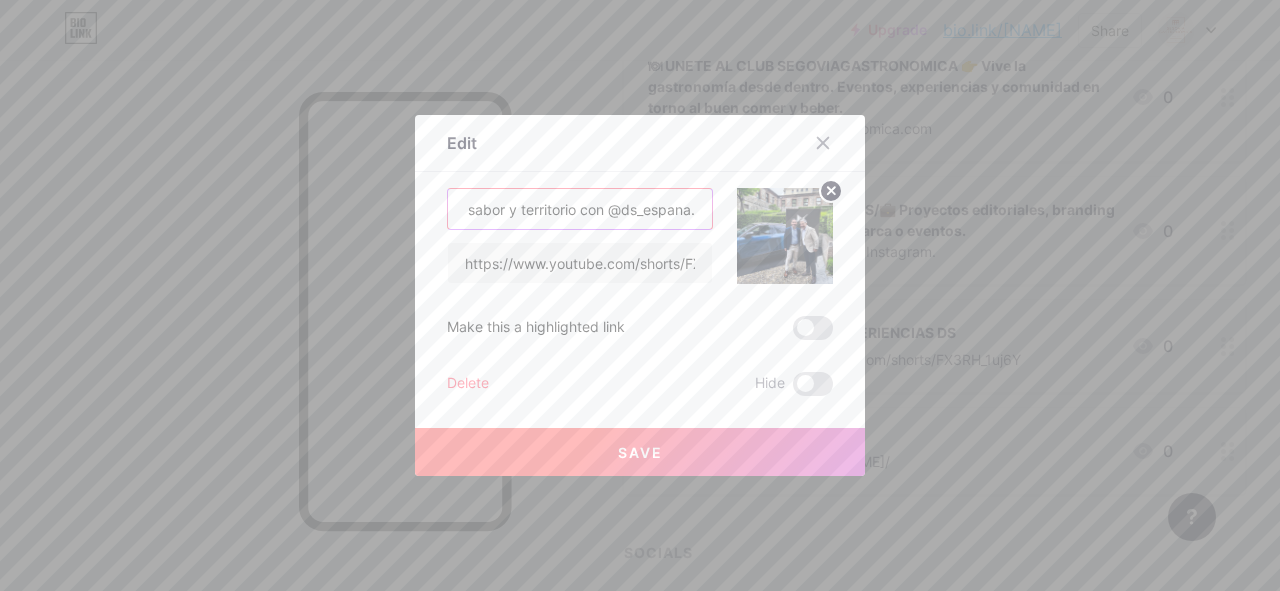 scroll, scrollTop: 0, scrollLeft: 478, axis: horizontal 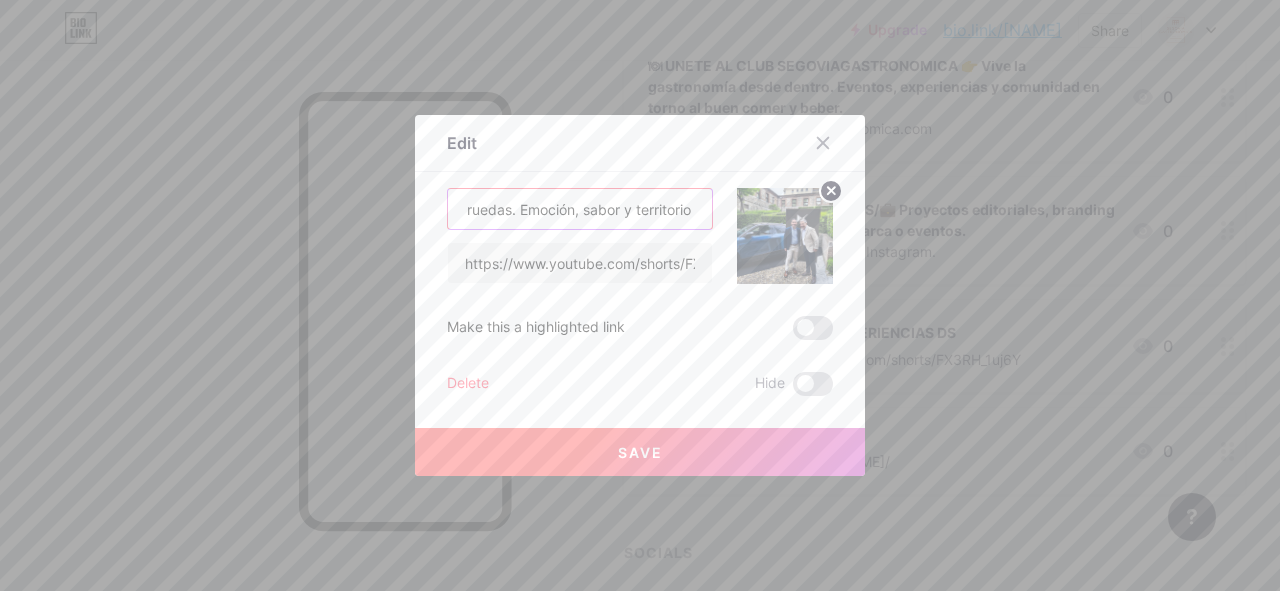 type on "🚘 ROADTRIPS Y EXPERIENCIAS Explora mis viajes gastronómicos sobre ruedas. Emoción, sabor y territorio con @ds_espana." 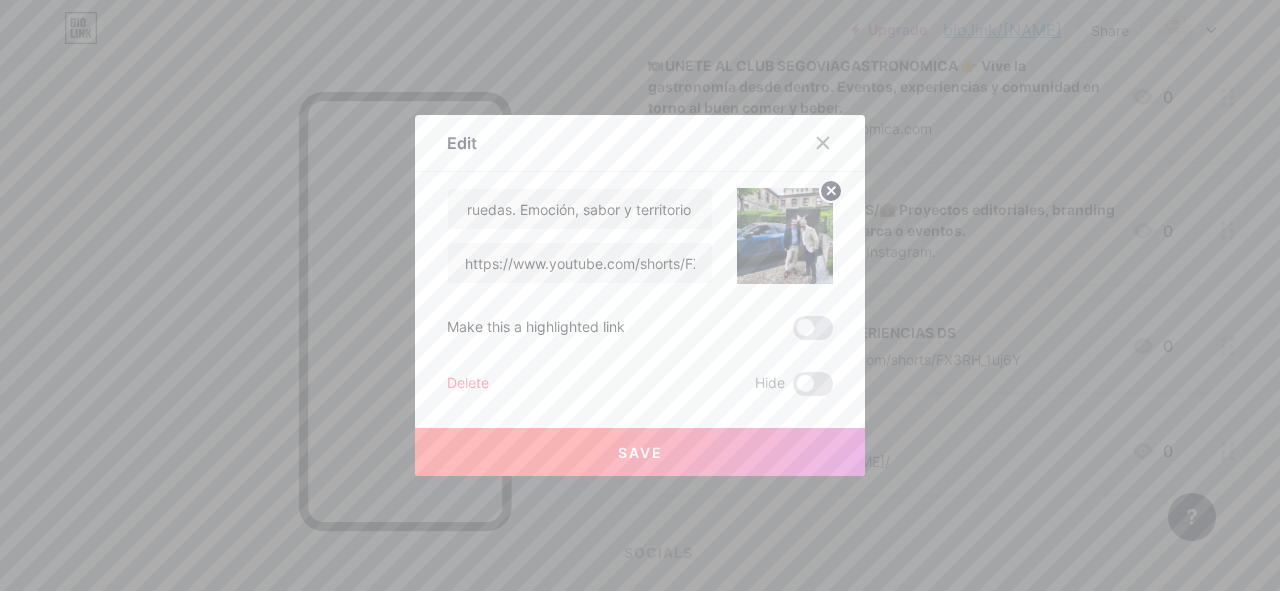 click on "Save" at bounding box center (640, 452) 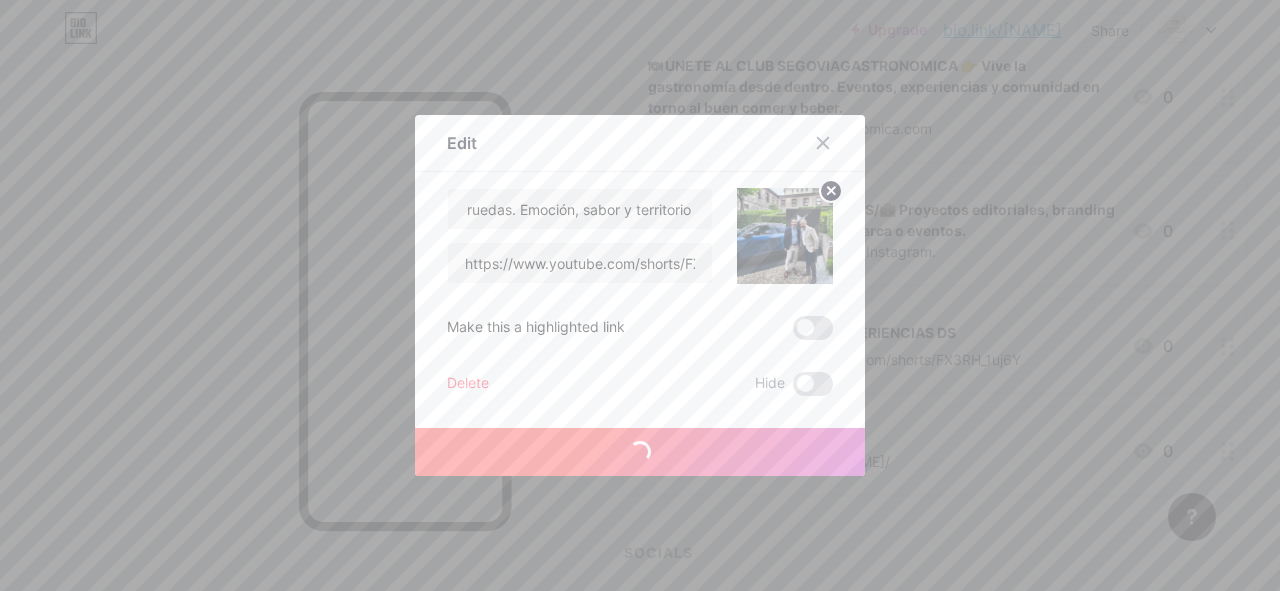 scroll, scrollTop: 0, scrollLeft: 0, axis: both 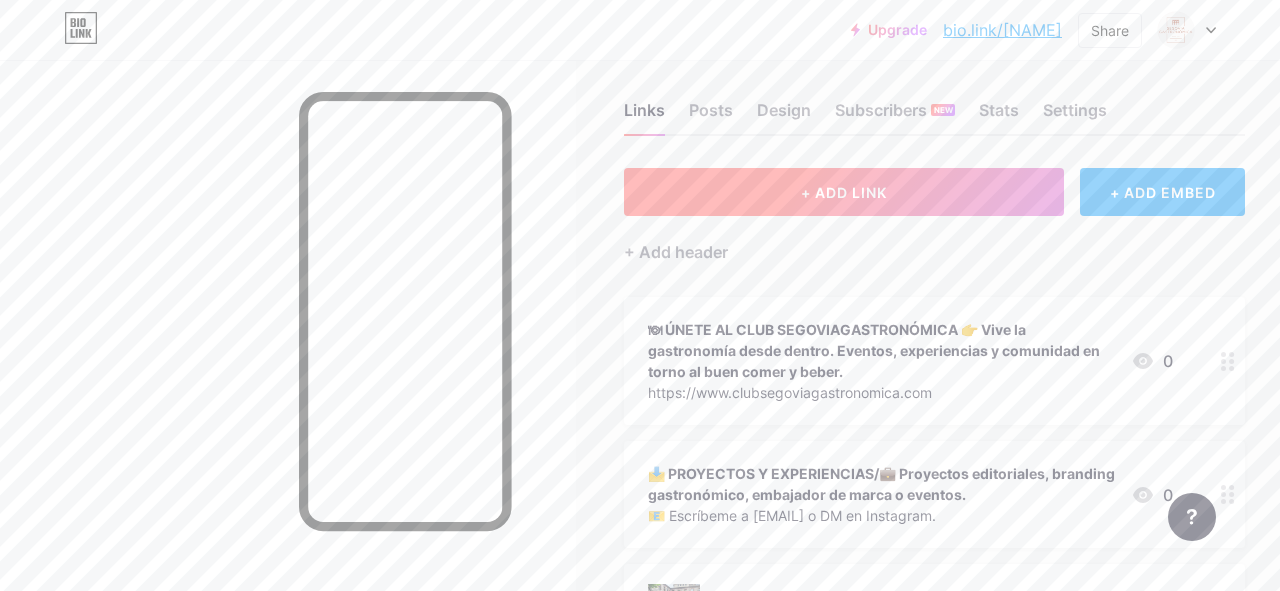 click on "+ ADD LINK" at bounding box center [844, 192] 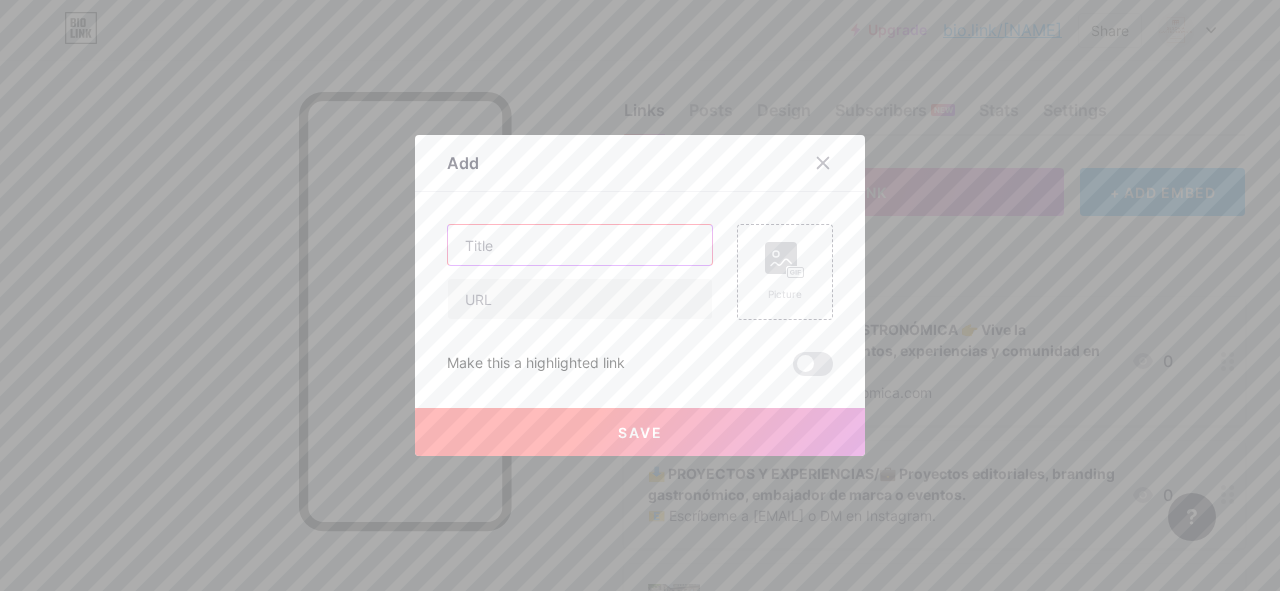 click at bounding box center [580, 245] 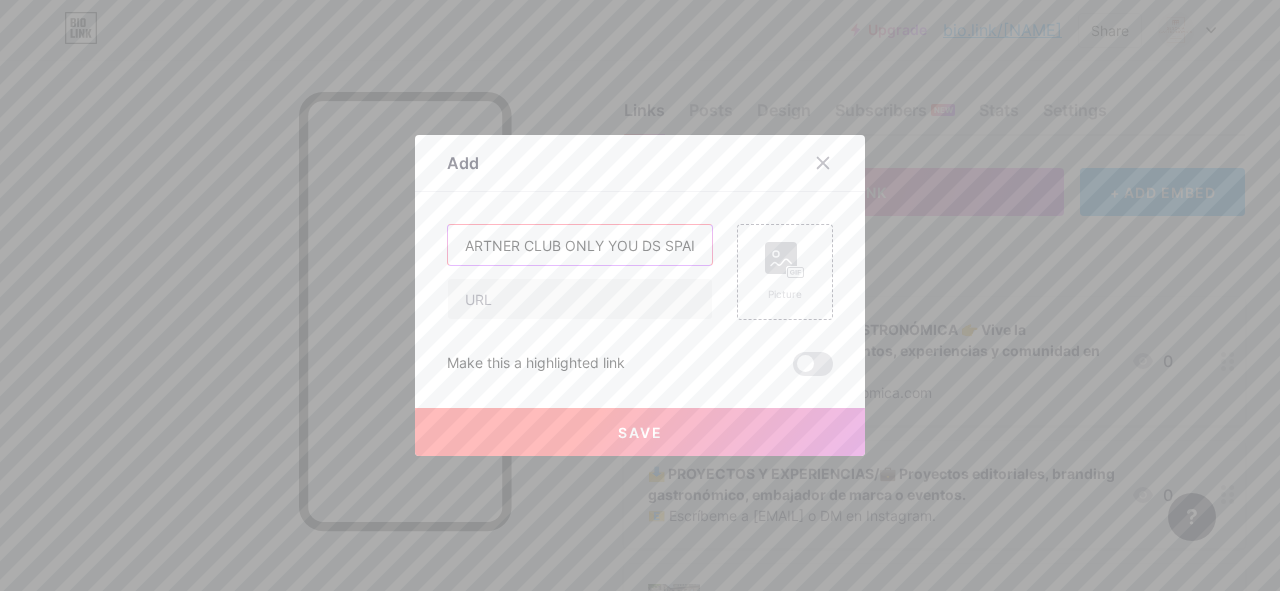 scroll, scrollTop: 0, scrollLeft: 120, axis: horizontal 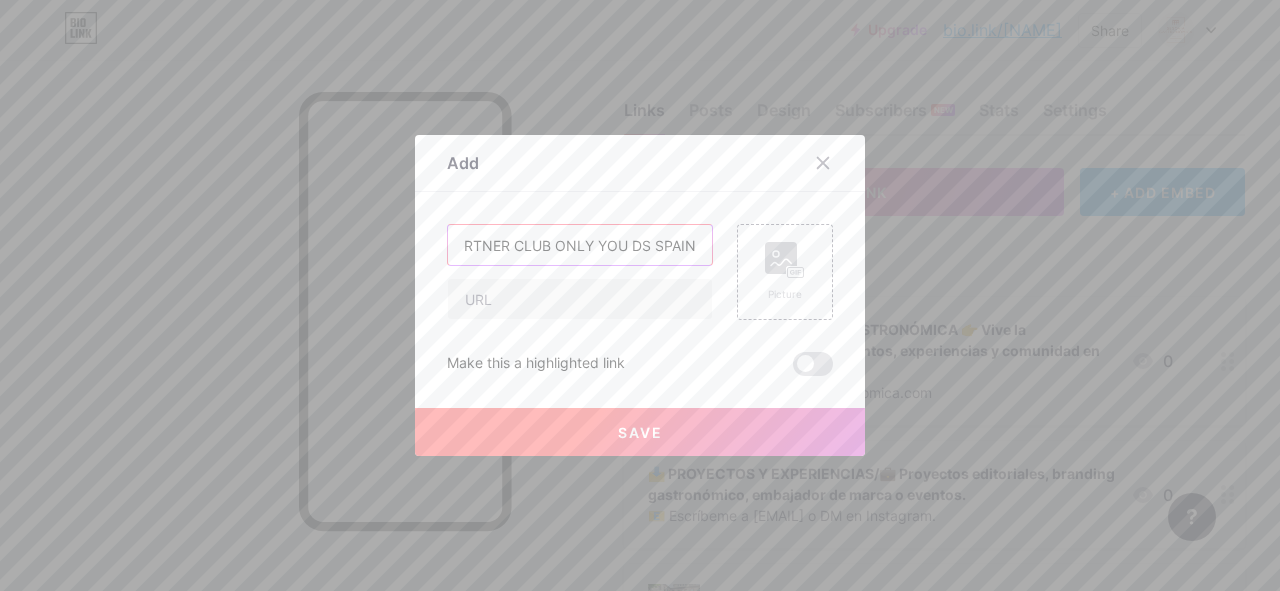 type on "EMBAJADOR Y PARTNER CLUB ONLY YOU DS SPAIN" 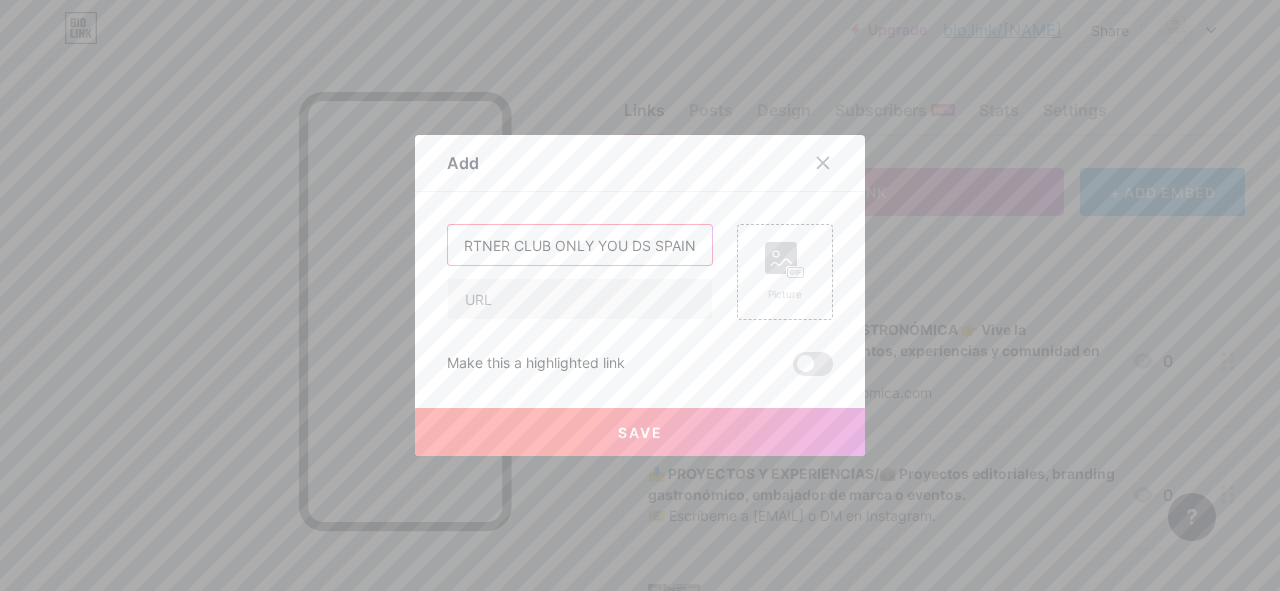 scroll, scrollTop: 0, scrollLeft: 0, axis: both 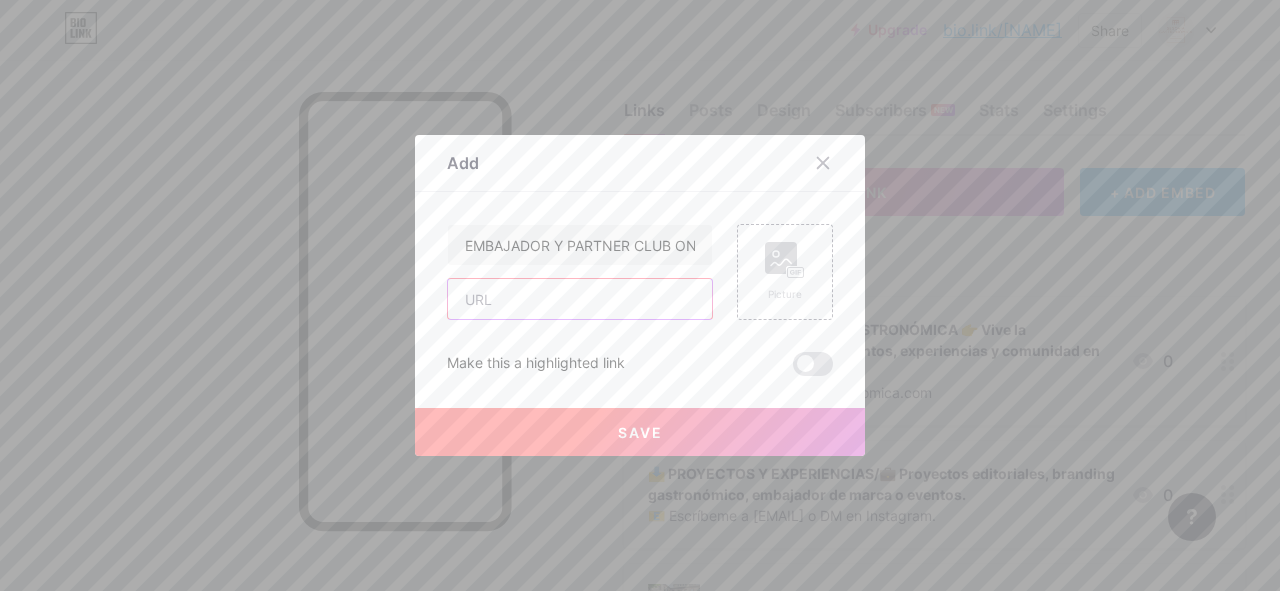 paste on "https://www.youtube.com/watch?v=bL4fp7qCPCs" 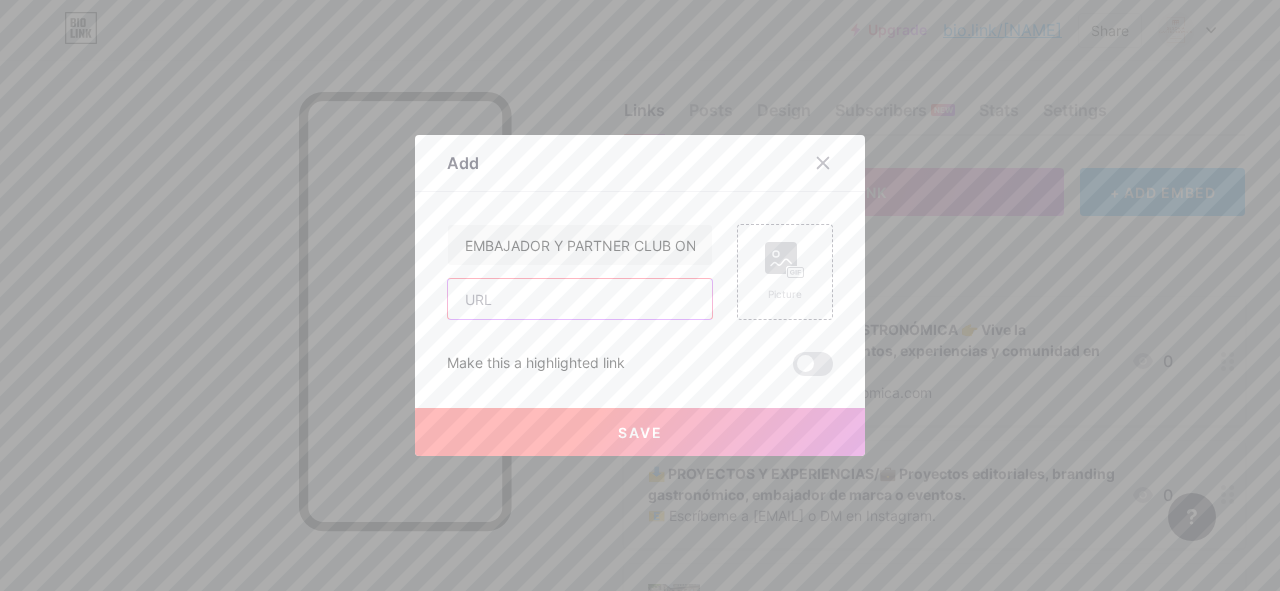 type on "https://www.youtube.com/watch?v=bL4fp7qCPCs" 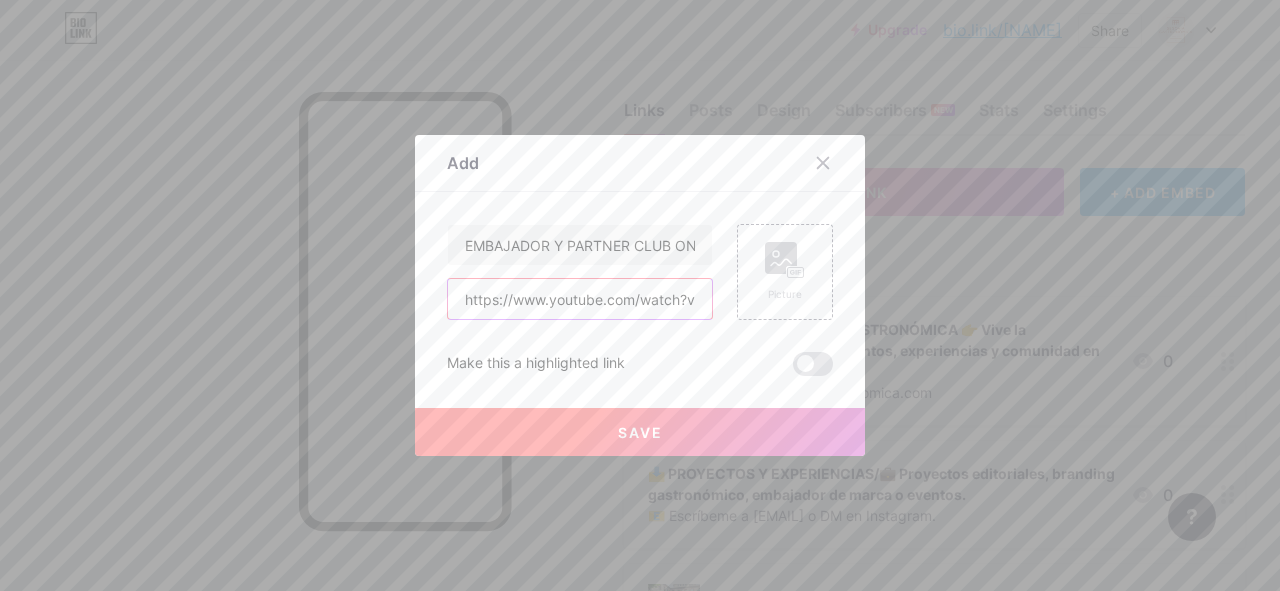 scroll, scrollTop: 0, scrollLeft: 102, axis: horizontal 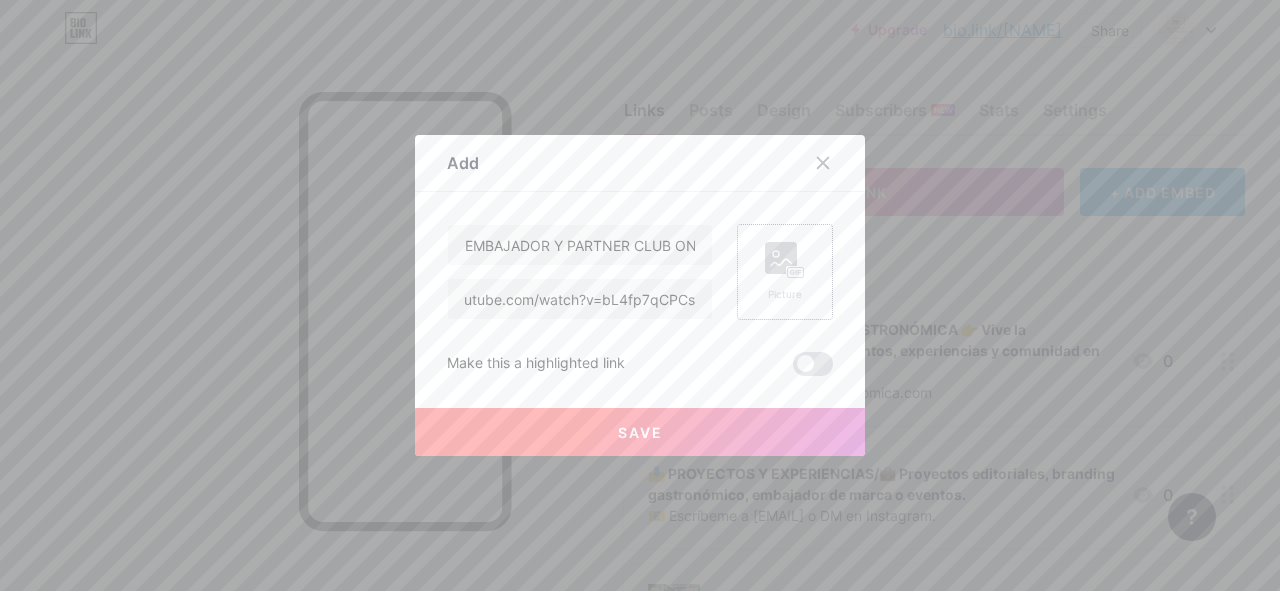 click on "Picture" at bounding box center [785, 272] 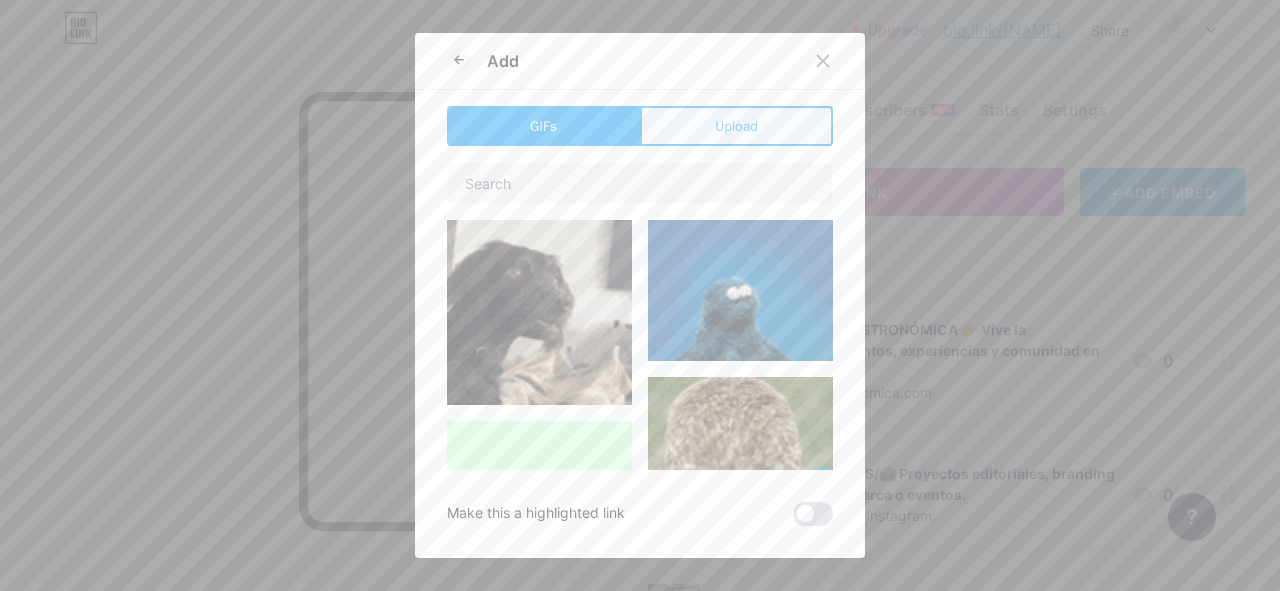 click on "Upload" at bounding box center (736, 126) 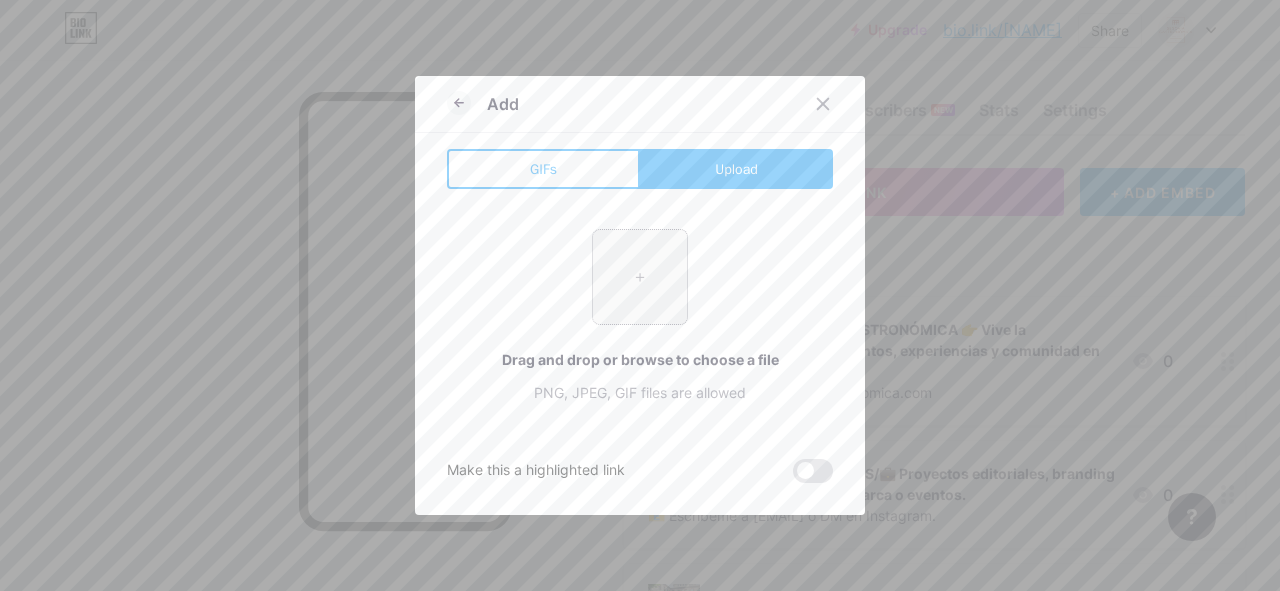 click at bounding box center (640, 277) 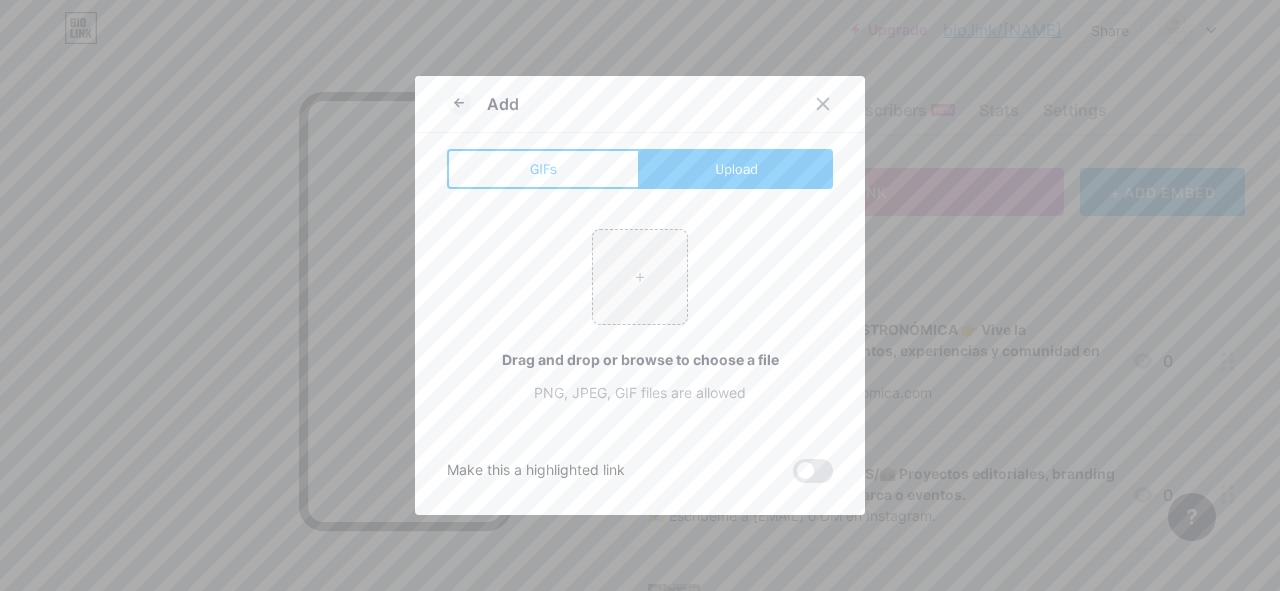 type on "C:\fakepath\frames Amos (2).jpg" 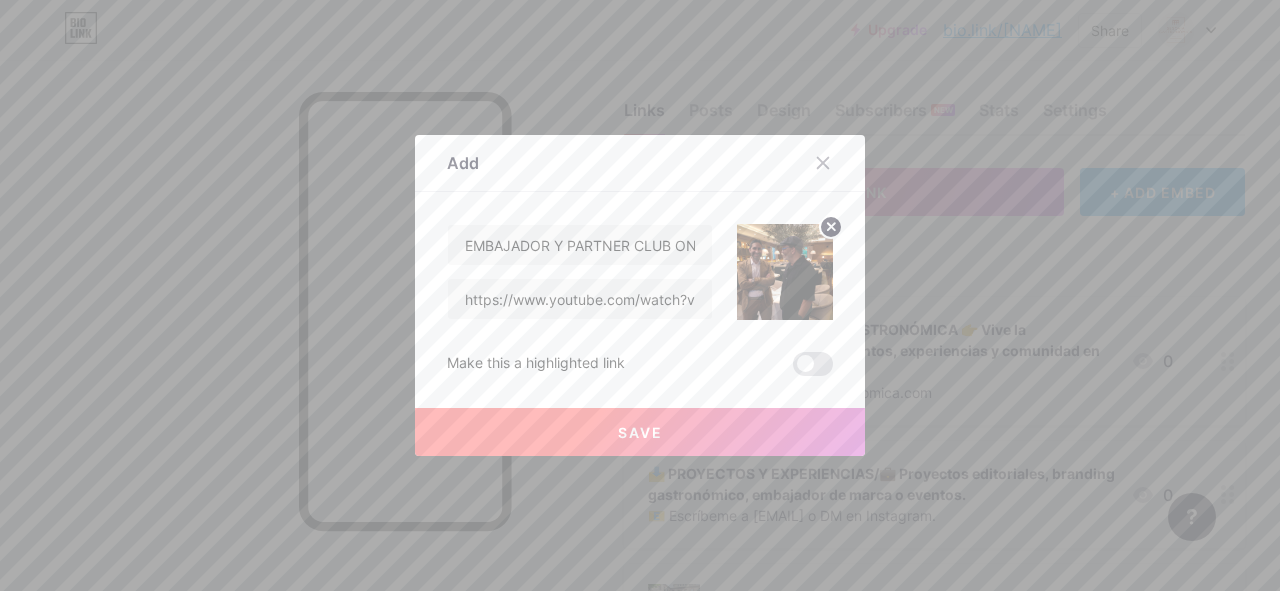 click on "Save" at bounding box center [640, 432] 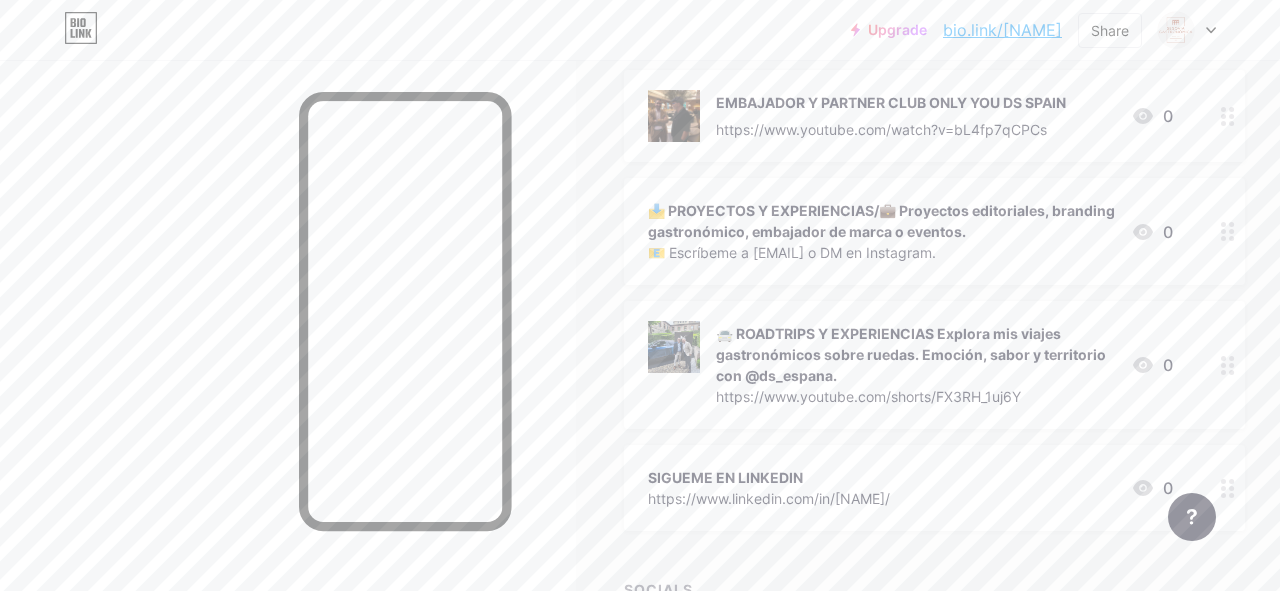 scroll, scrollTop: 367, scrollLeft: 0, axis: vertical 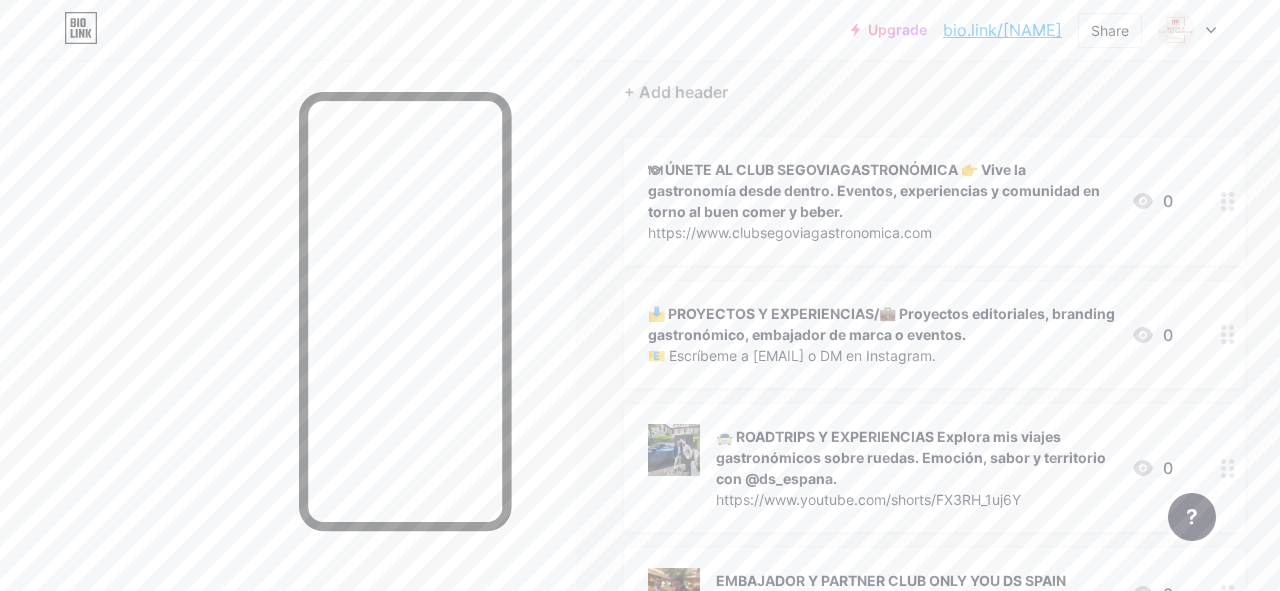 click on "📧 Escríbeme a [EMAIL] o DM en Instagram." at bounding box center (881, 355) 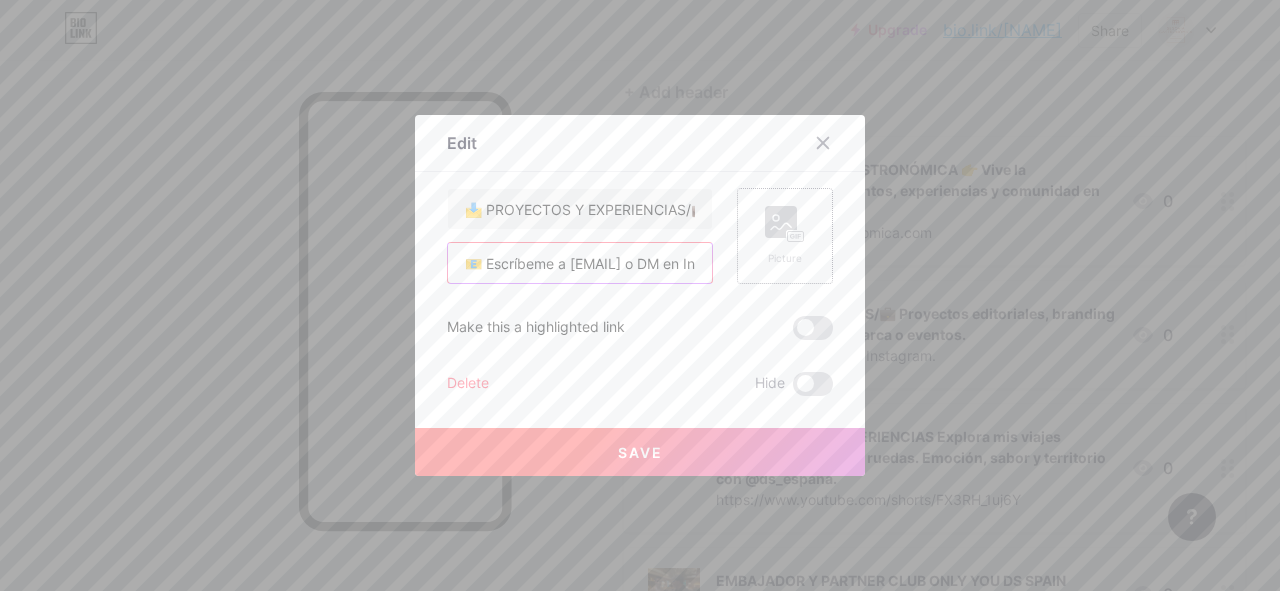 scroll, scrollTop: 0, scrollLeft: 198, axis: horizontal 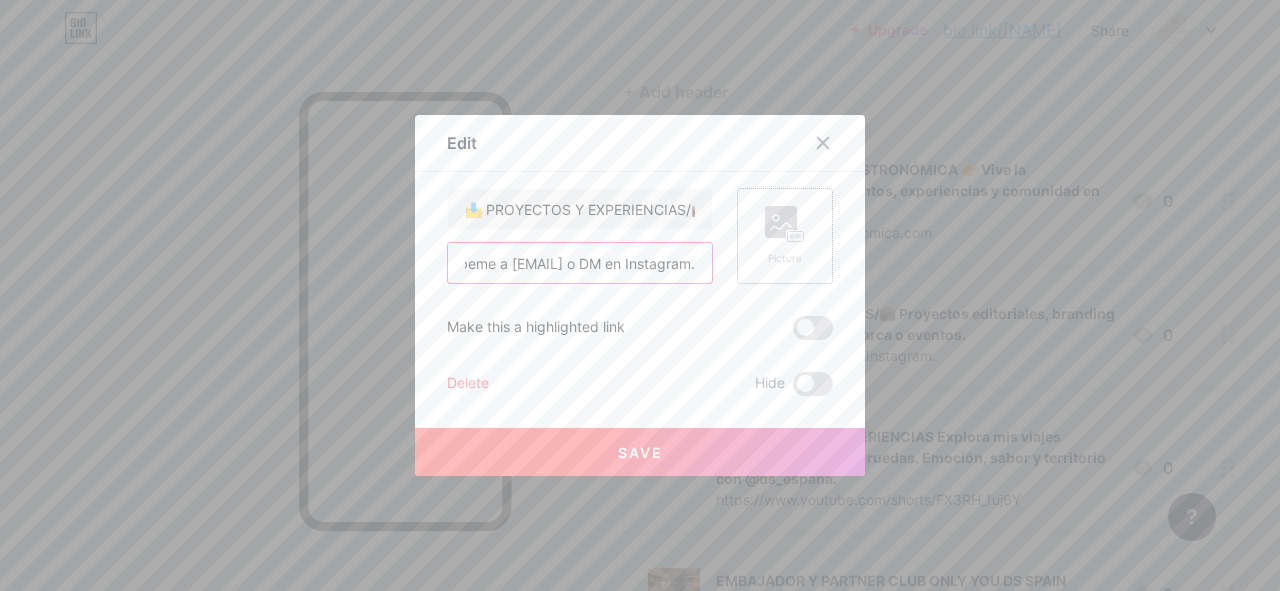 drag, startPoint x: 458, startPoint y: 261, endPoint x: 812, endPoint y: 270, distance: 354.11438 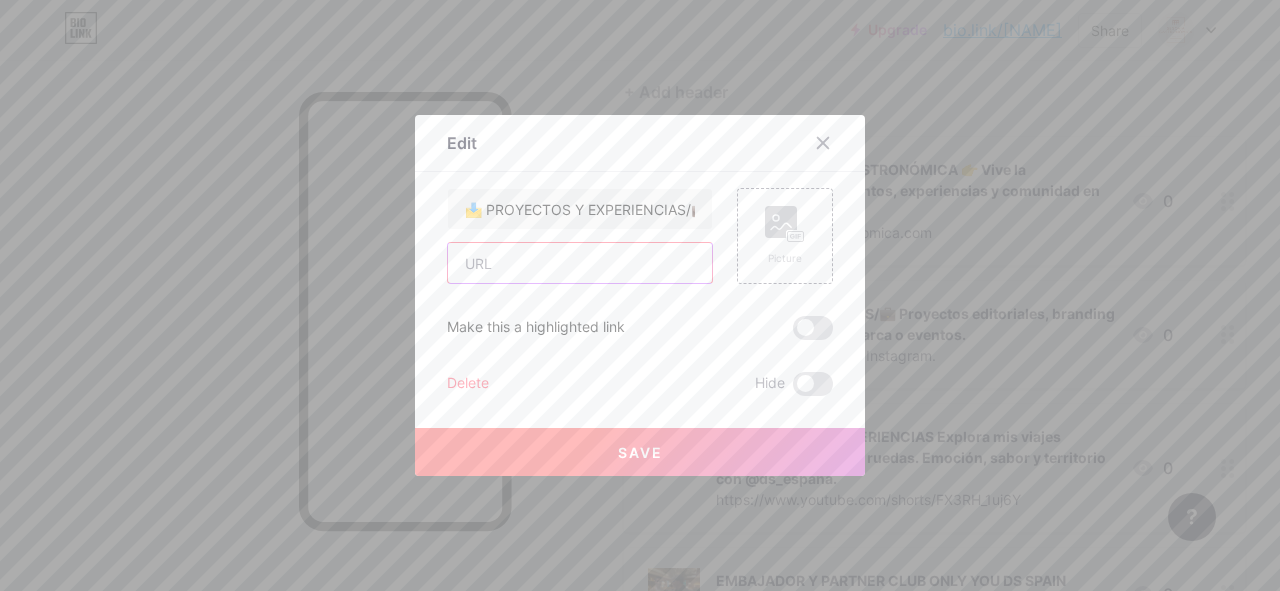 scroll, scrollTop: 0, scrollLeft: 0, axis: both 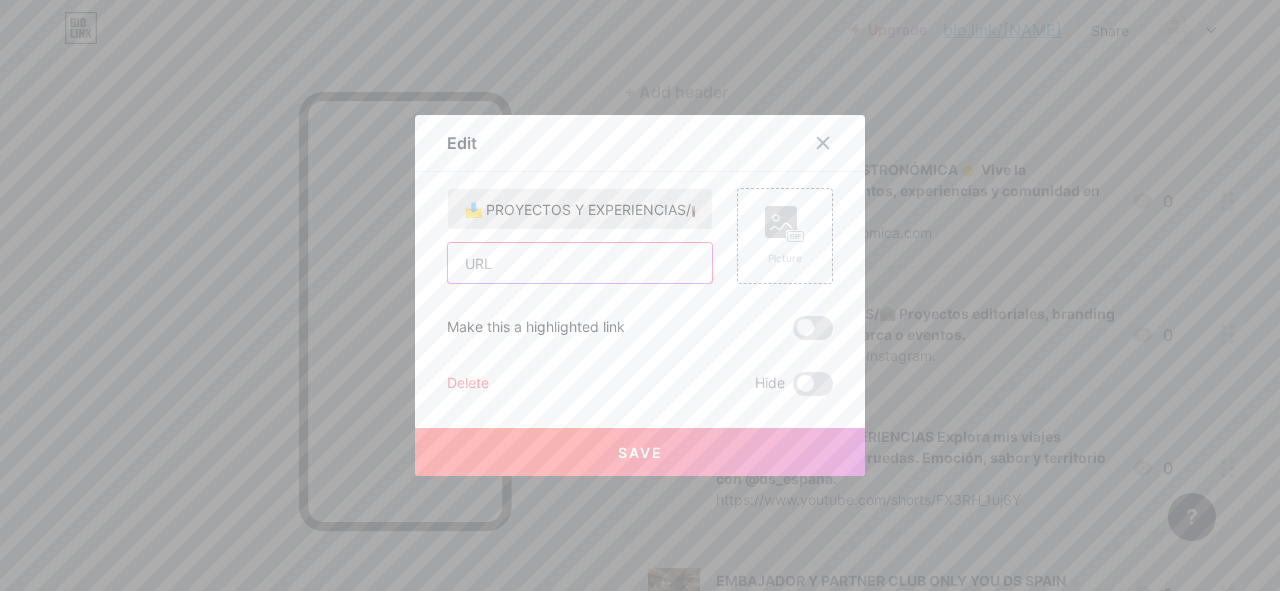 type 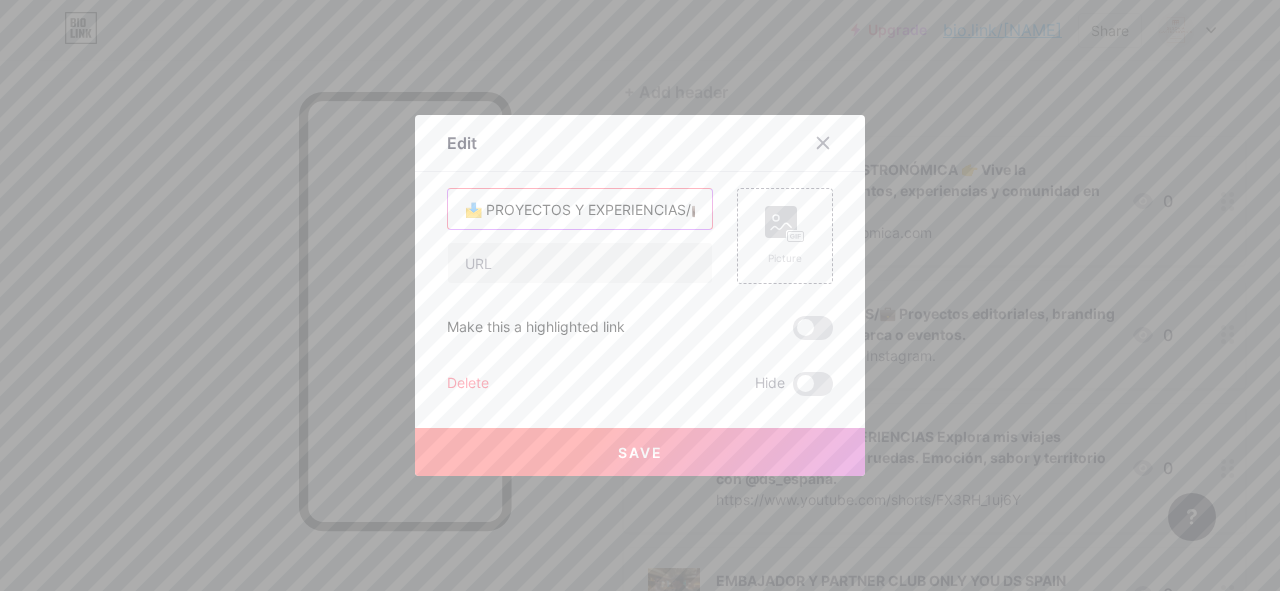 click on "📩 PROYECTOS Y EXPERIENCIAS/💼 Proyectos editoriales, branding gastronómico, embajador de marca o eventos." at bounding box center [580, 209] 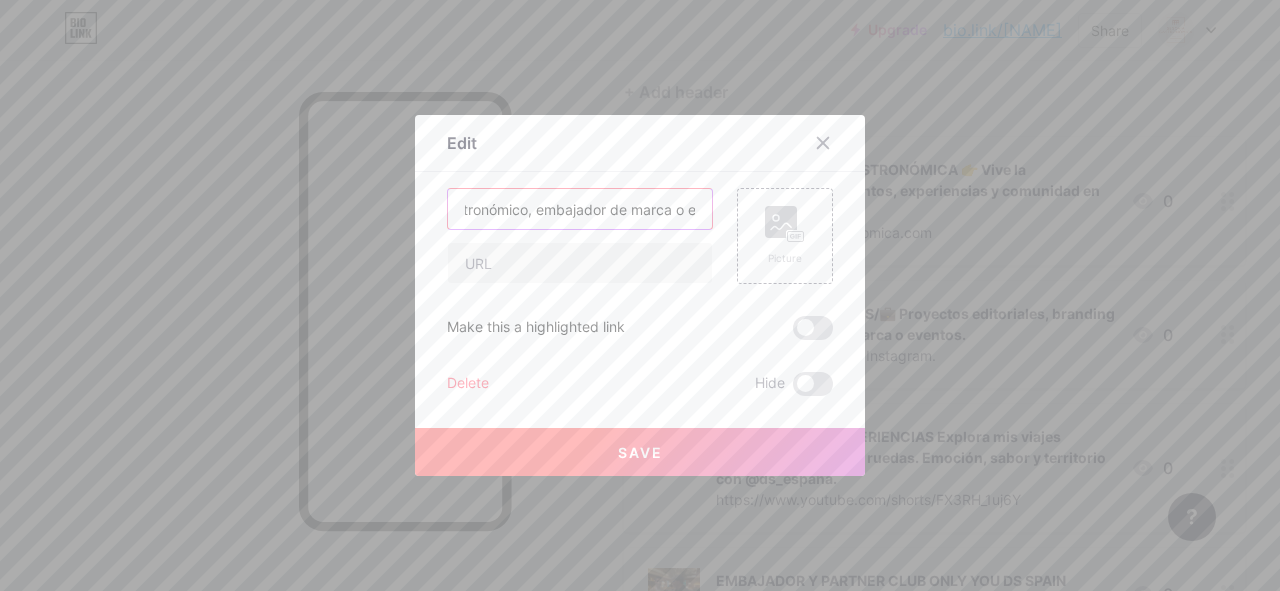 scroll, scrollTop: 0, scrollLeft: 526, axis: horizontal 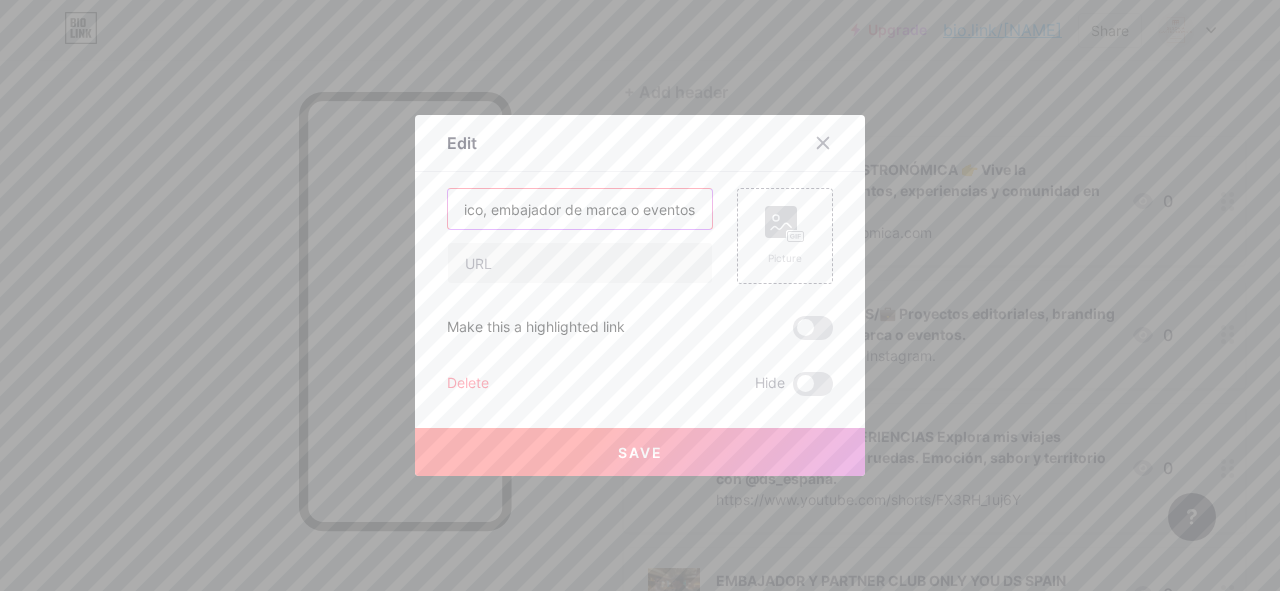 paste on "📧 Escríbeme a [EMAIL] o DM en Instagram." 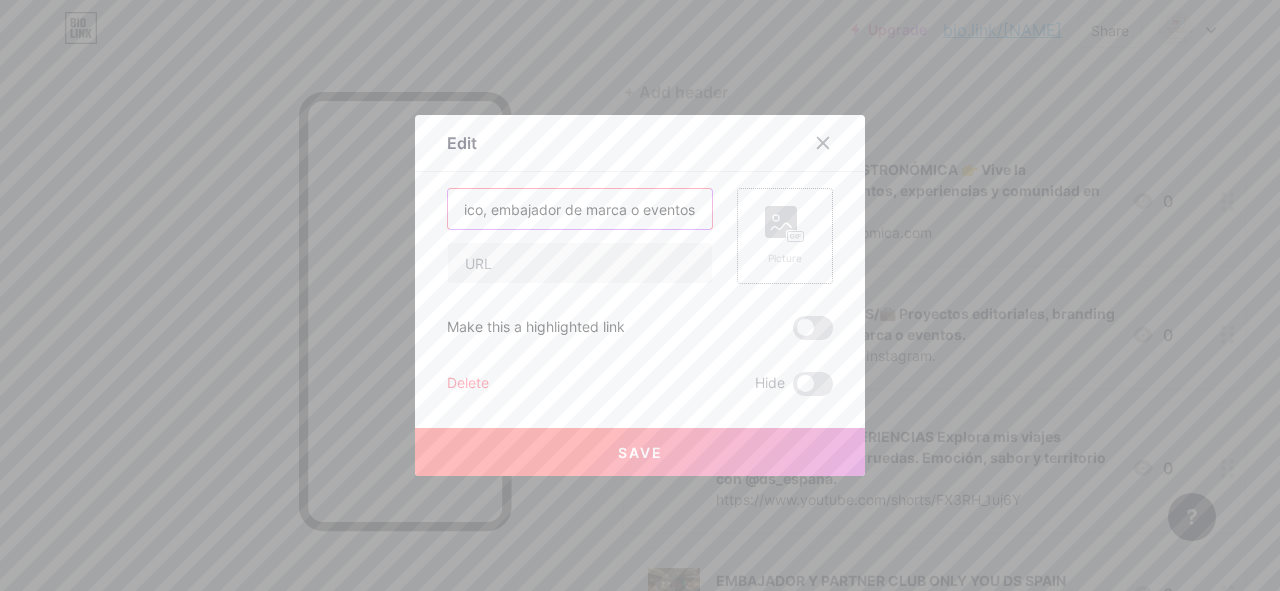 scroll, scrollTop: 0, scrollLeft: 950, axis: horizontal 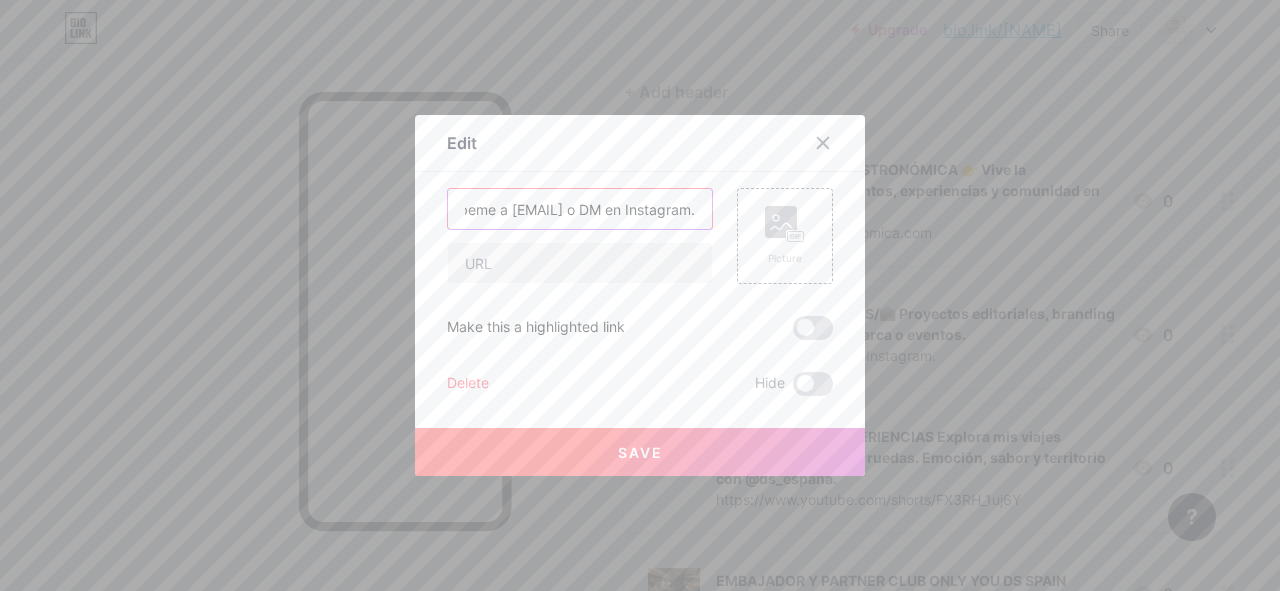 type on "📩 PROYECTOS Y EXPERIENCIAS/💼 Proyectos editoriales, branding gastronómico, embajador de marca o eventos📧 Escríbeme a [EMAIL] o DM en Instagram." 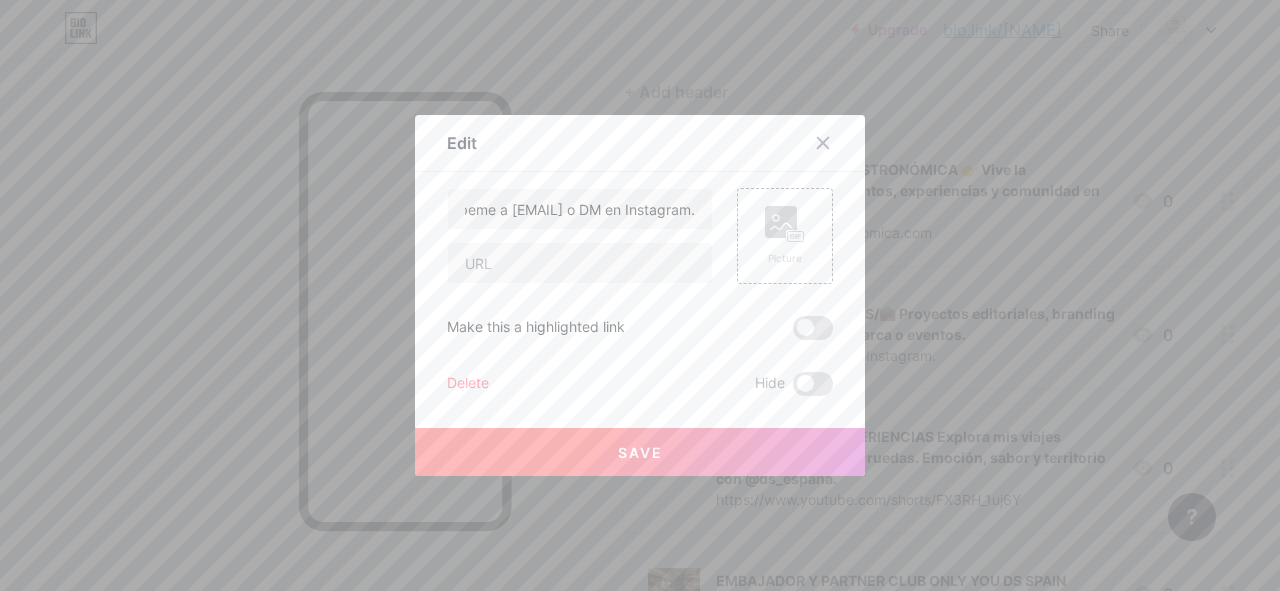 click on "Save" at bounding box center (640, 452) 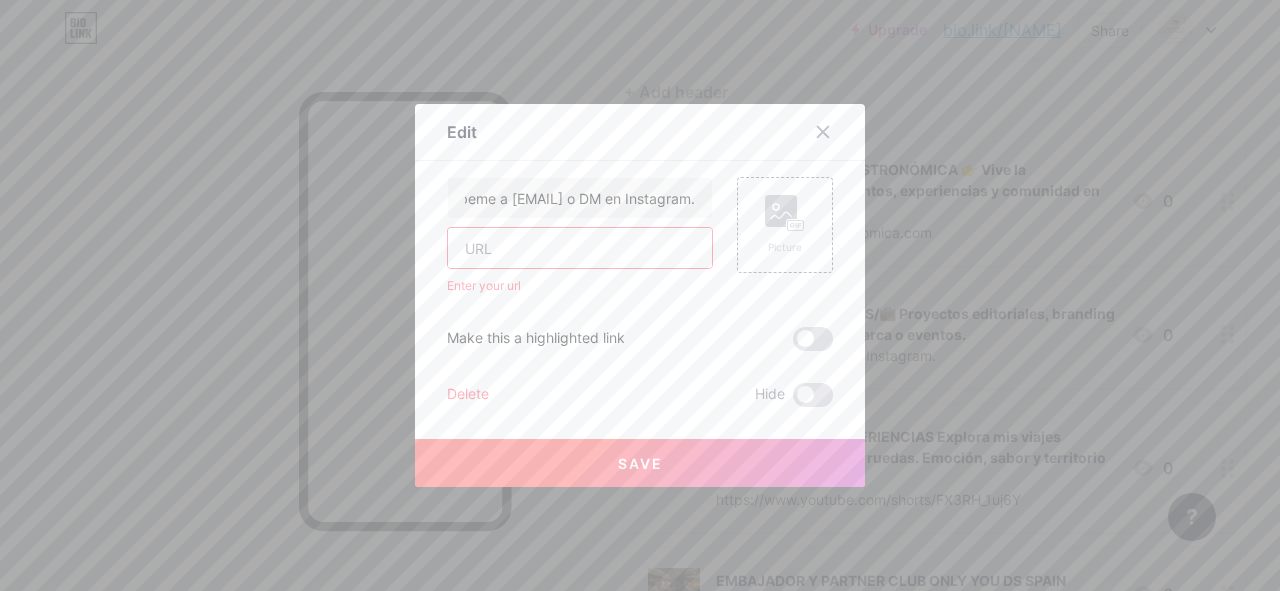 scroll, scrollTop: 0, scrollLeft: 0, axis: both 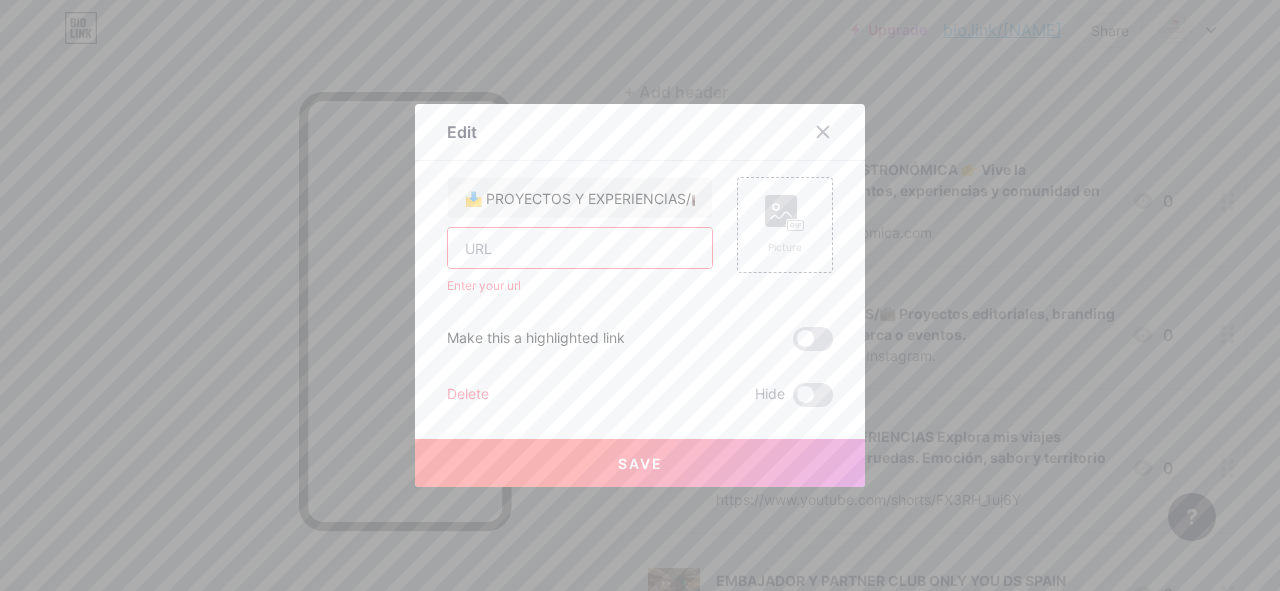 click at bounding box center (580, 248) 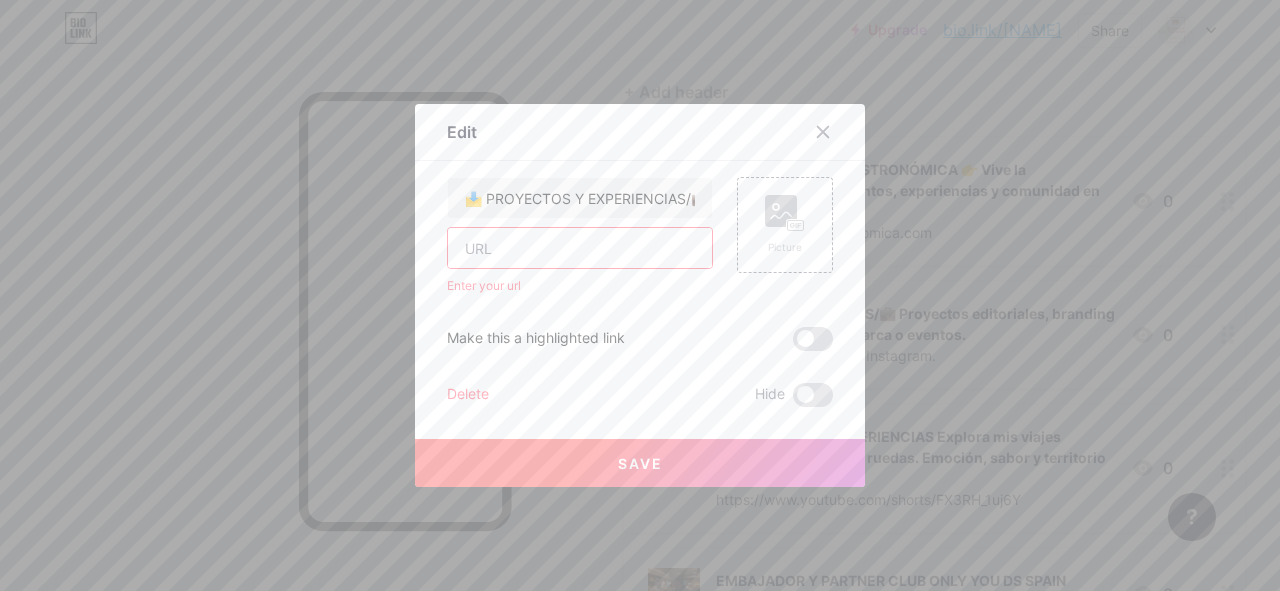 type on "S" 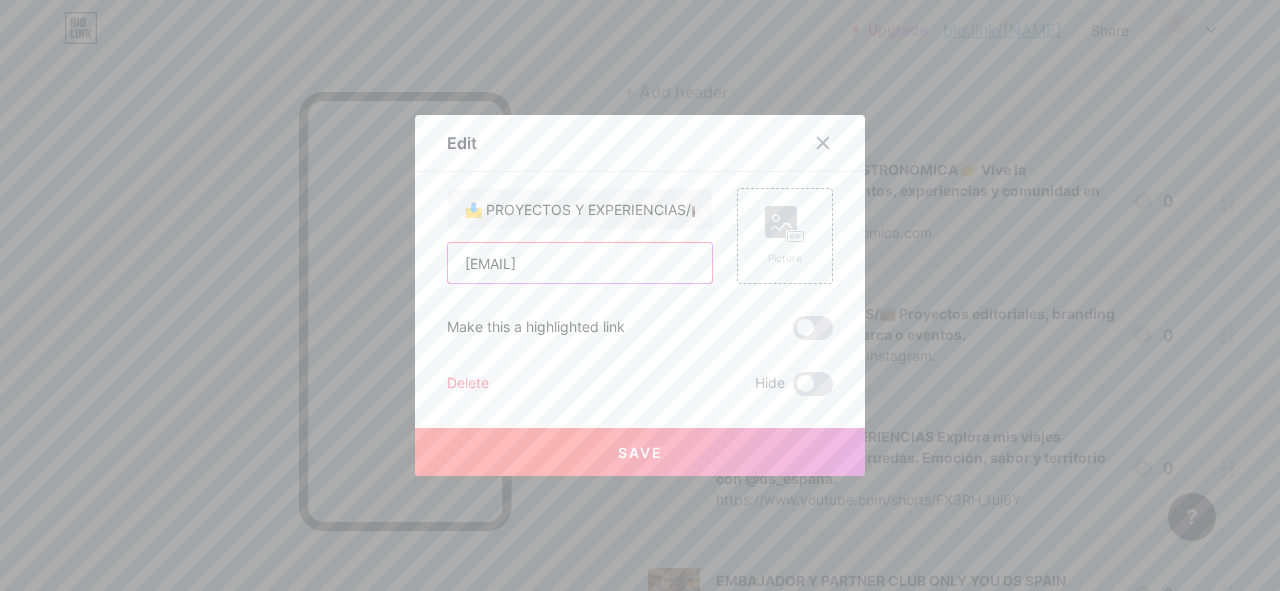 type on "[EMAIL]" 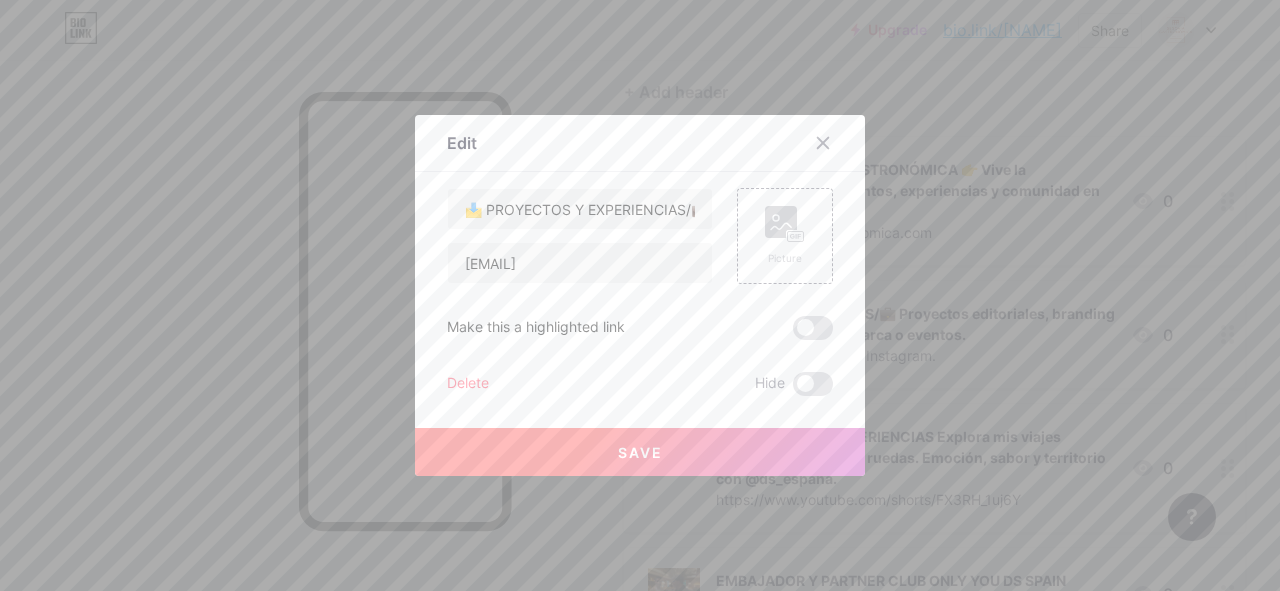 click on "Save" at bounding box center (640, 452) 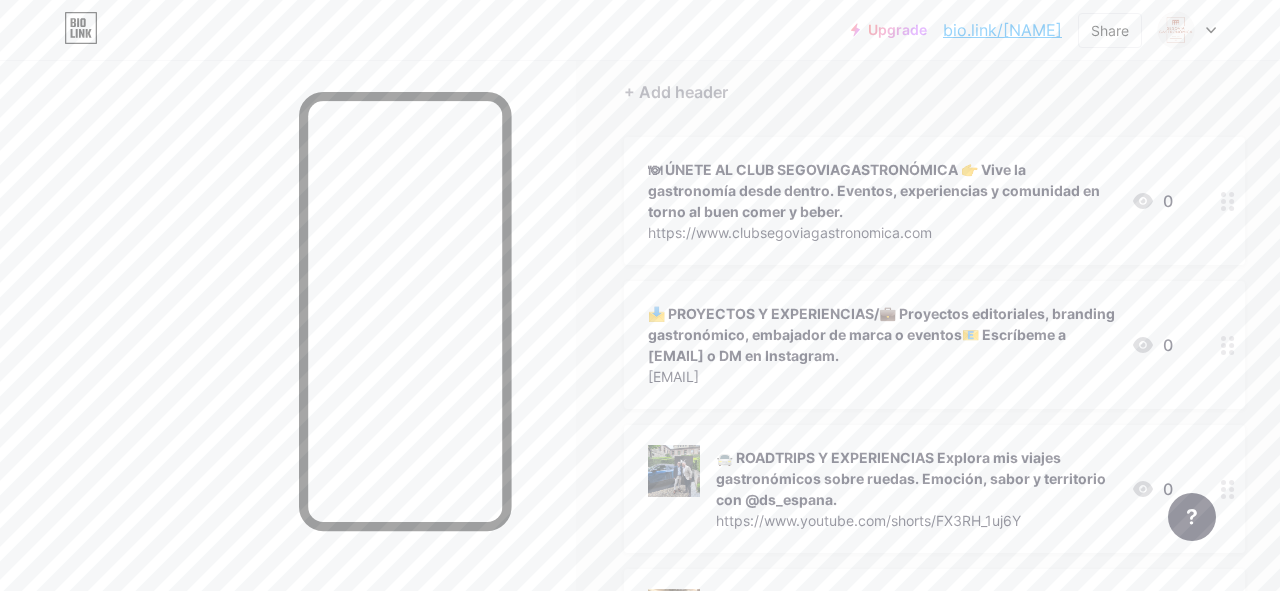 click on "[EMAIL]" at bounding box center (881, 376) 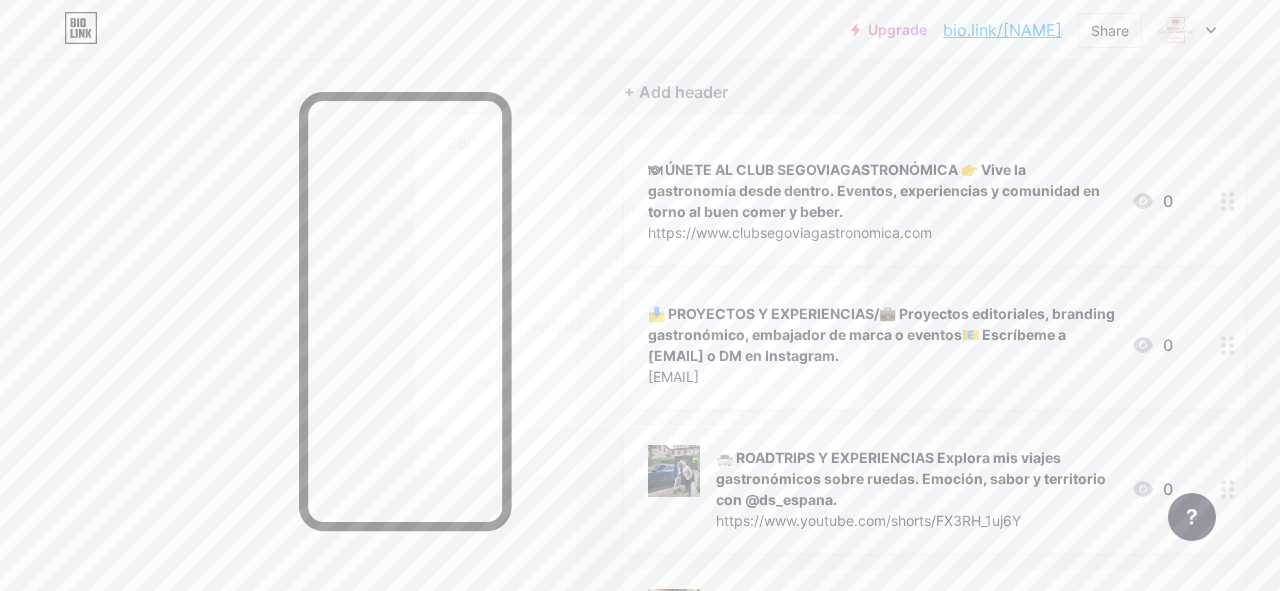 click on "Save" at bounding box center (640, 452) 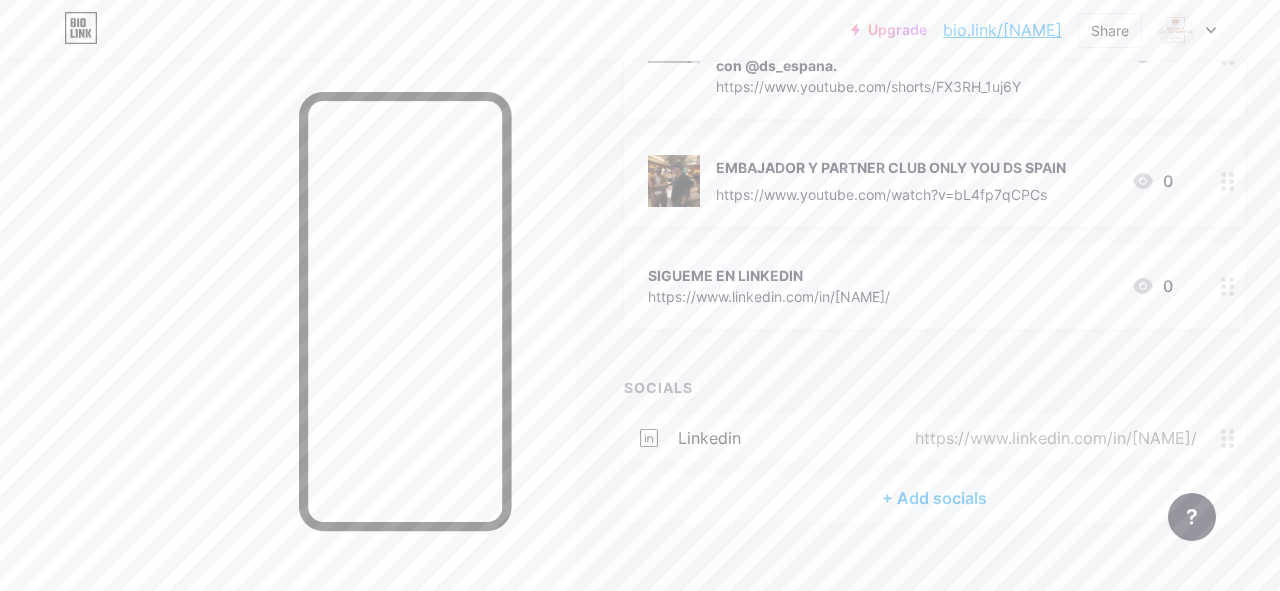 scroll, scrollTop: 619, scrollLeft: 0, axis: vertical 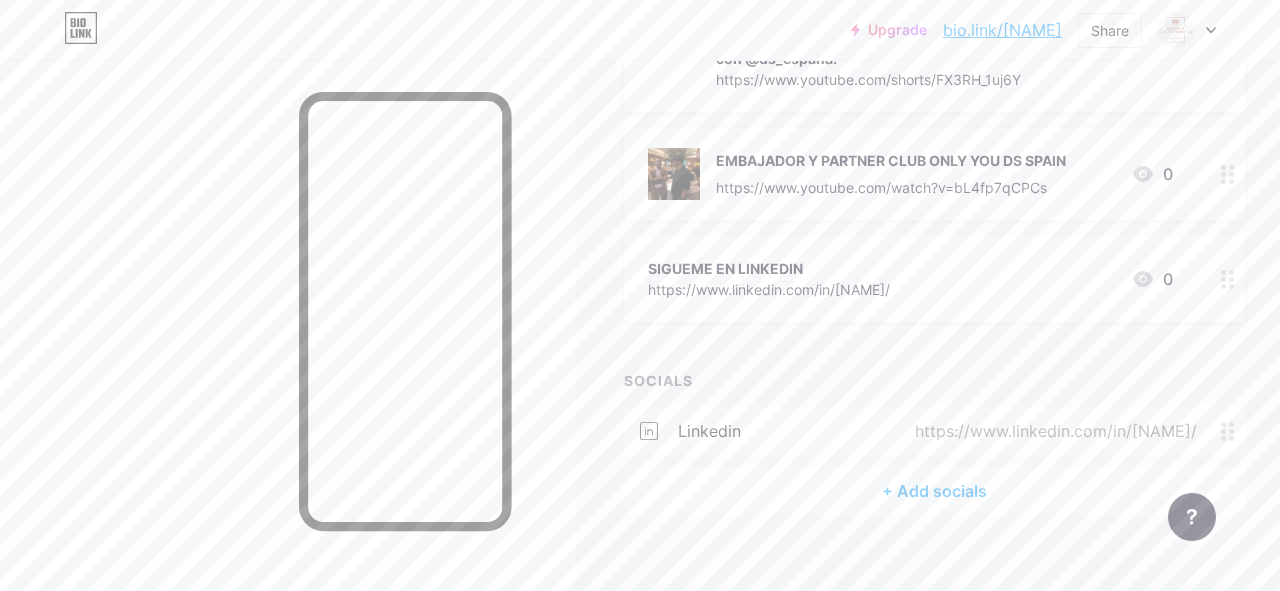 click 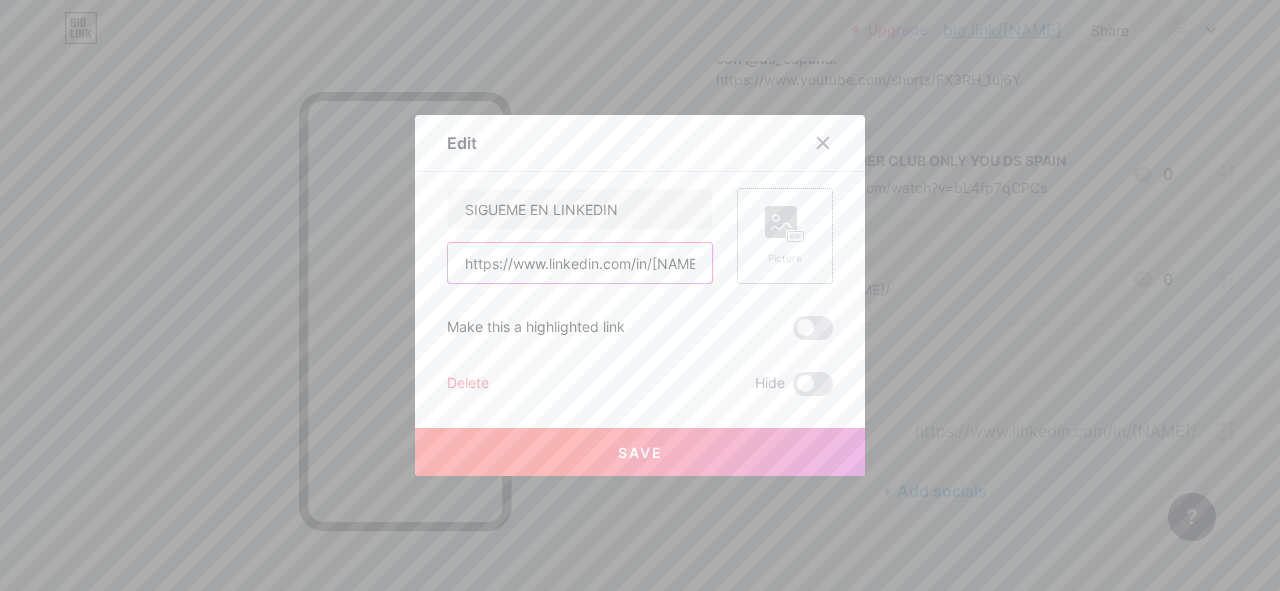 scroll, scrollTop: 0, scrollLeft: 42, axis: horizontal 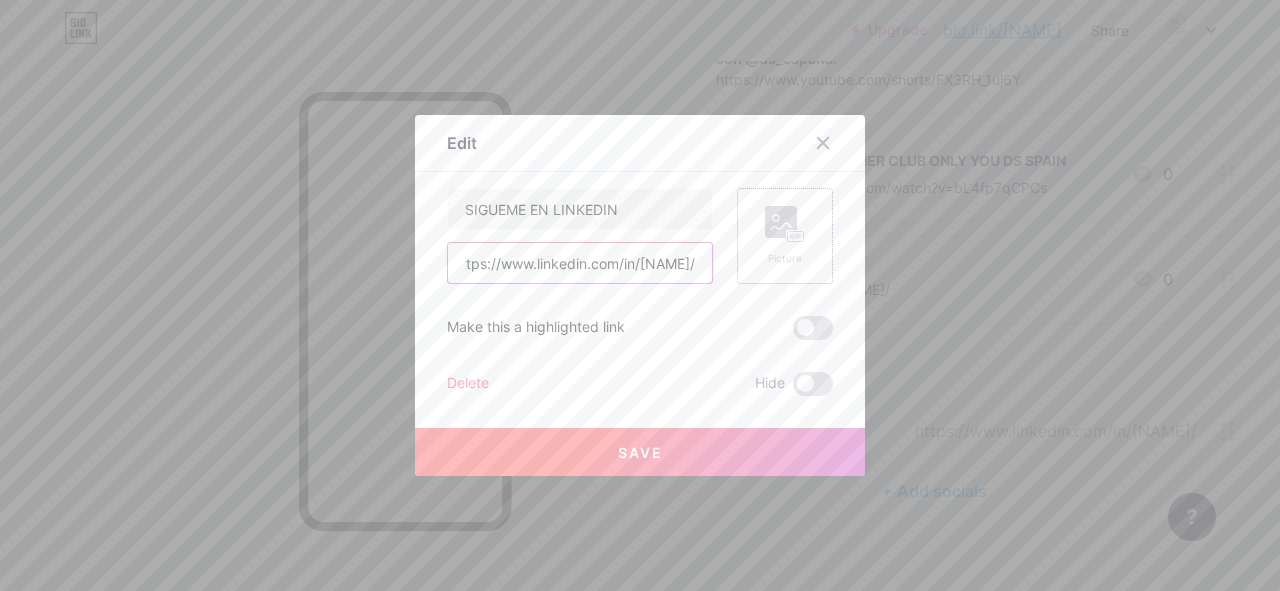 drag, startPoint x: 641, startPoint y: 264, endPoint x: 759, endPoint y: 274, distance: 118.42297 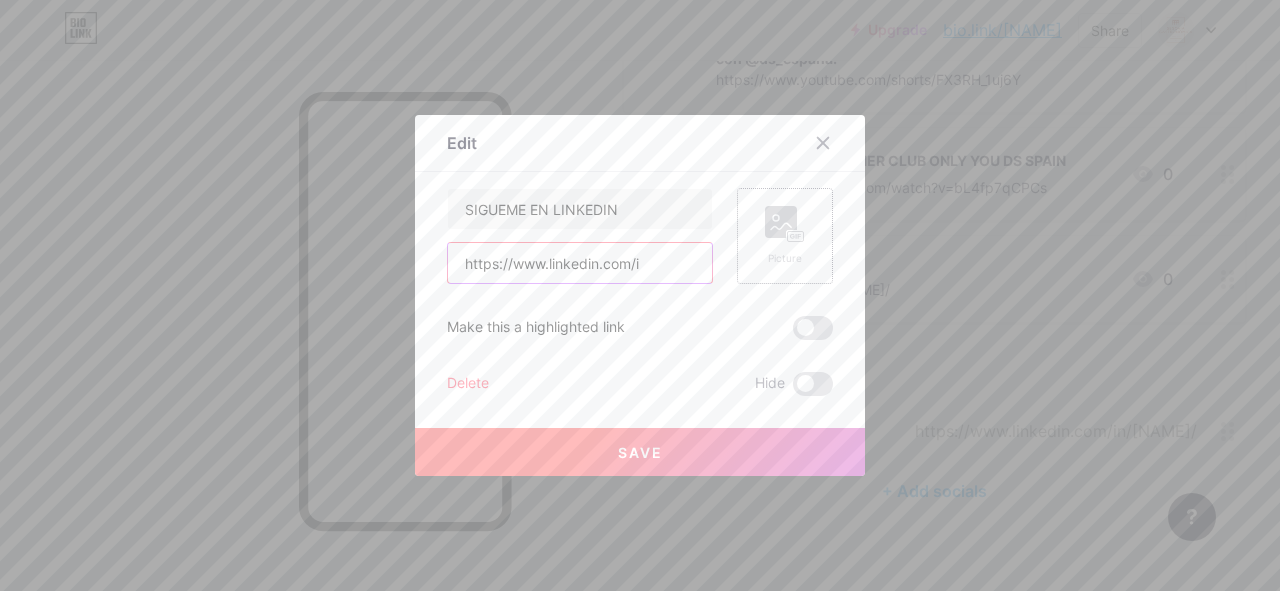 scroll, scrollTop: 0, scrollLeft: 0, axis: both 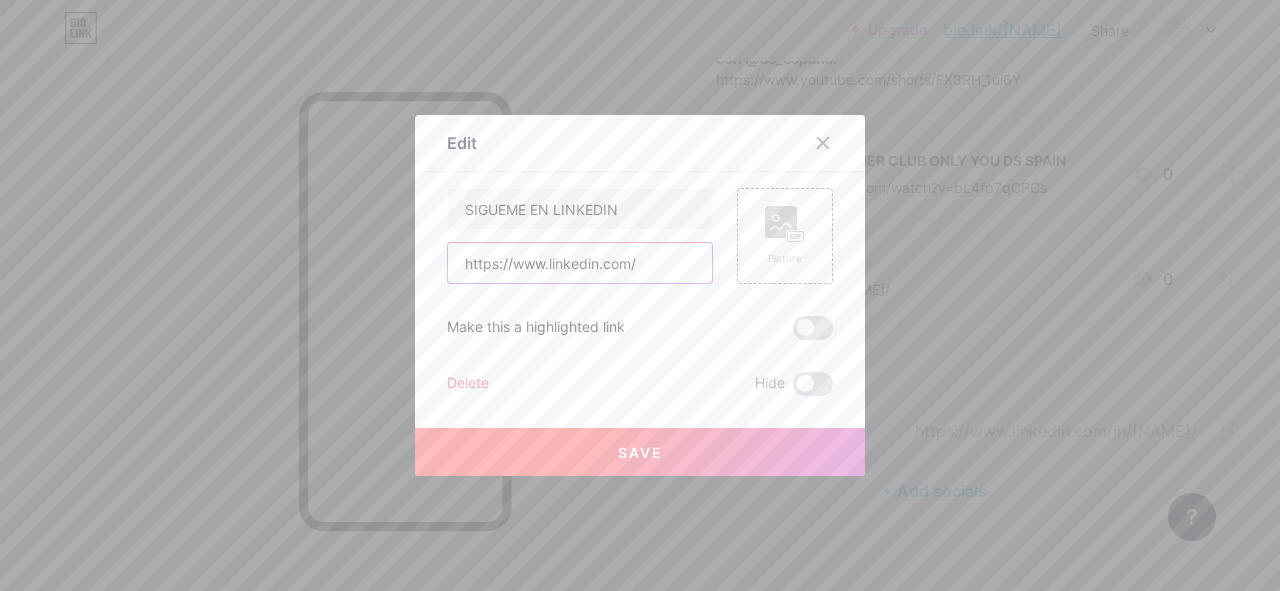 type on "https://www.linkedin.com/" 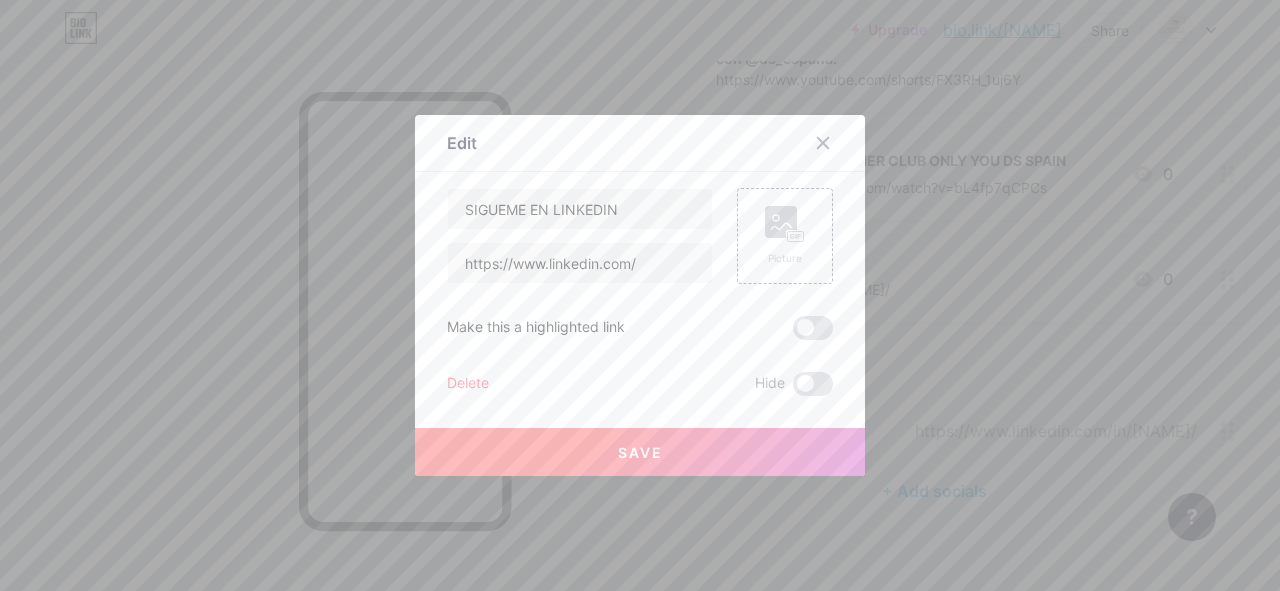 click on "Save" at bounding box center [640, 452] 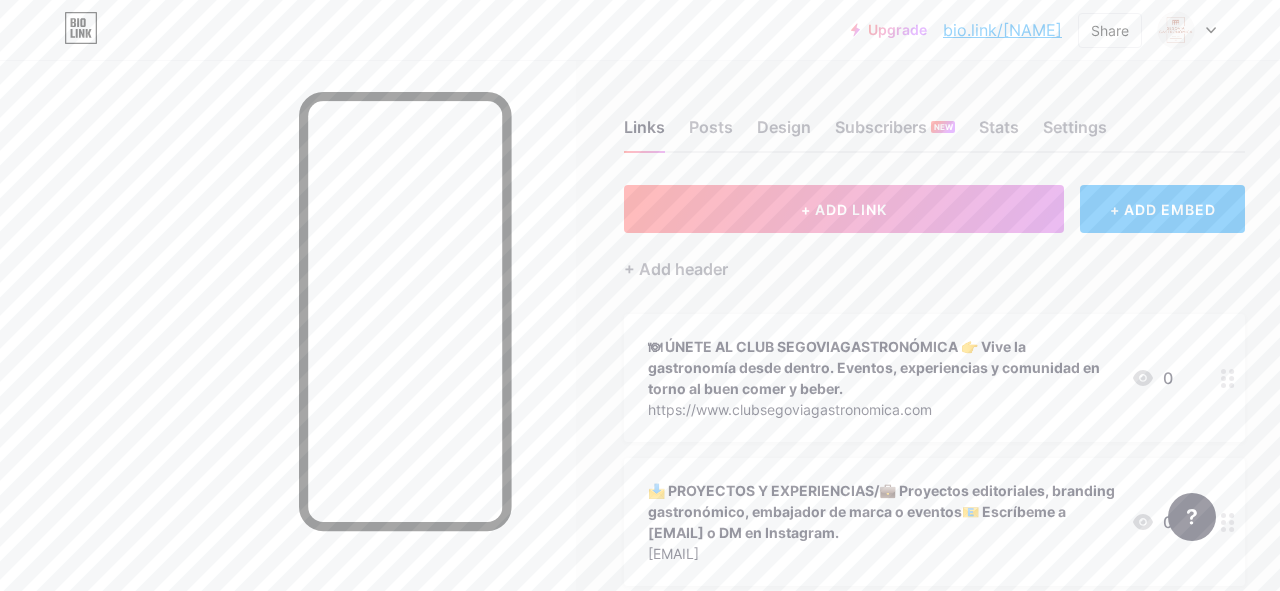 scroll, scrollTop: 0, scrollLeft: 0, axis: both 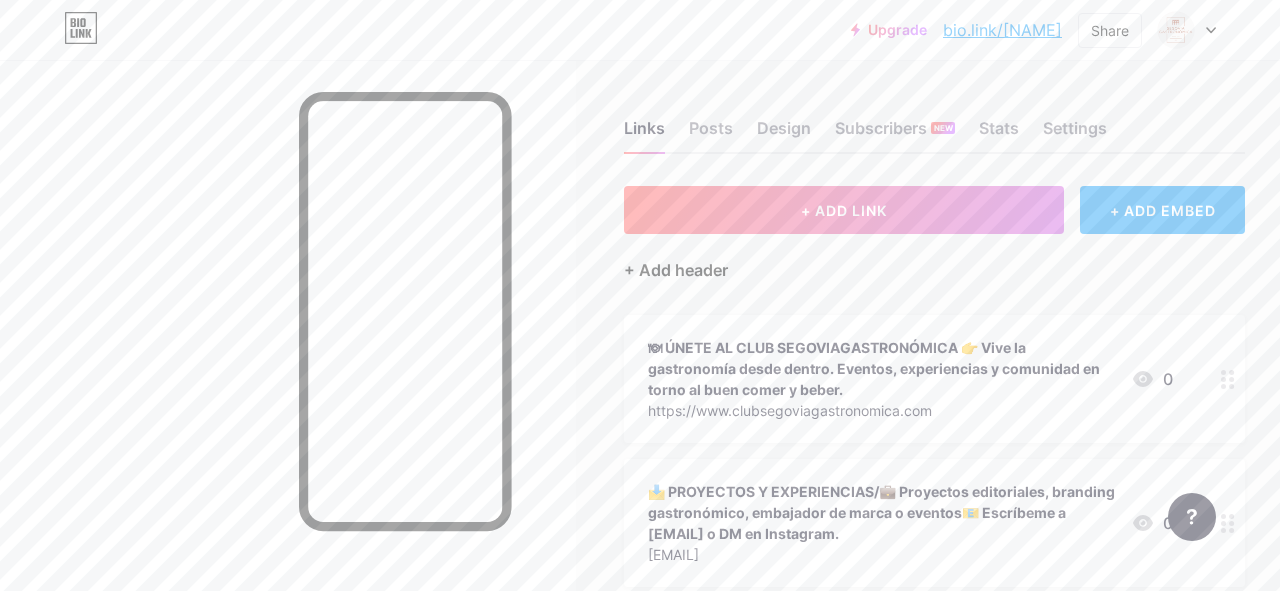 click on "+ Add header" at bounding box center (676, 270) 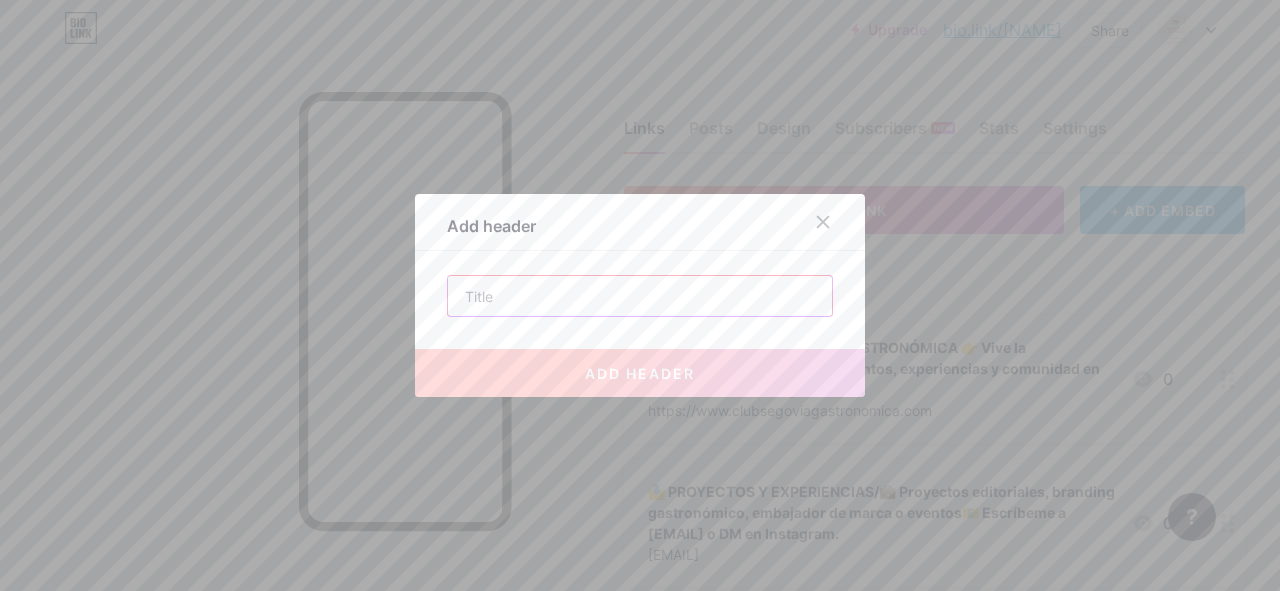click at bounding box center (640, 296) 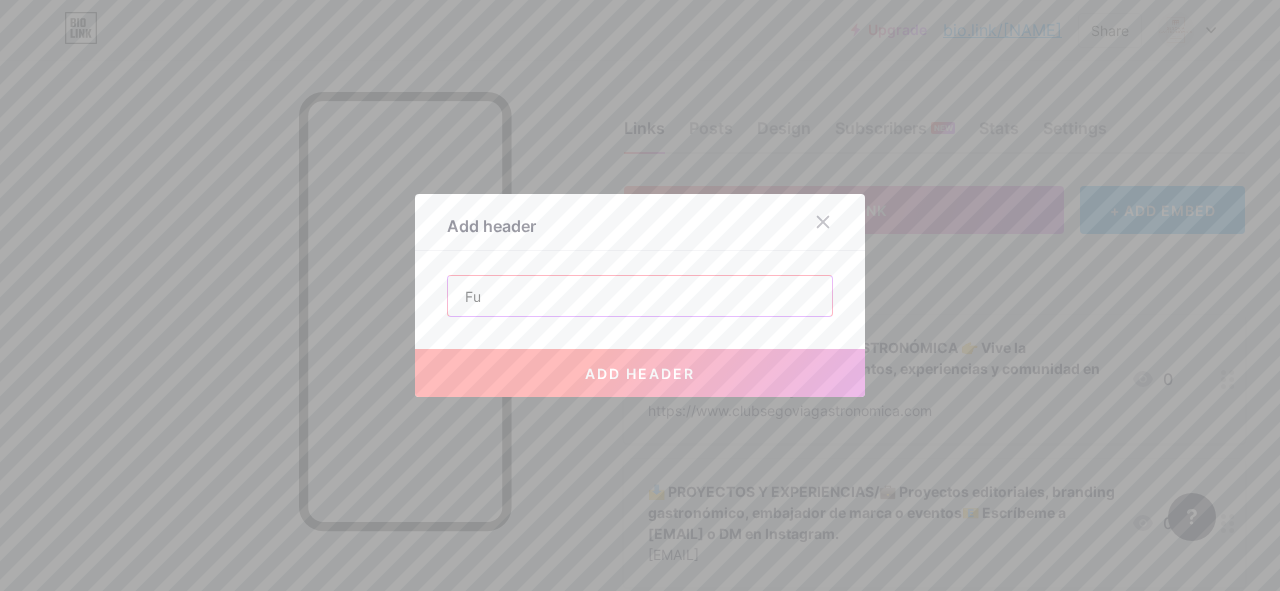 type on "F" 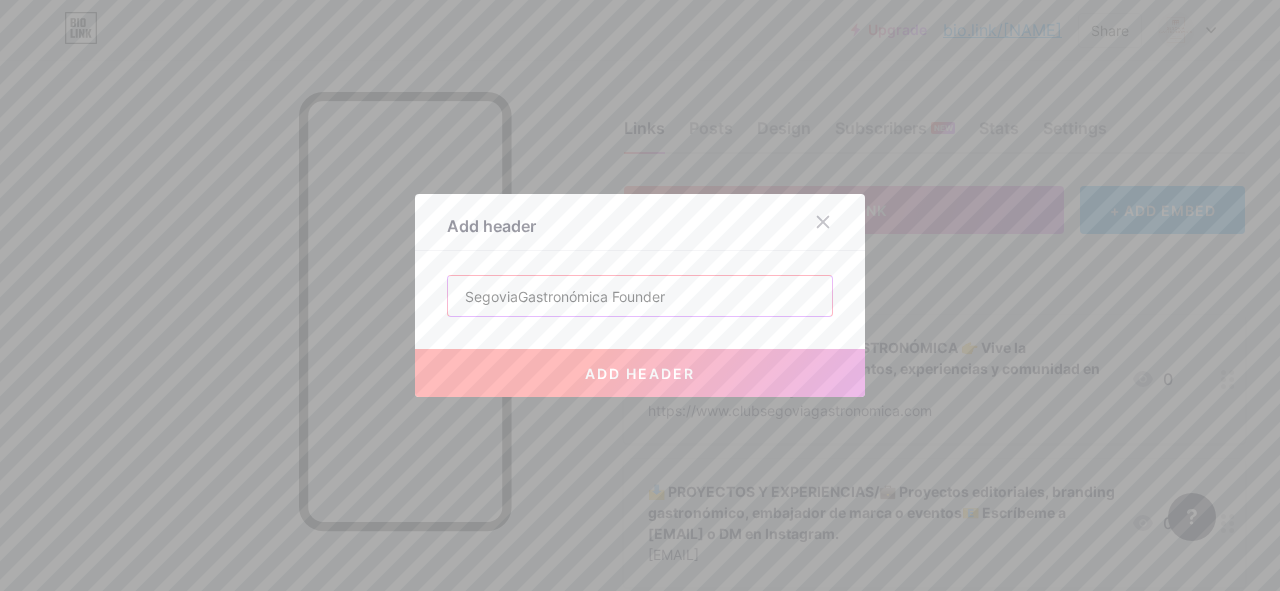type on "SegoviaGastronómica Founder" 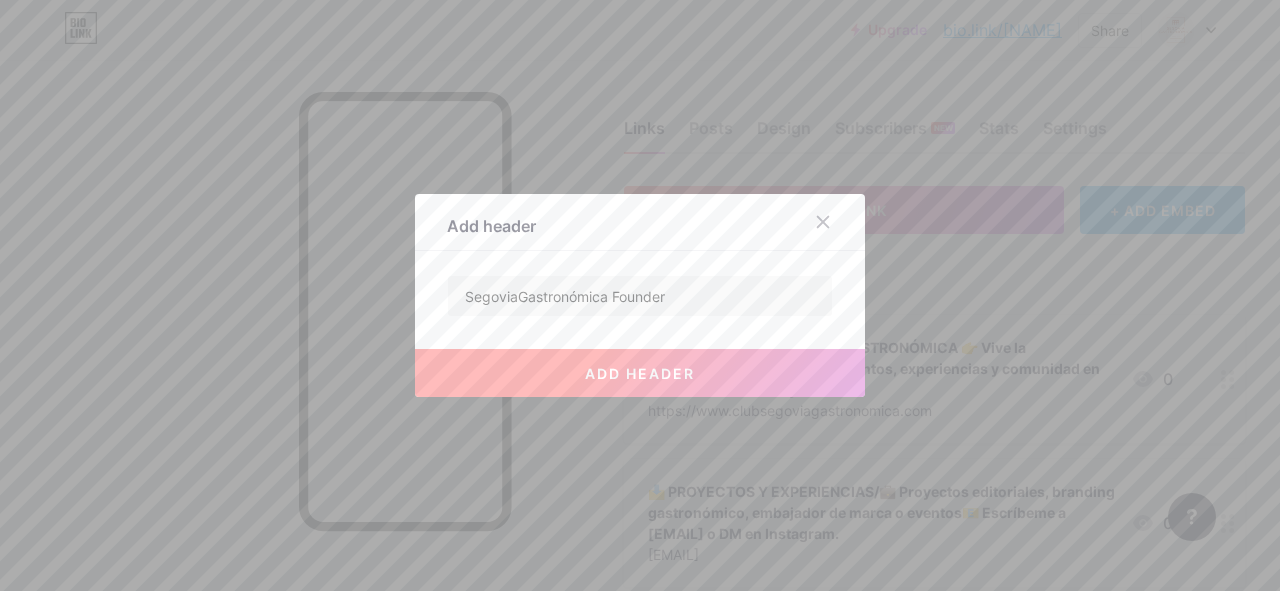 click on "add header" at bounding box center [640, 373] 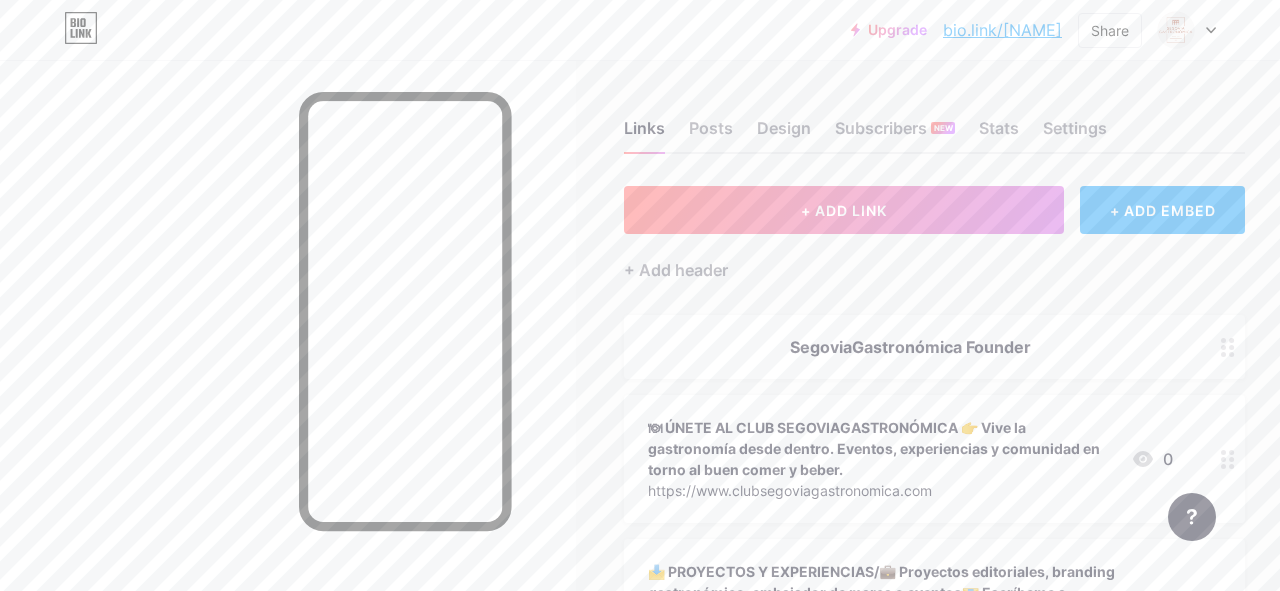 click at bounding box center (1228, 347) 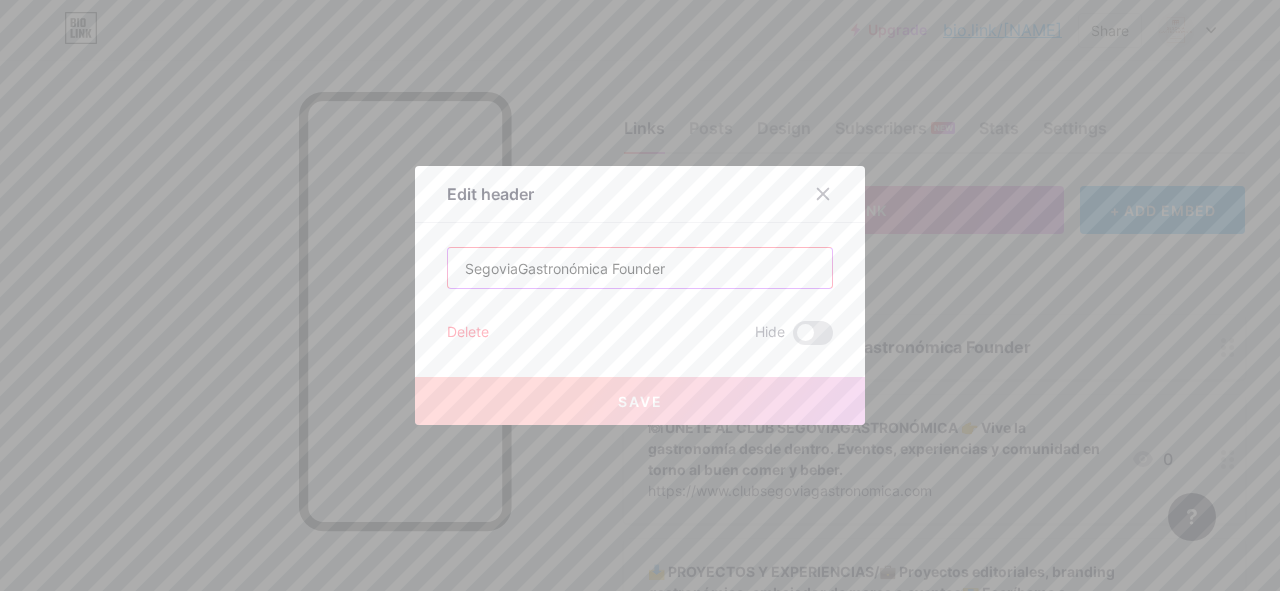 click on "SegoviaGastronómica Founder" at bounding box center [640, 268] 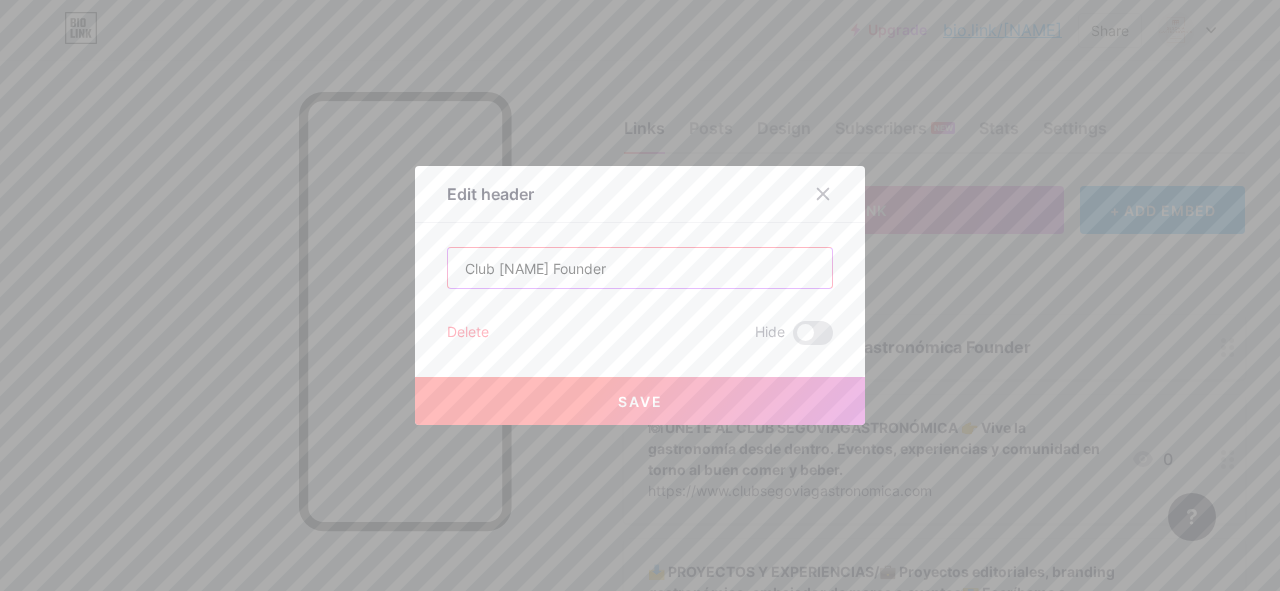 type on "Club [NAME] Founder" 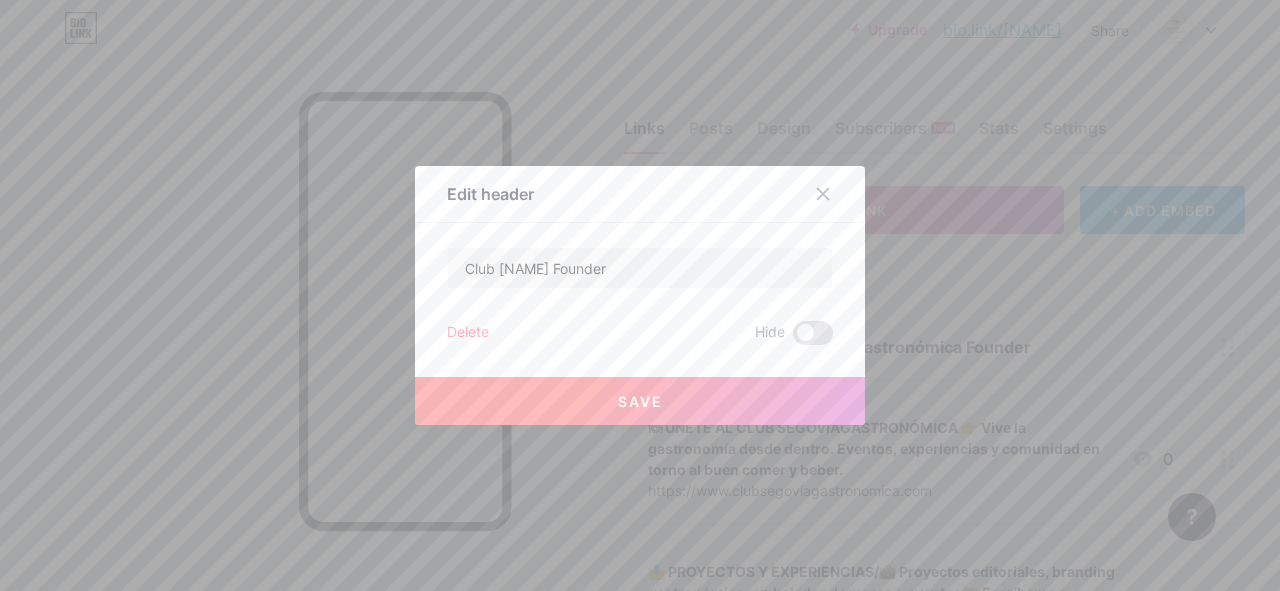 click on "Save" at bounding box center (640, 401) 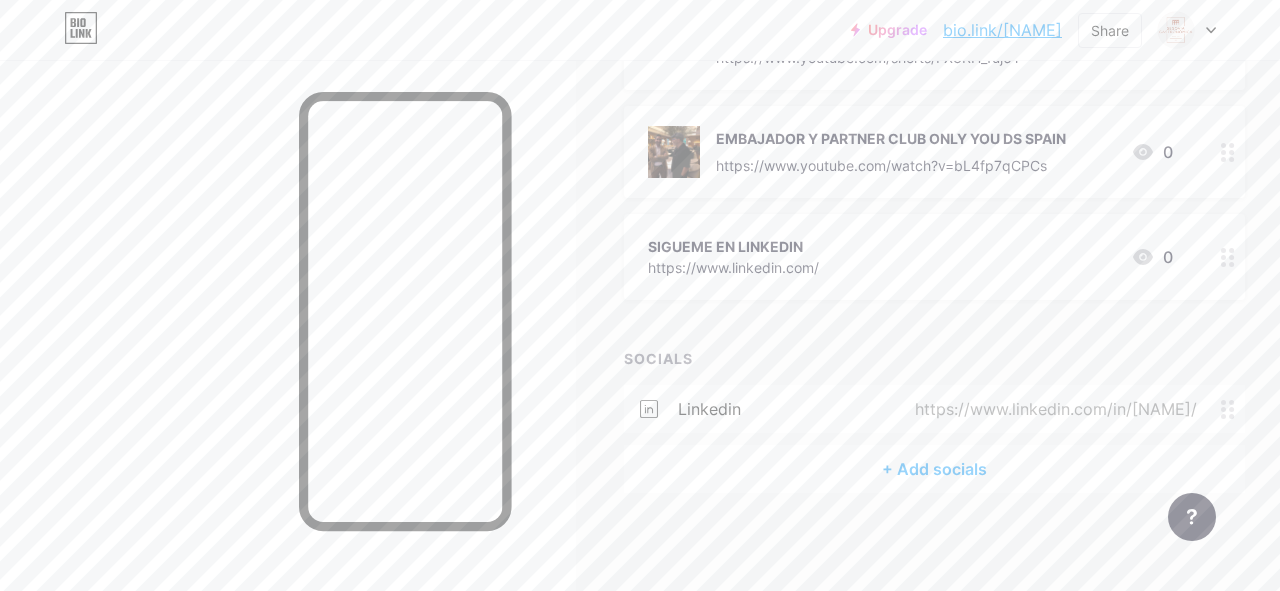 scroll, scrollTop: 722, scrollLeft: 0, axis: vertical 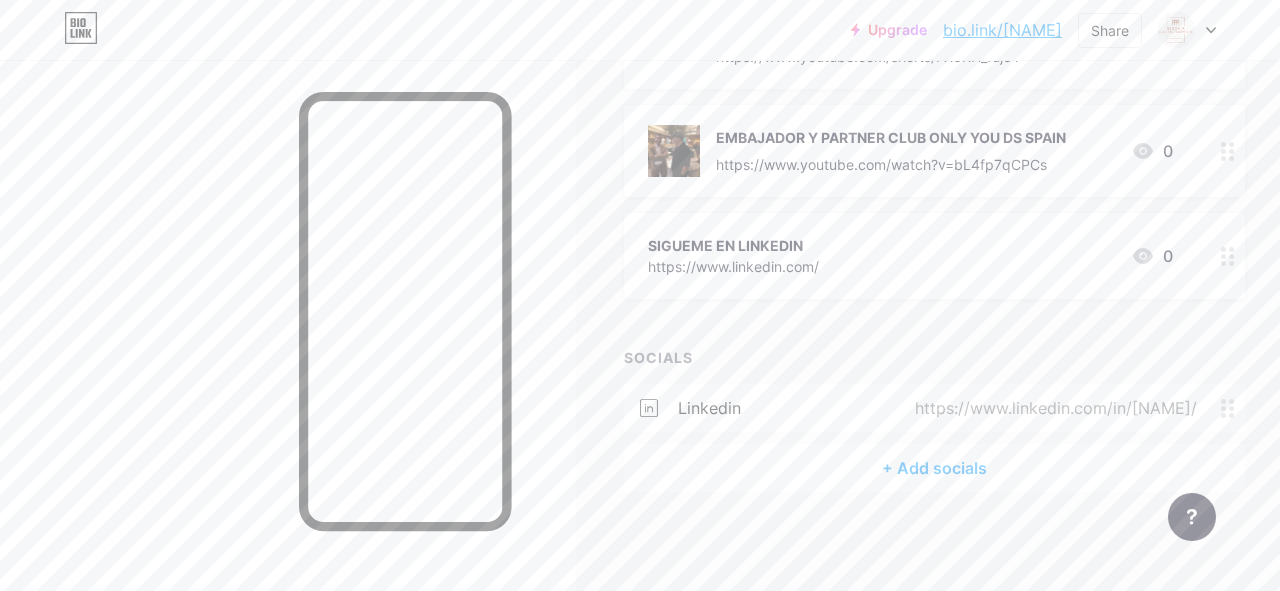 click 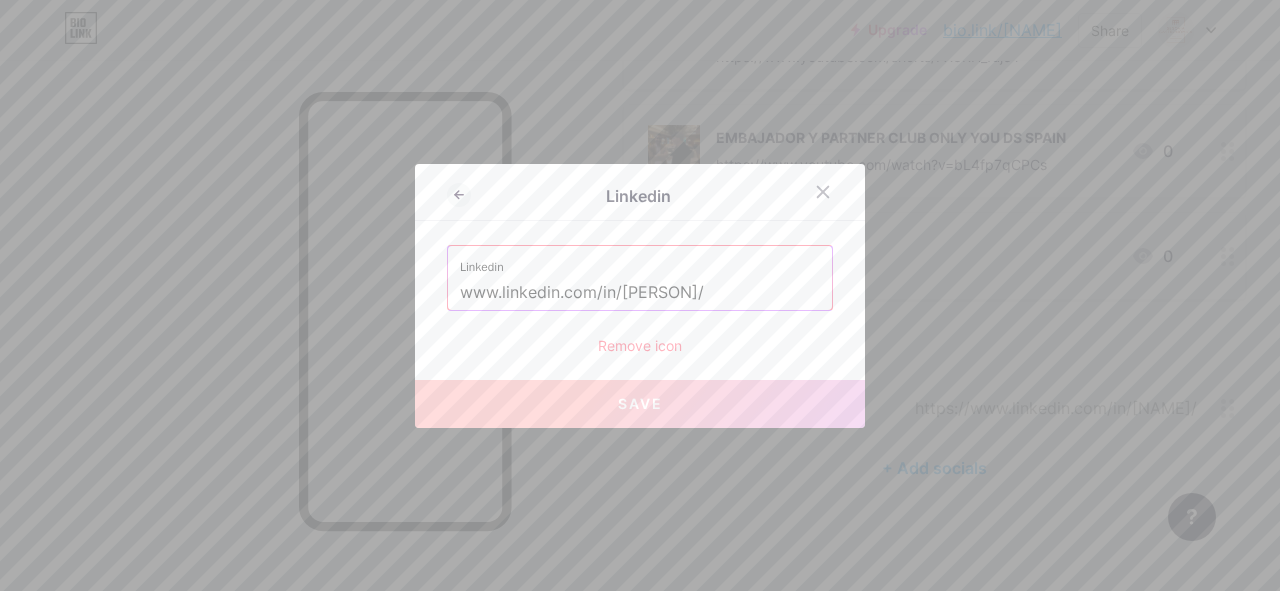 drag, startPoint x: 760, startPoint y: 291, endPoint x: 436, endPoint y: 296, distance: 324.03857 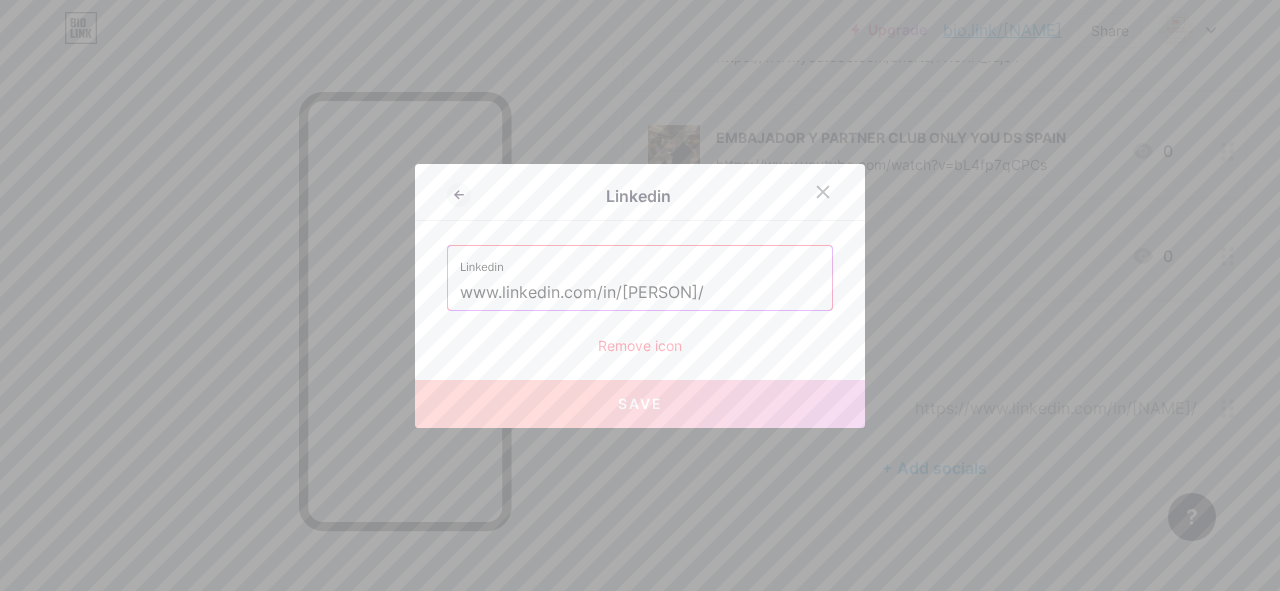 paste on "https://www.linkedin.com/in/[NAME]/[NAME]/" 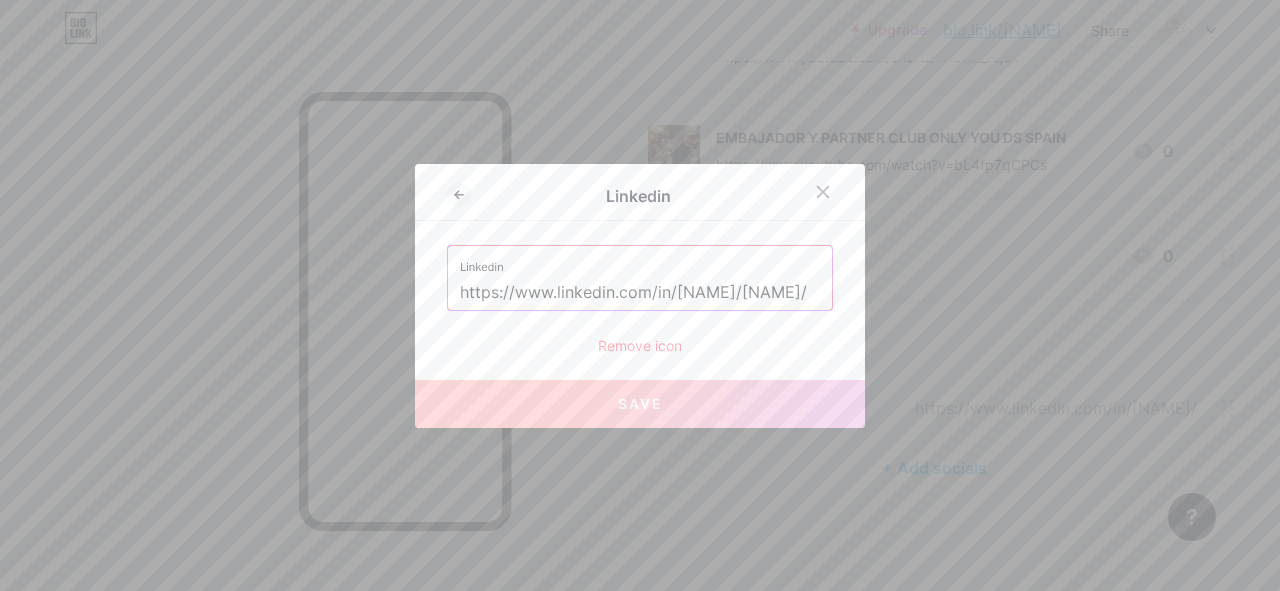 scroll, scrollTop: 0, scrollLeft: 100, axis: horizontal 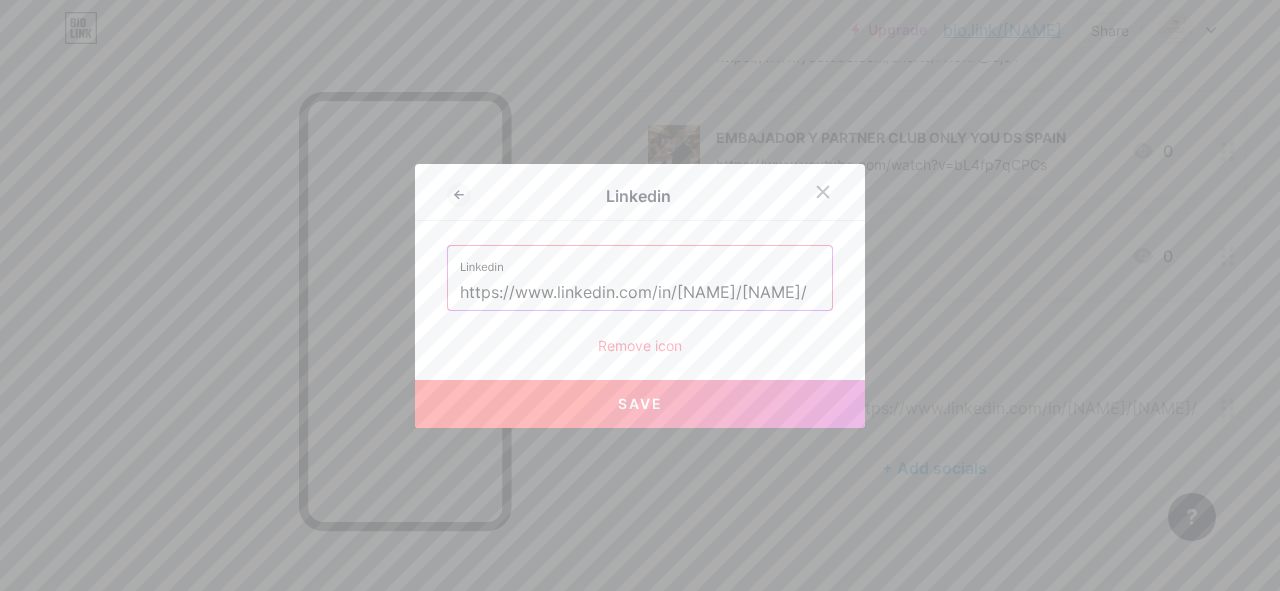 type on "https://www.linkedin.com/in/[NAME]/[NAME]/" 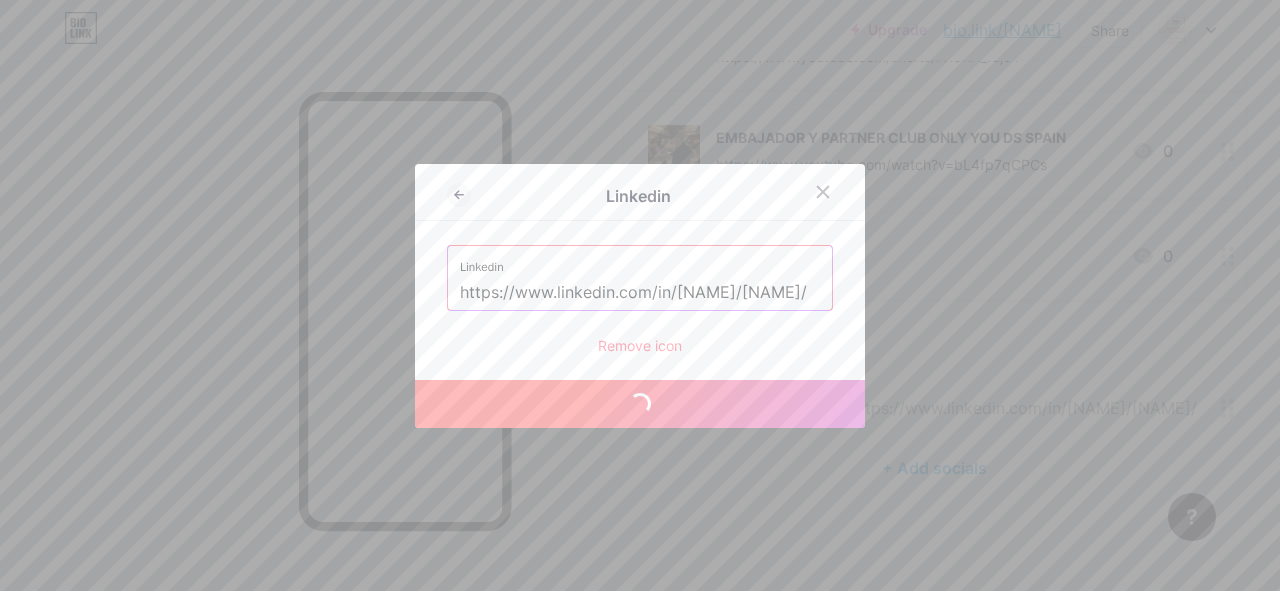 scroll, scrollTop: 0, scrollLeft: 0, axis: both 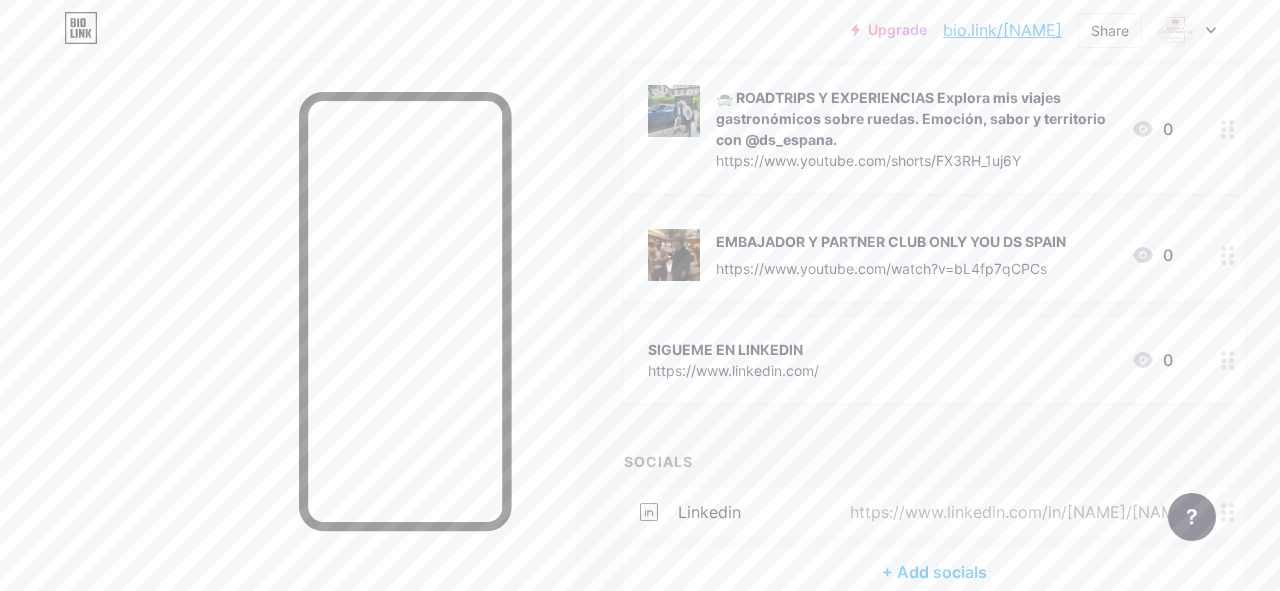click 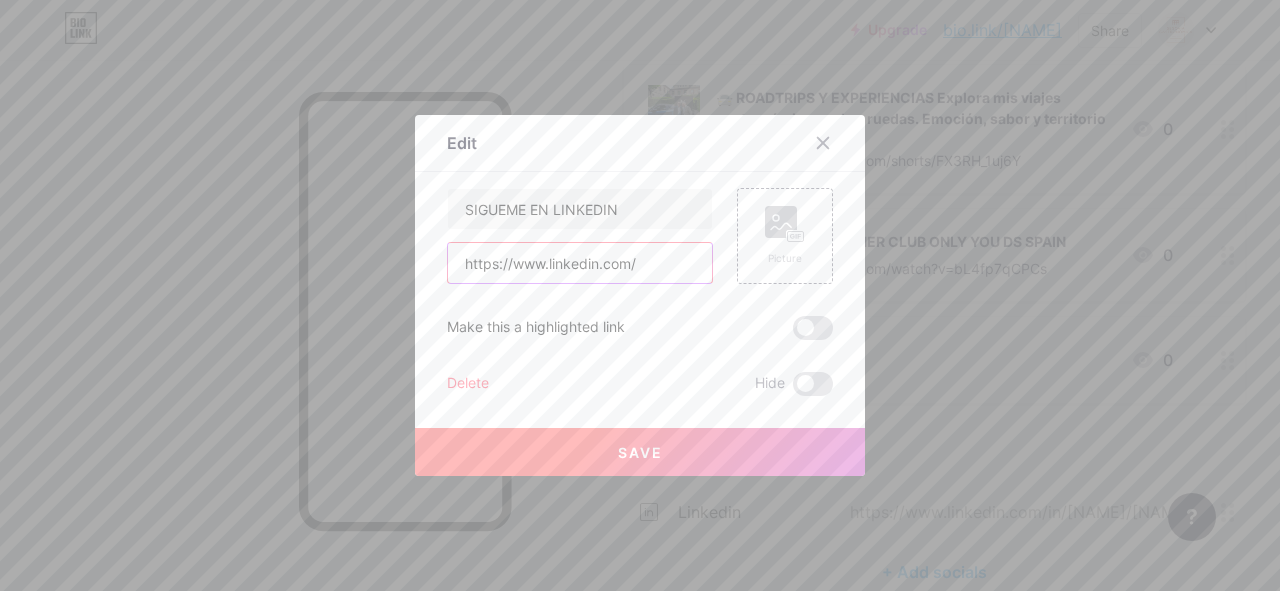 drag, startPoint x: 644, startPoint y: 267, endPoint x: 396, endPoint y: 266, distance: 248.00201 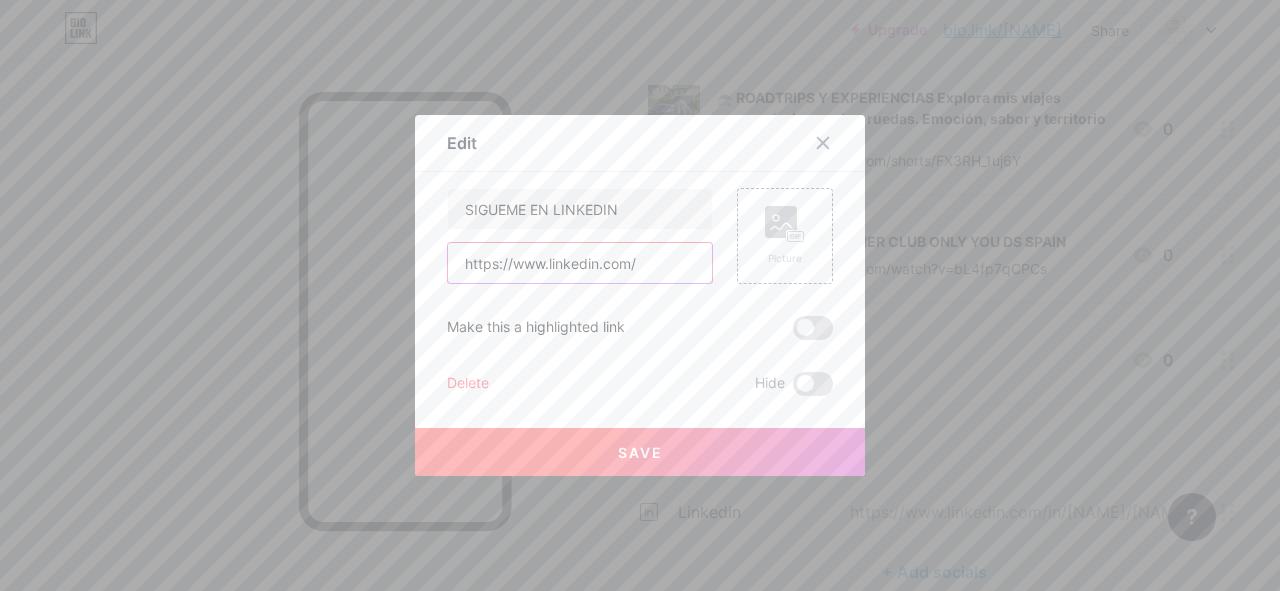 paste on "in/davidmoraexperienciasconalma/" 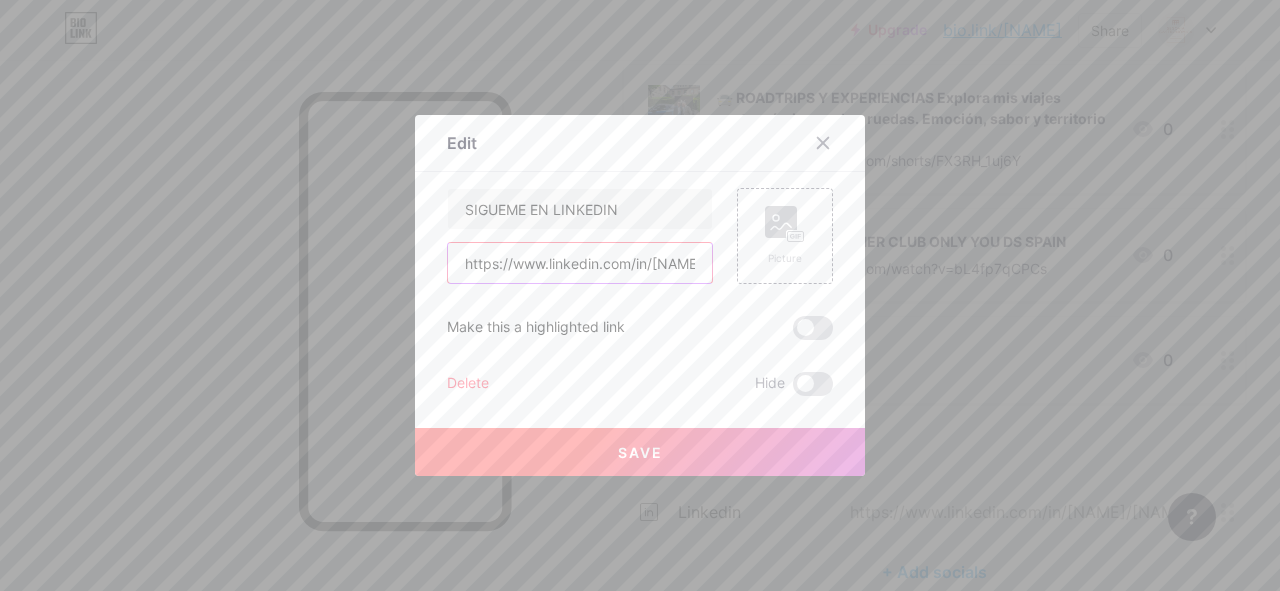 scroll, scrollTop: 0, scrollLeft: 173, axis: horizontal 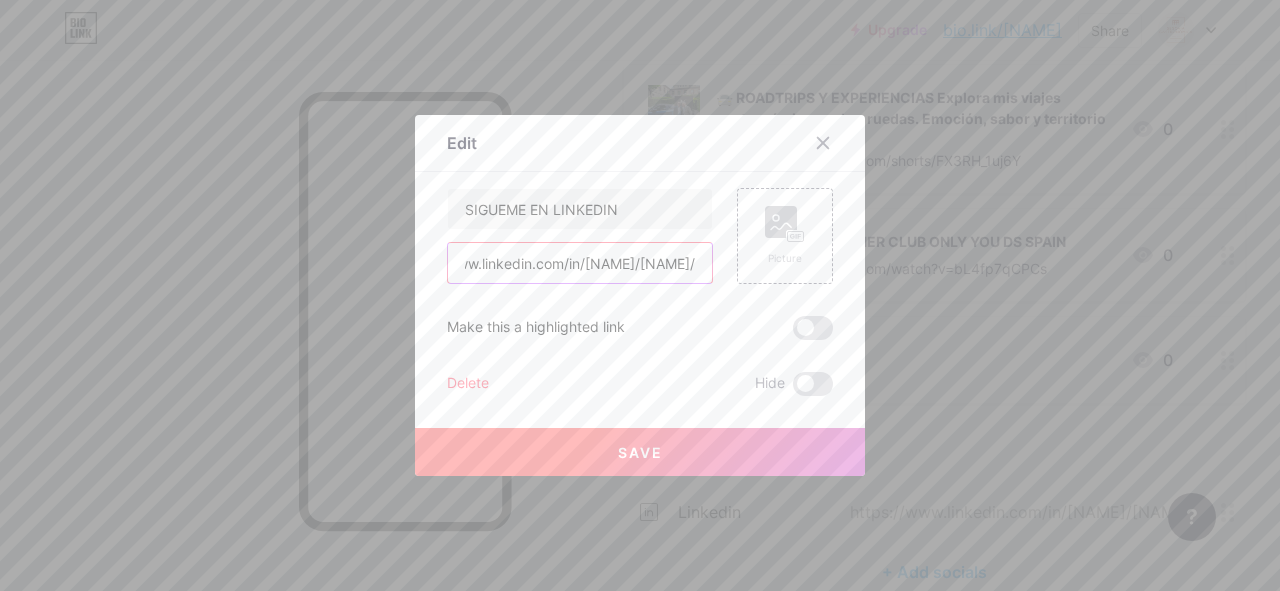 type on "https://www.linkedin.com/in/[NAME]/[NAME]/" 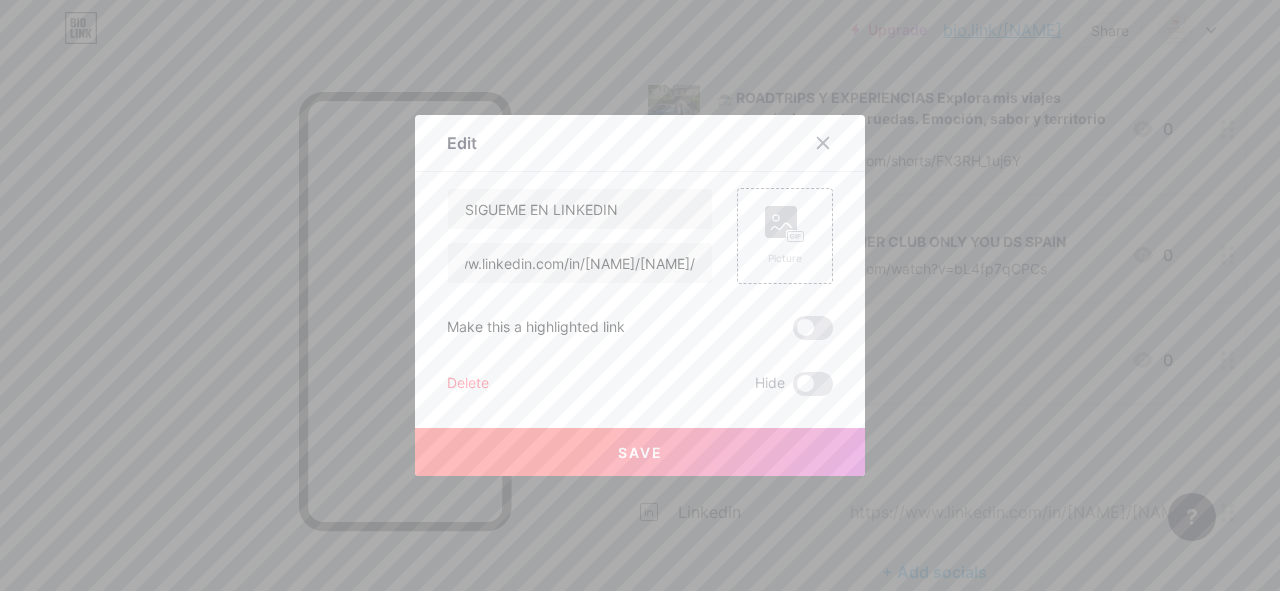 click on "Save" at bounding box center (640, 452) 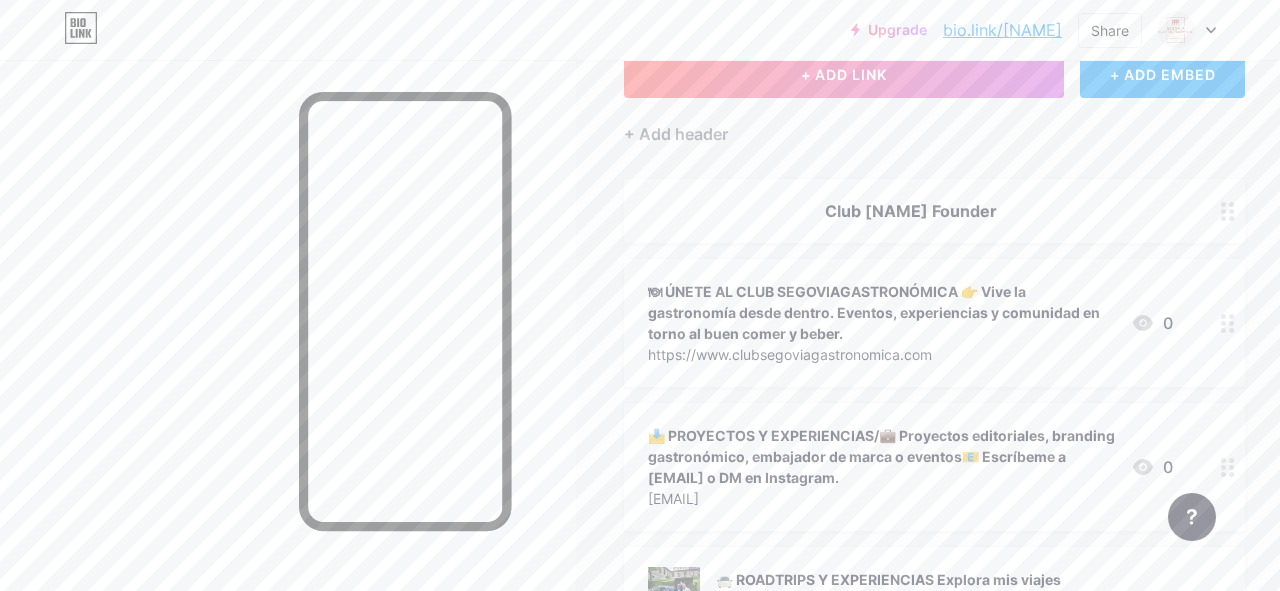 scroll, scrollTop: 134, scrollLeft: 0, axis: vertical 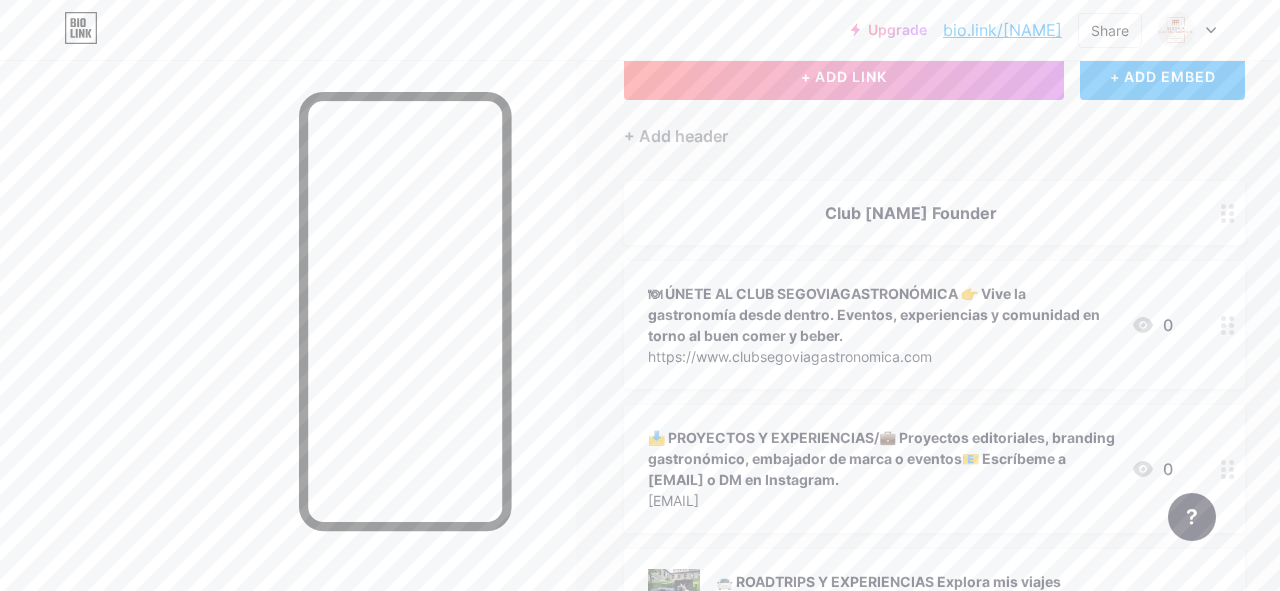 click on "+ ADD EMBED" at bounding box center [1162, 76] 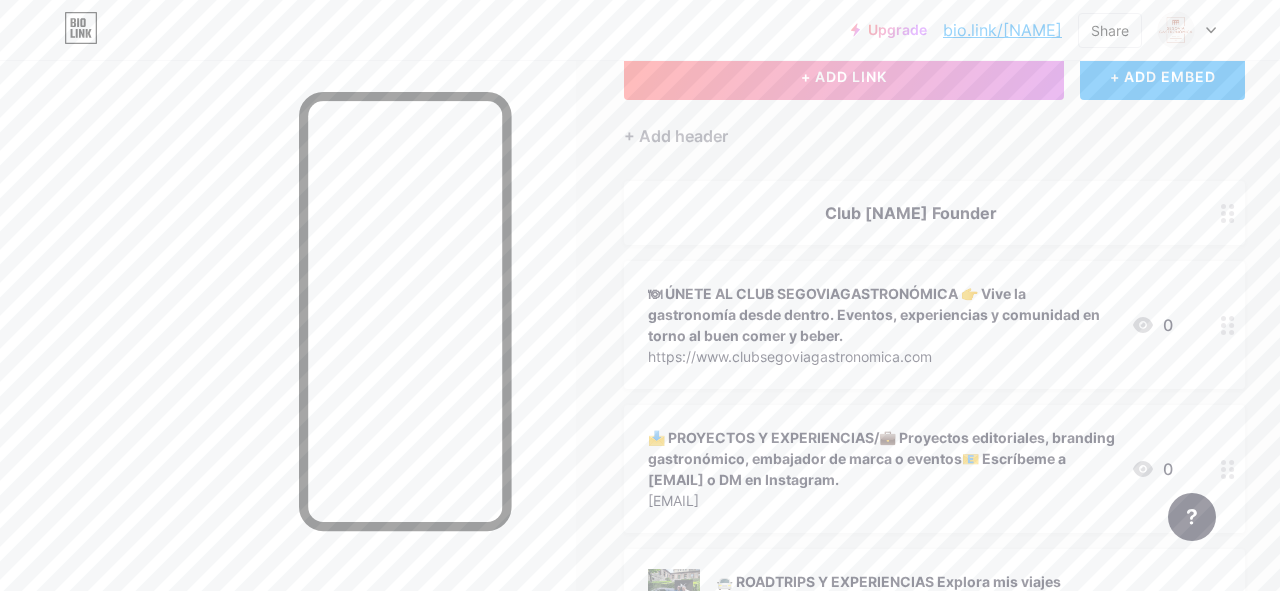 scroll, scrollTop: 0, scrollLeft: 0, axis: both 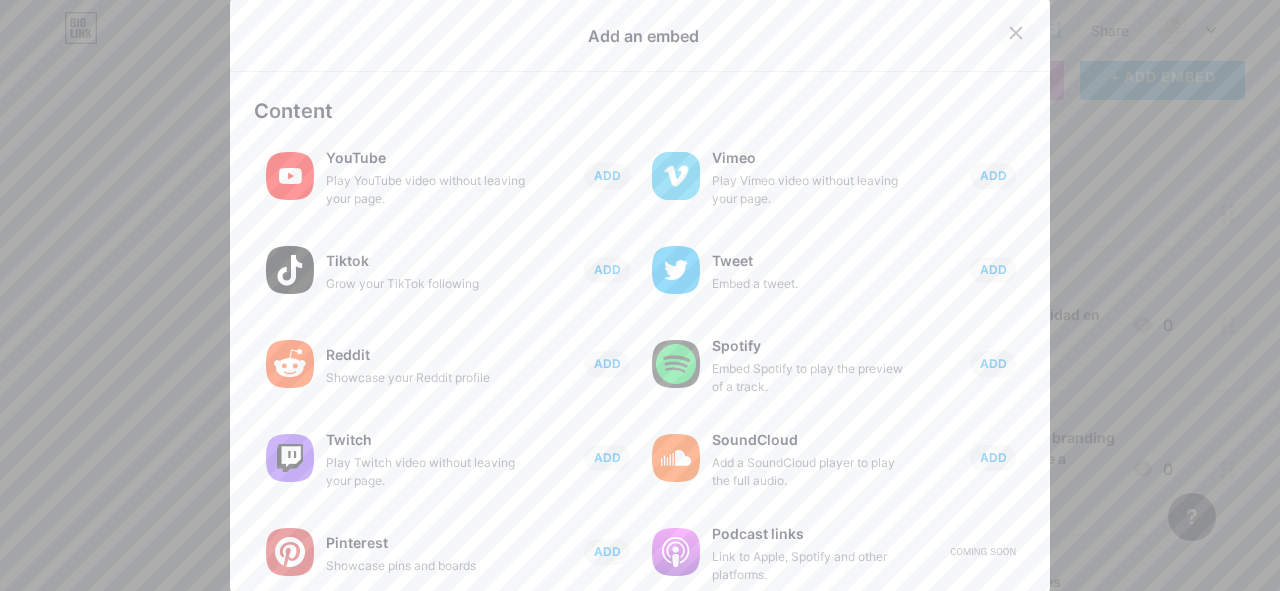 click 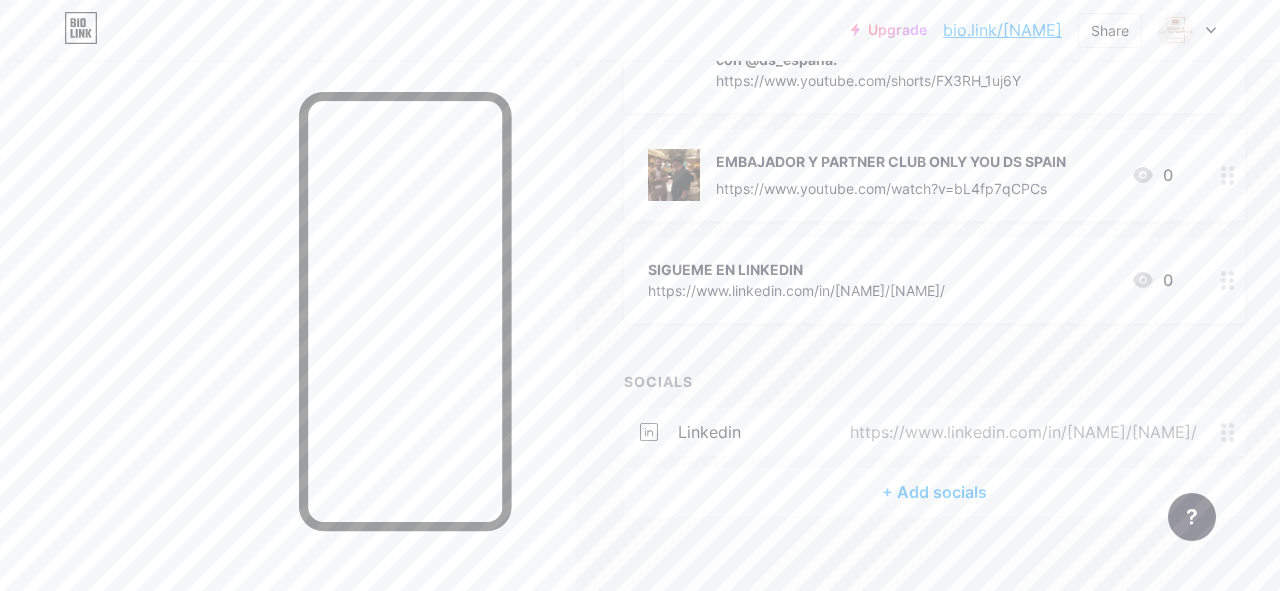 scroll, scrollTop: 722, scrollLeft: 0, axis: vertical 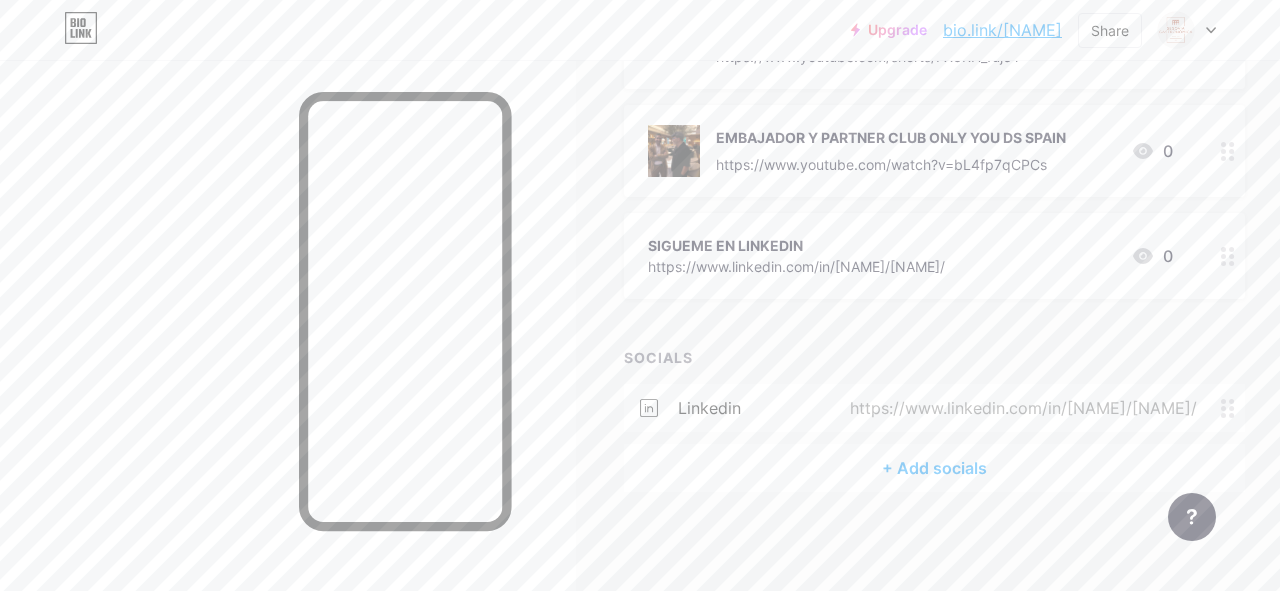 click on "+ Add socials" at bounding box center (934, 468) 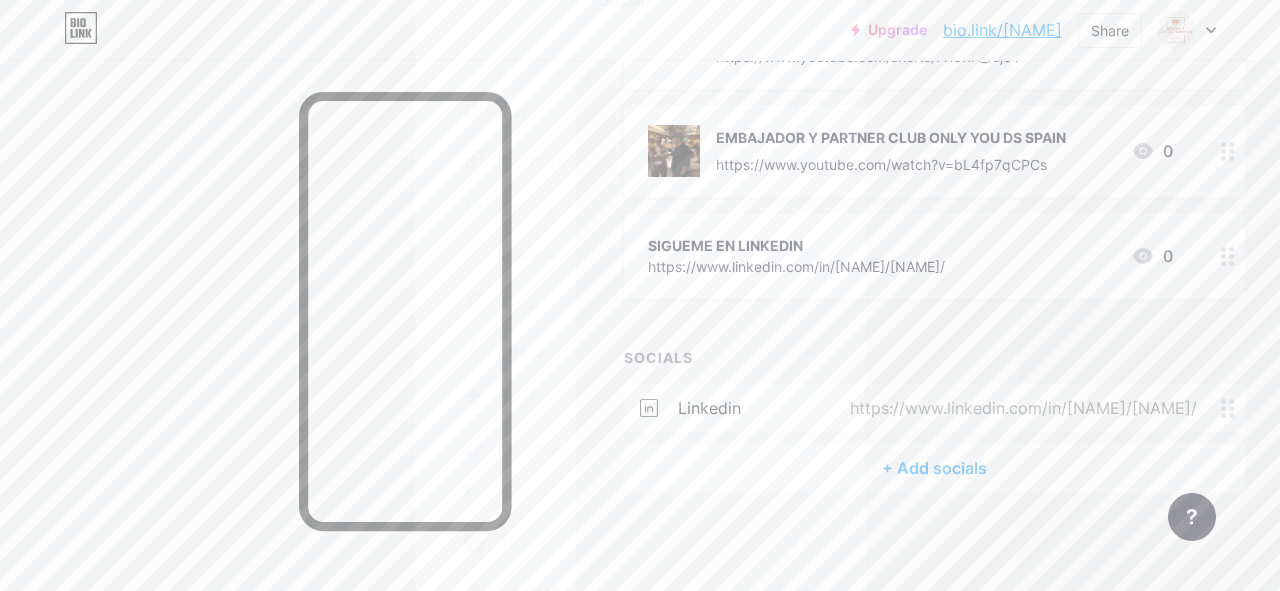 scroll, scrollTop: 1804, scrollLeft: 0, axis: vertical 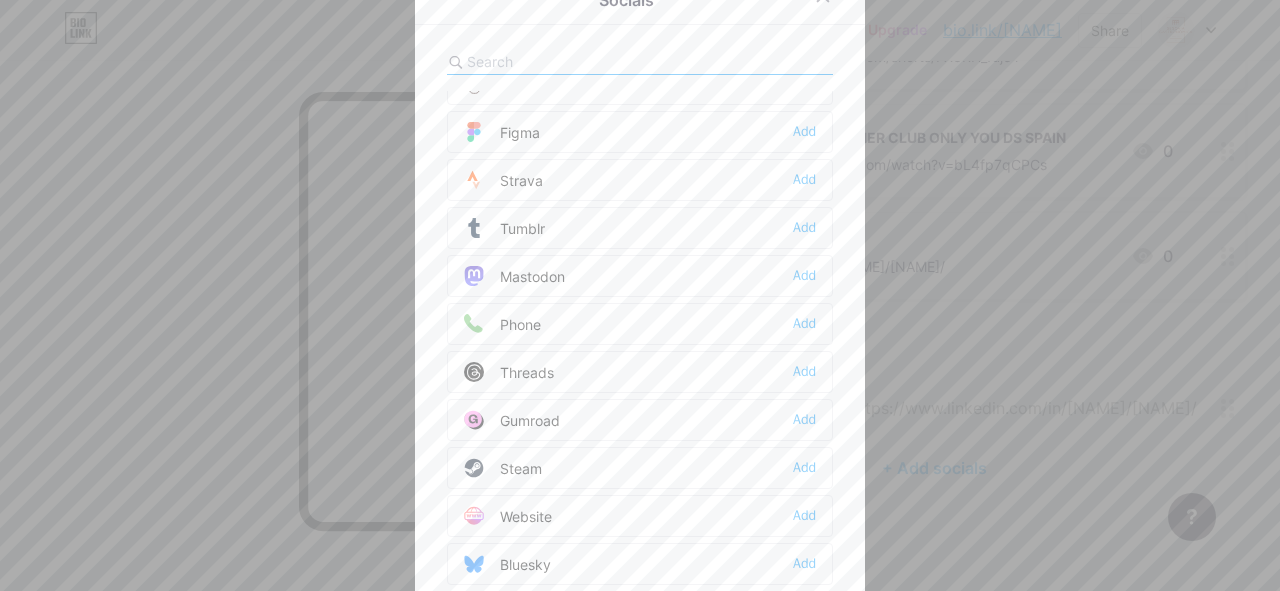 click at bounding box center [640, 295] 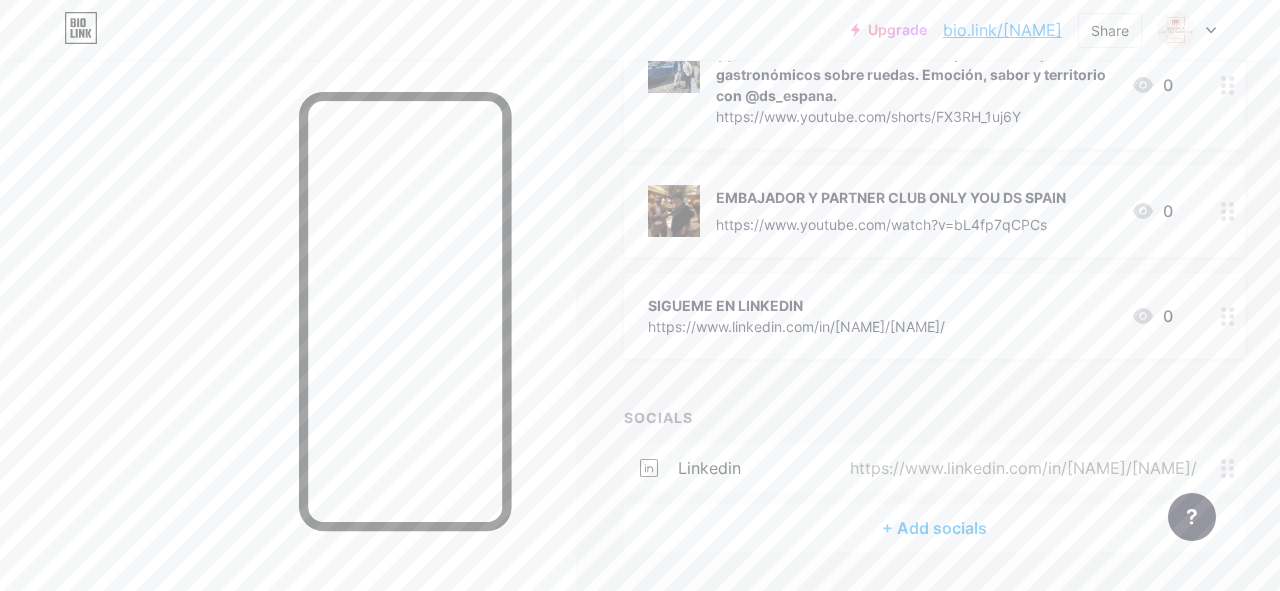 scroll, scrollTop: 672, scrollLeft: 0, axis: vertical 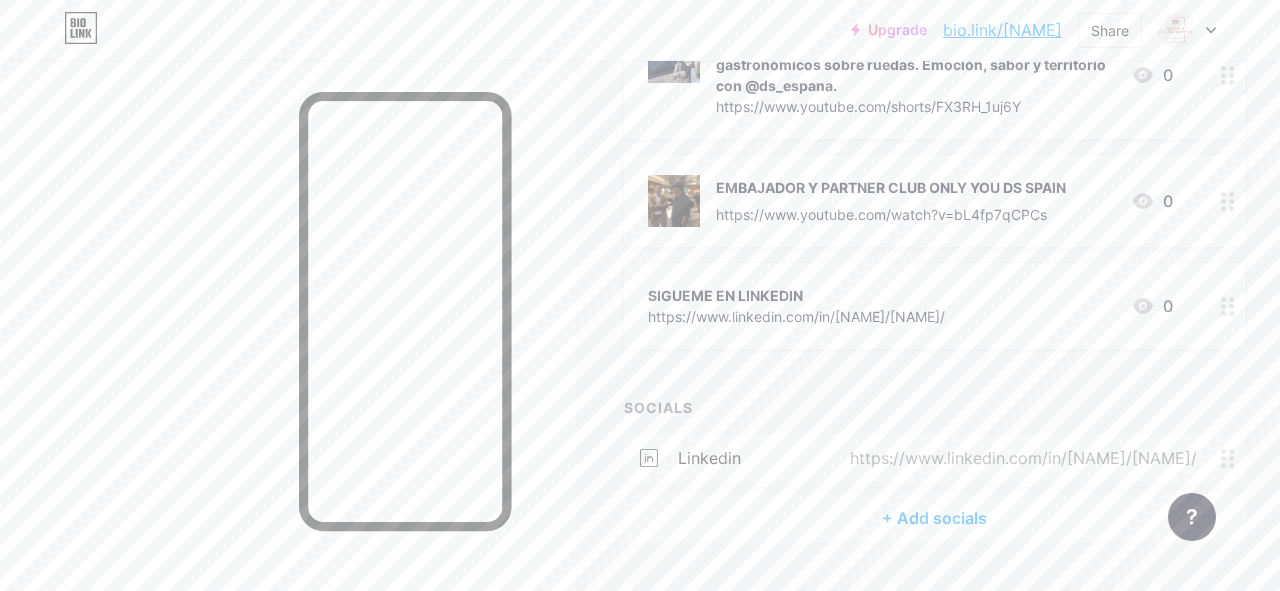 click 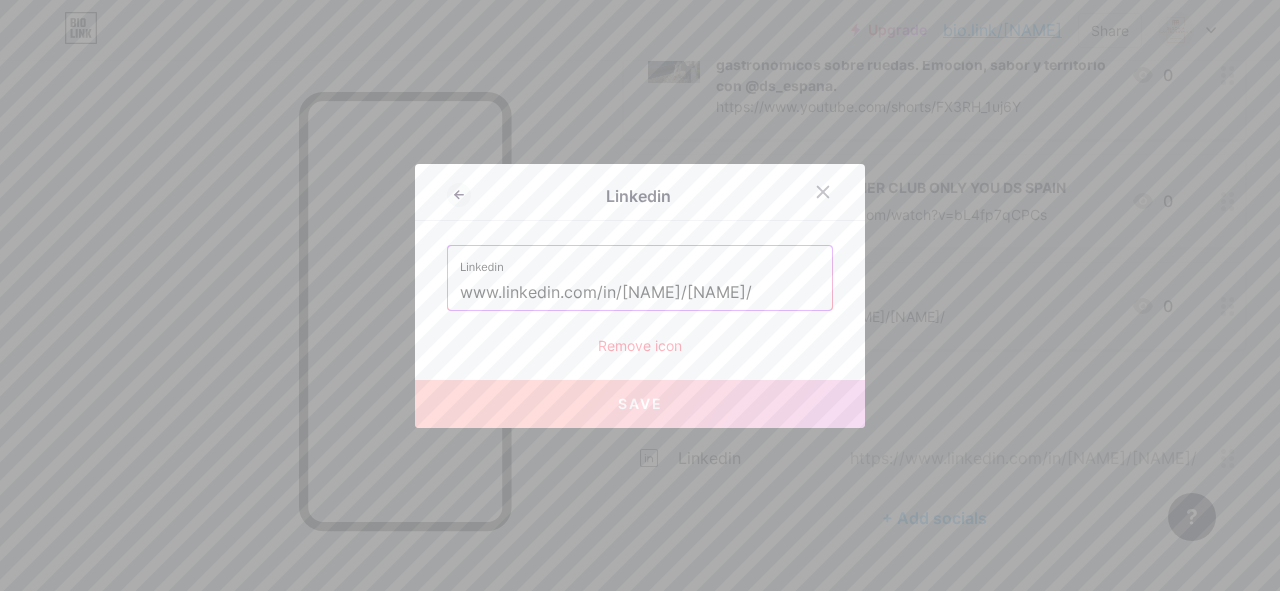 scroll, scrollTop: 0, scrollLeft: 45, axis: horizontal 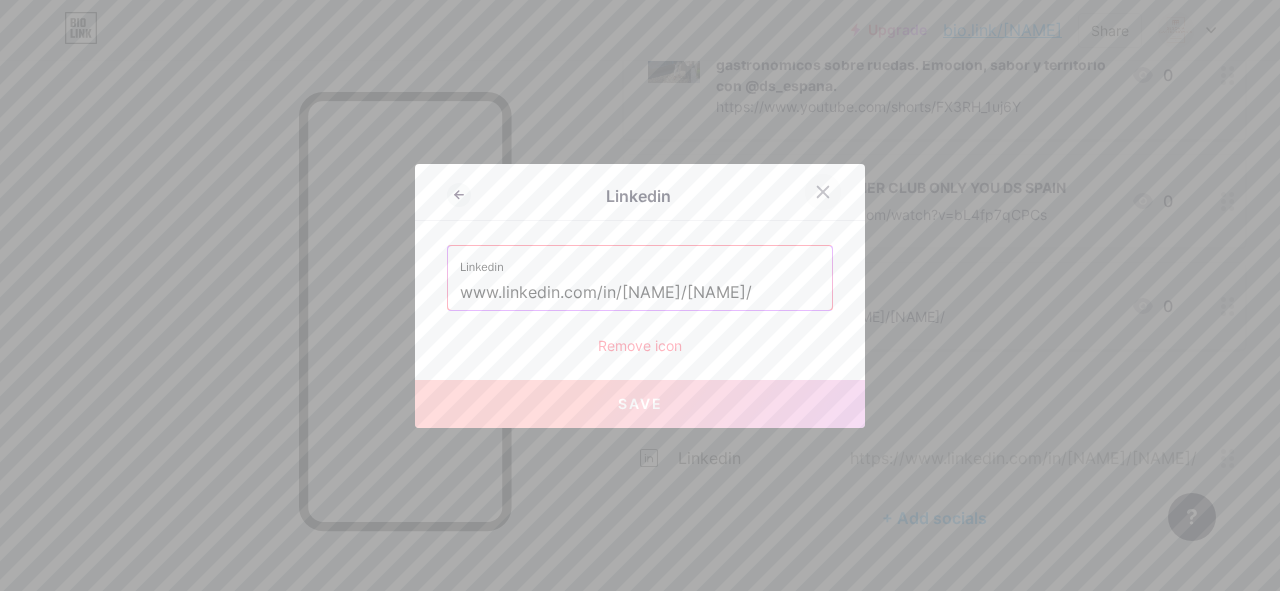 click 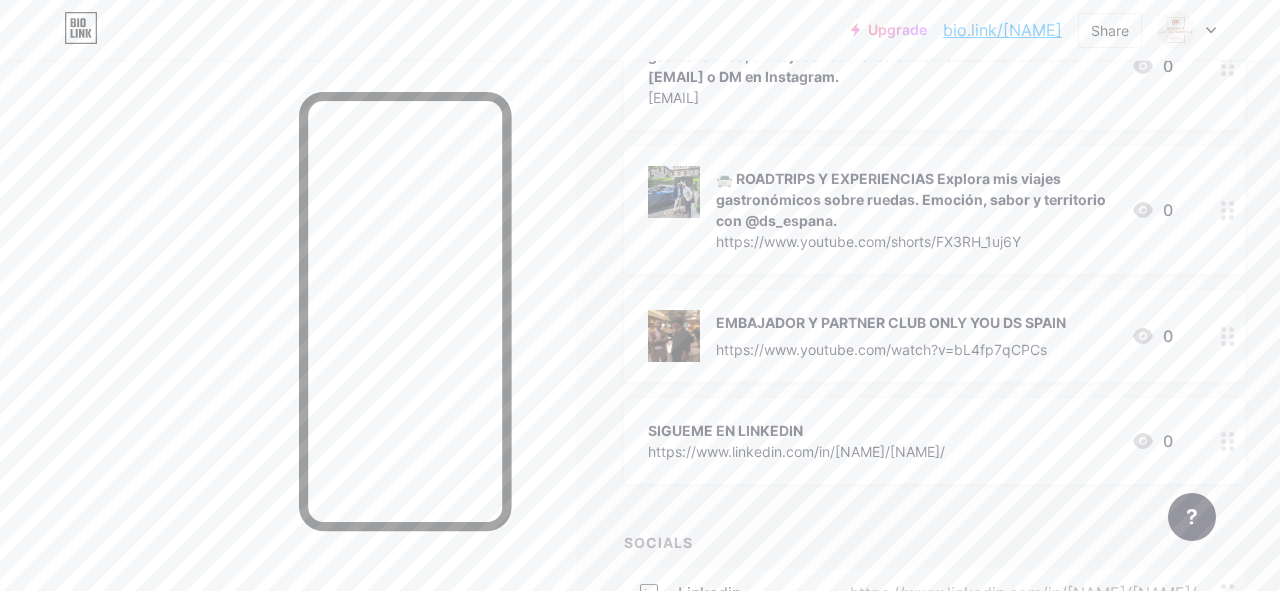 scroll, scrollTop: 563, scrollLeft: 0, axis: vertical 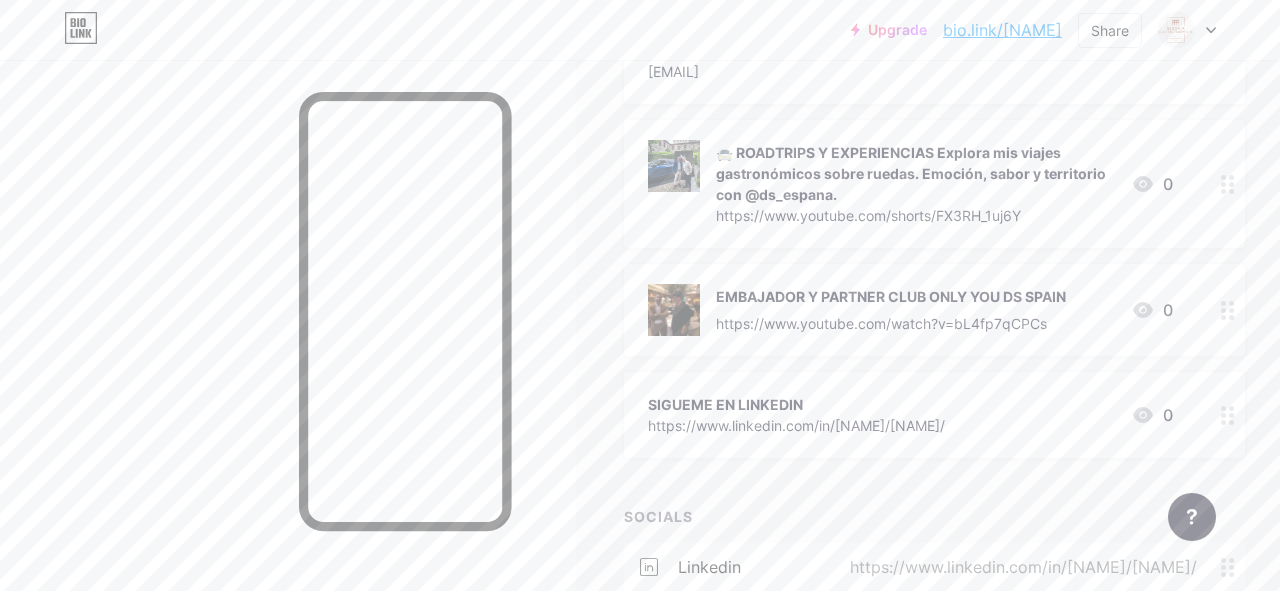 click 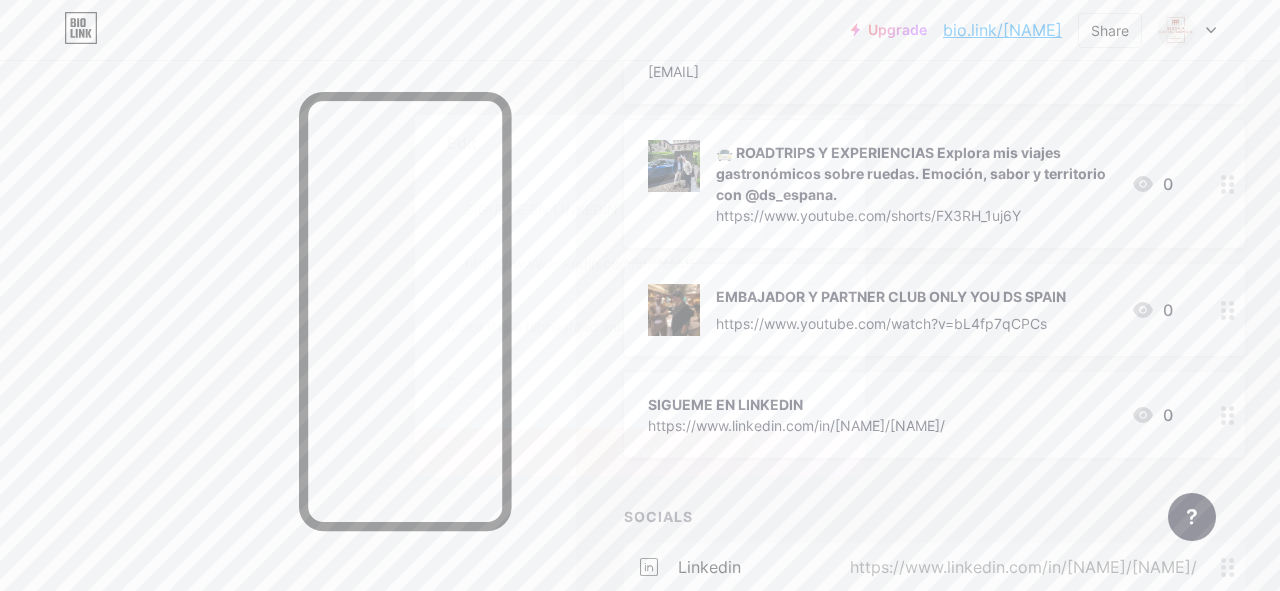 click at bounding box center (813, 328) 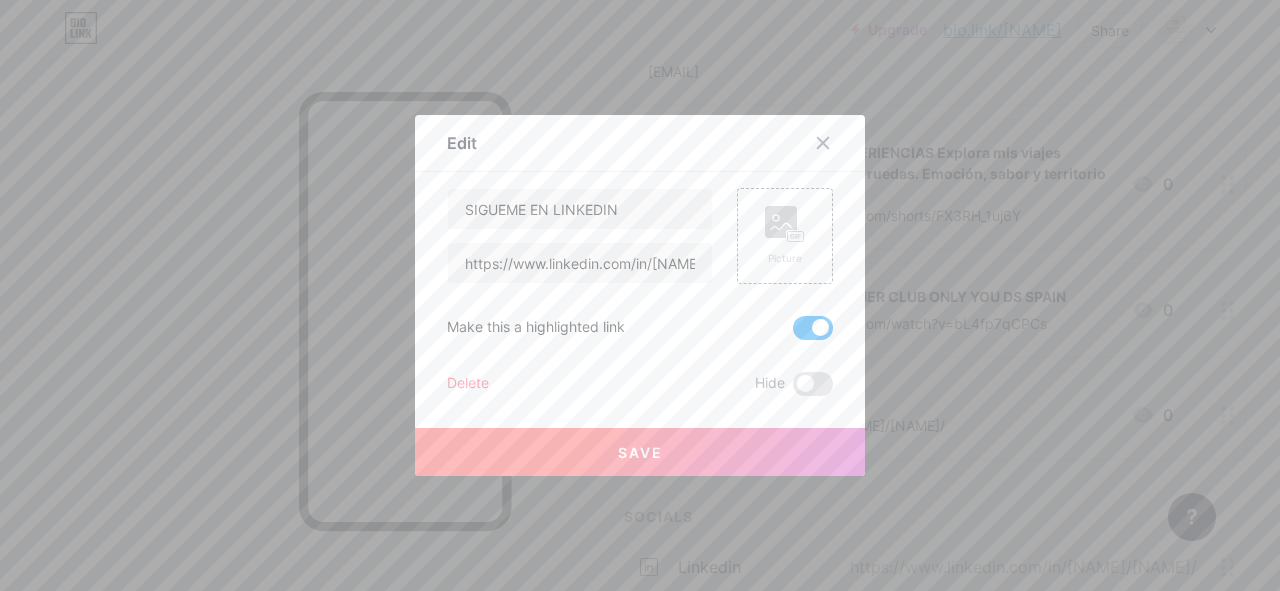 click on "Save" at bounding box center (640, 452) 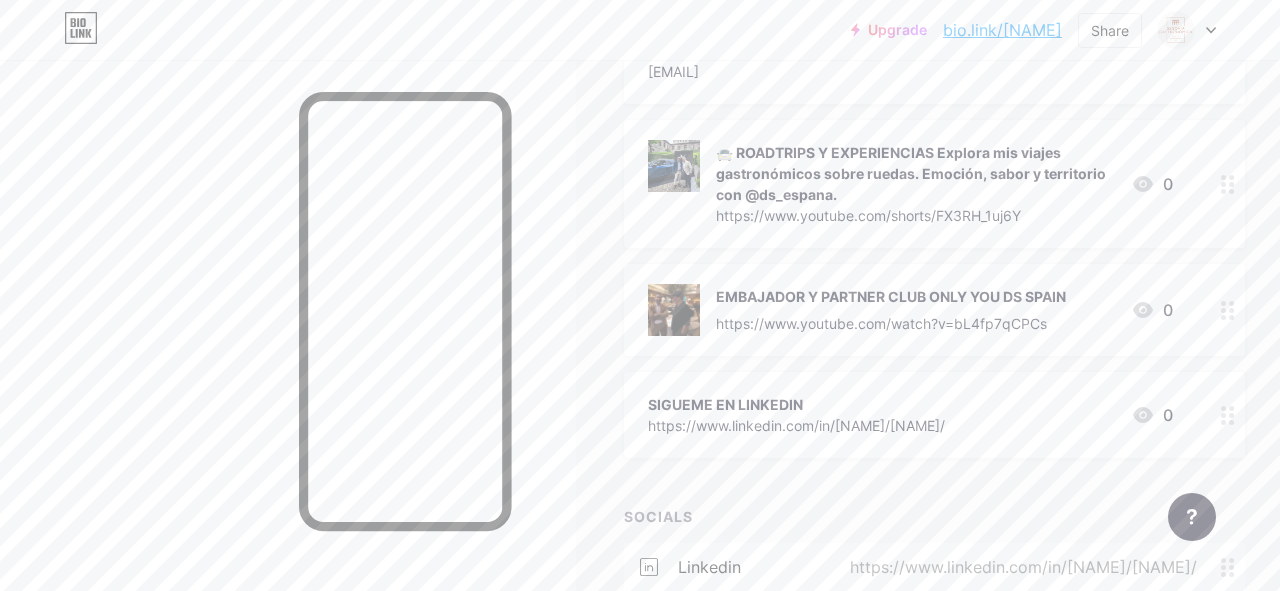 click at bounding box center [1228, 415] 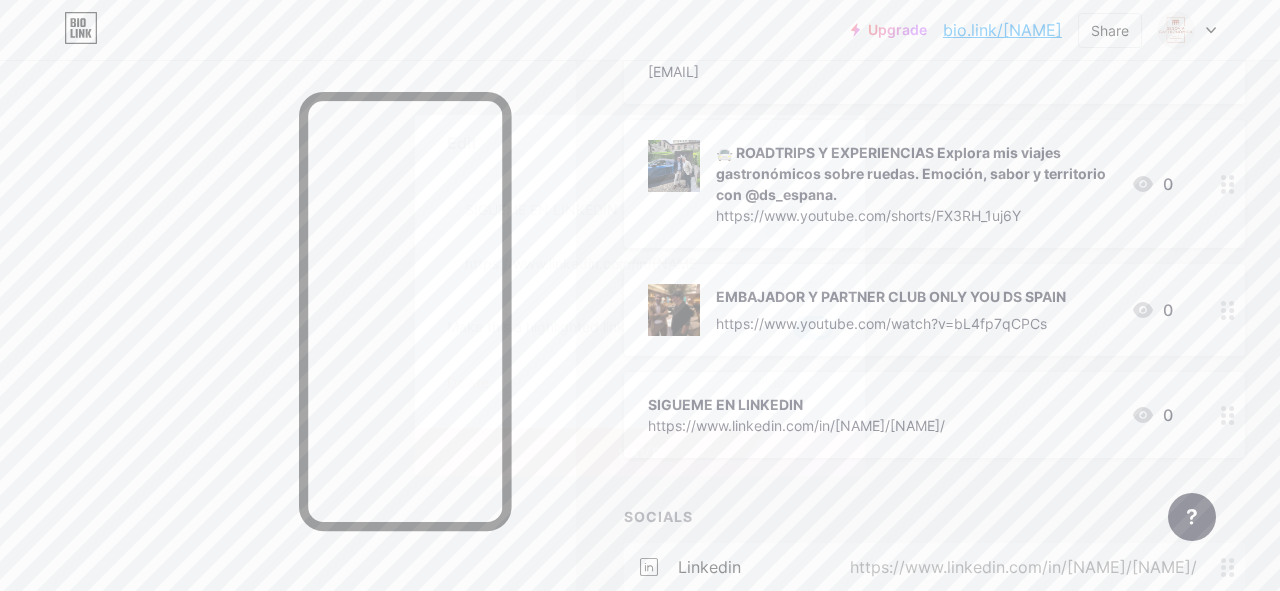 click at bounding box center (813, 328) 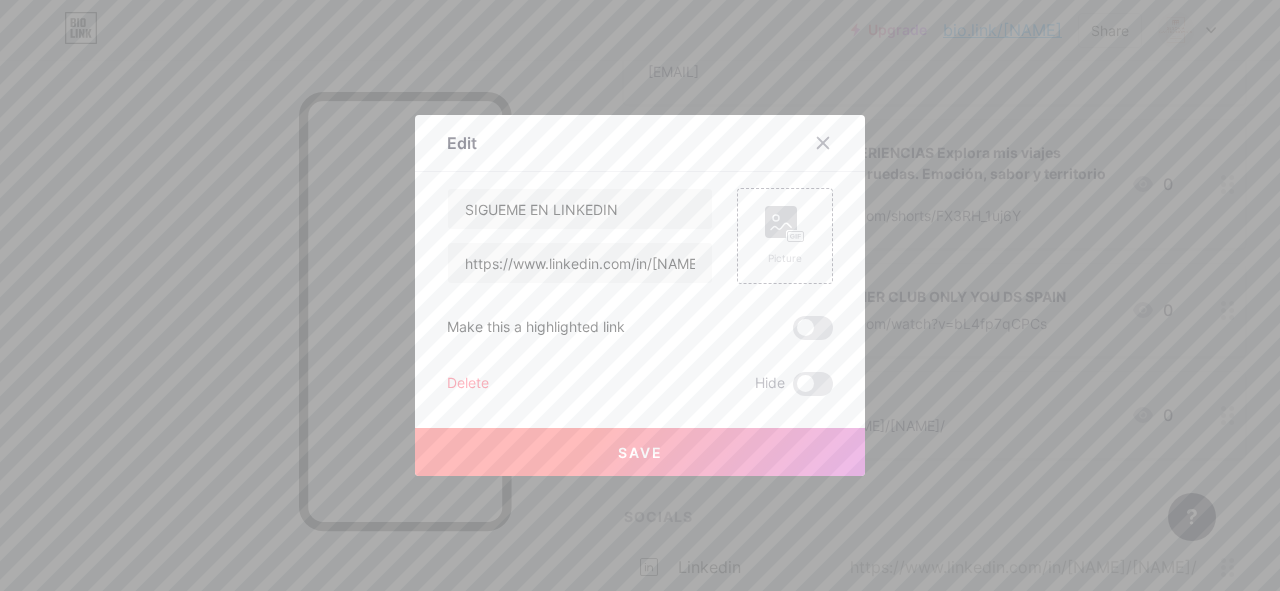 click on "Save" at bounding box center [640, 452] 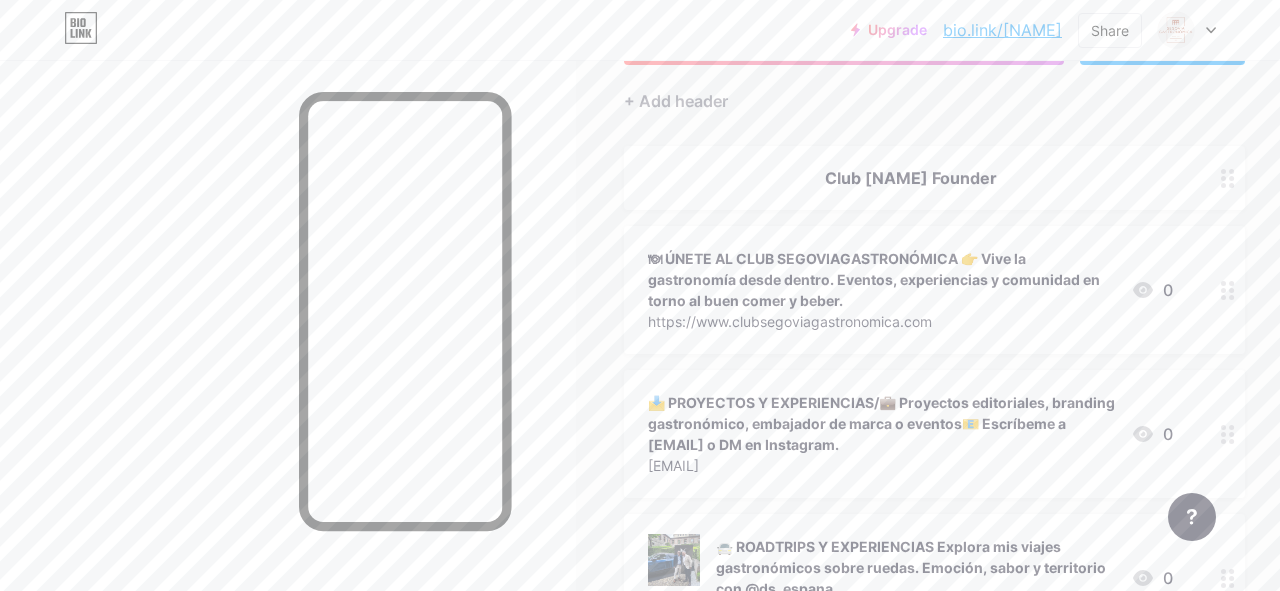scroll, scrollTop: 167, scrollLeft: 0, axis: vertical 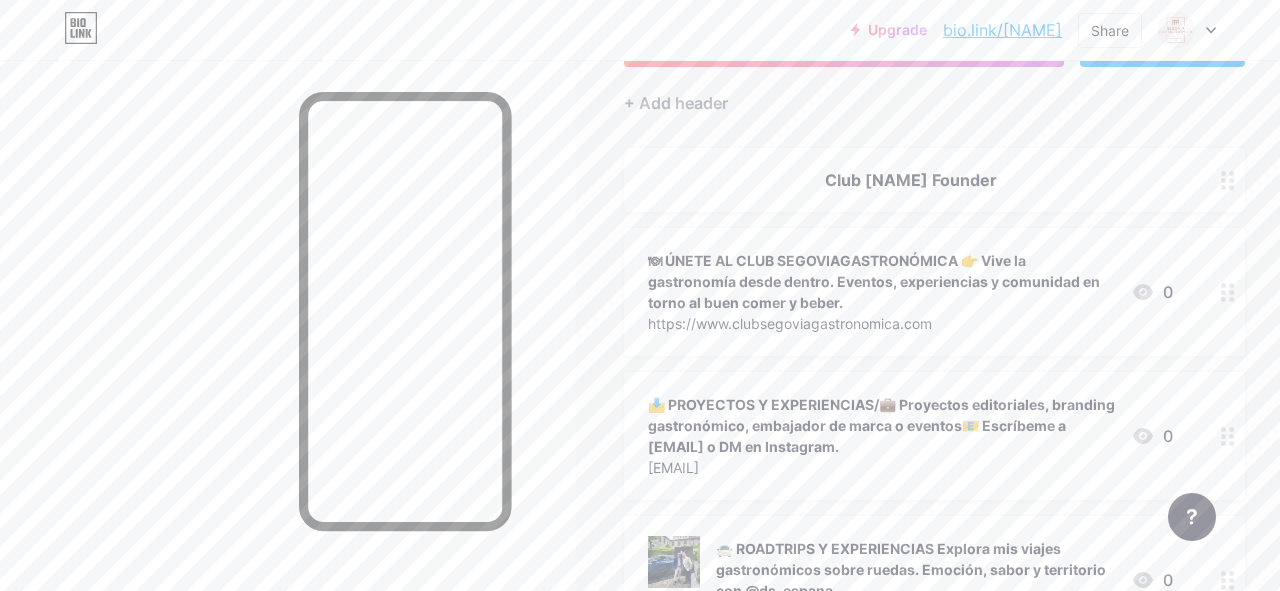 click 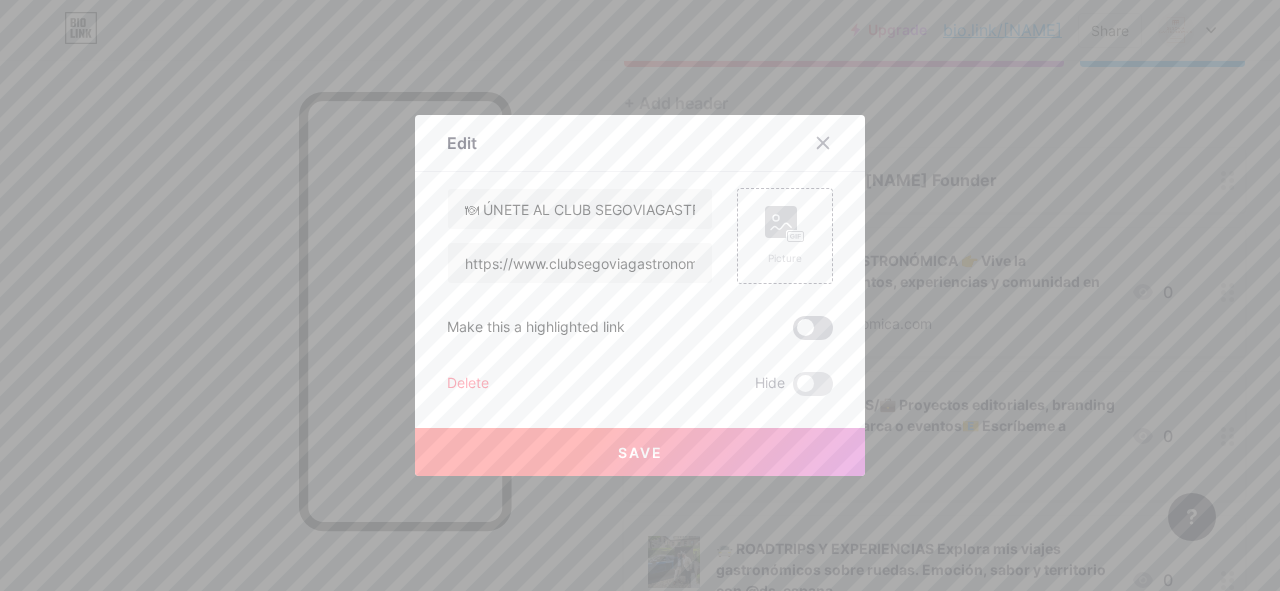 click at bounding box center [813, 328] 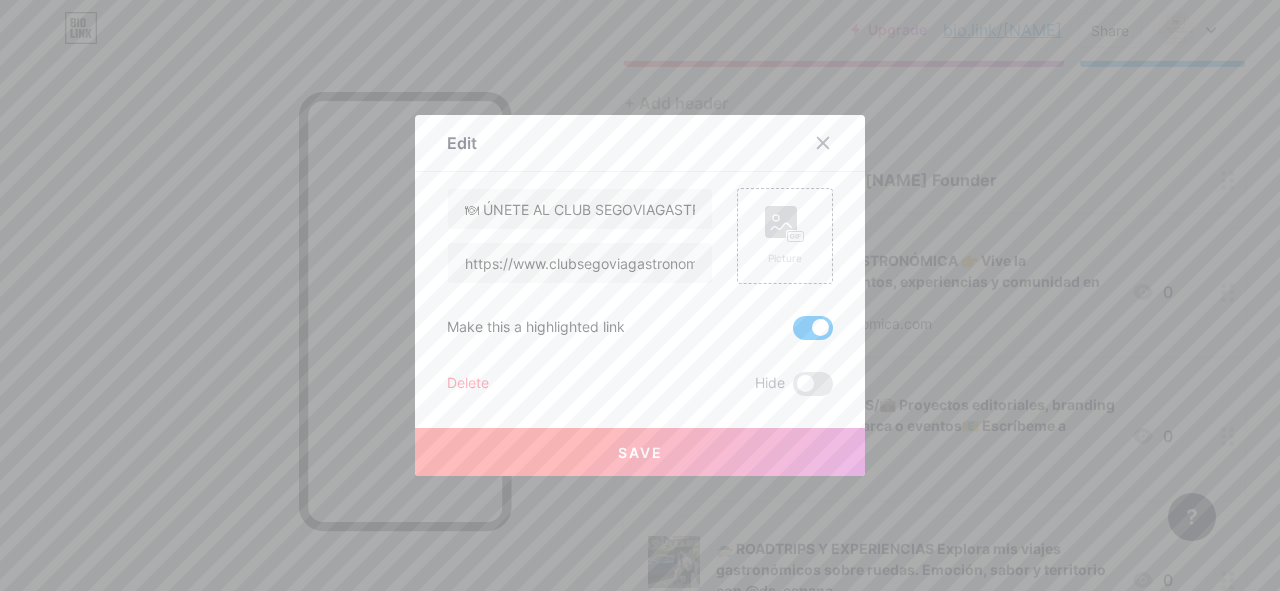 click on "Save" at bounding box center (640, 452) 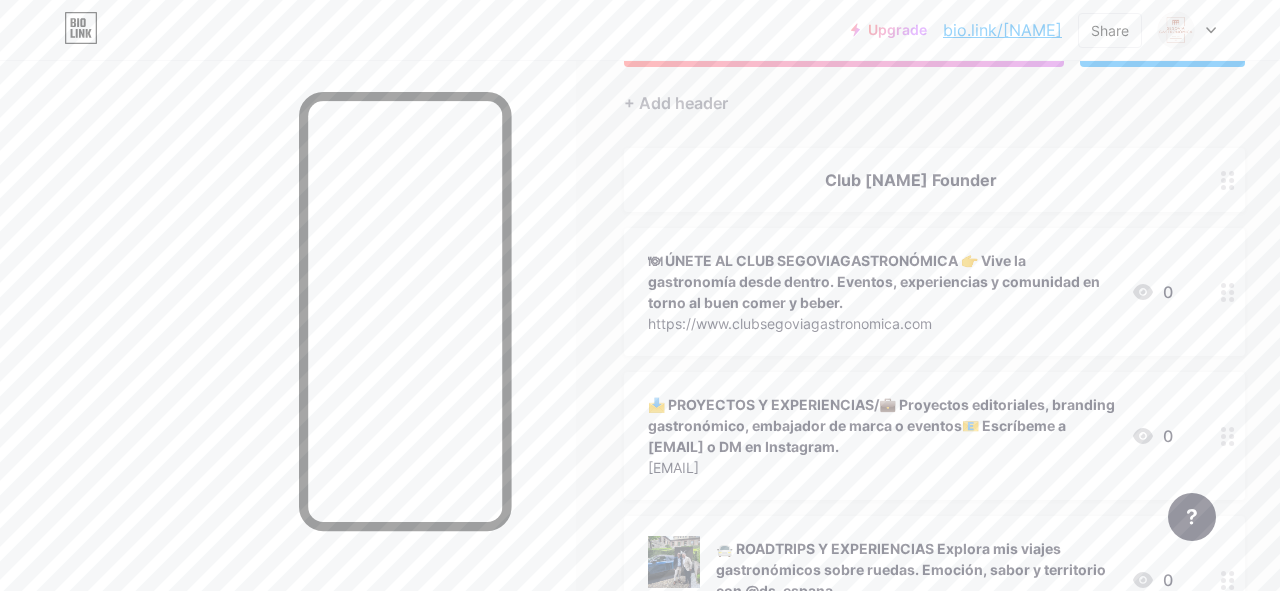 scroll, scrollTop: 0, scrollLeft: 0, axis: both 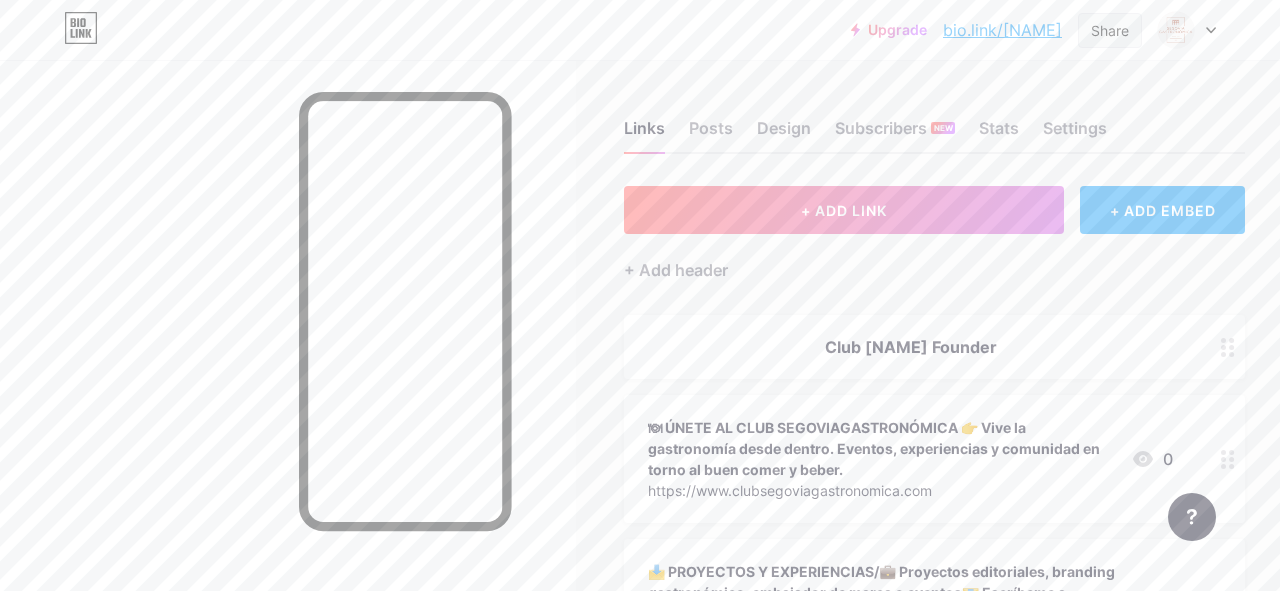 click on "Share" at bounding box center (1110, 30) 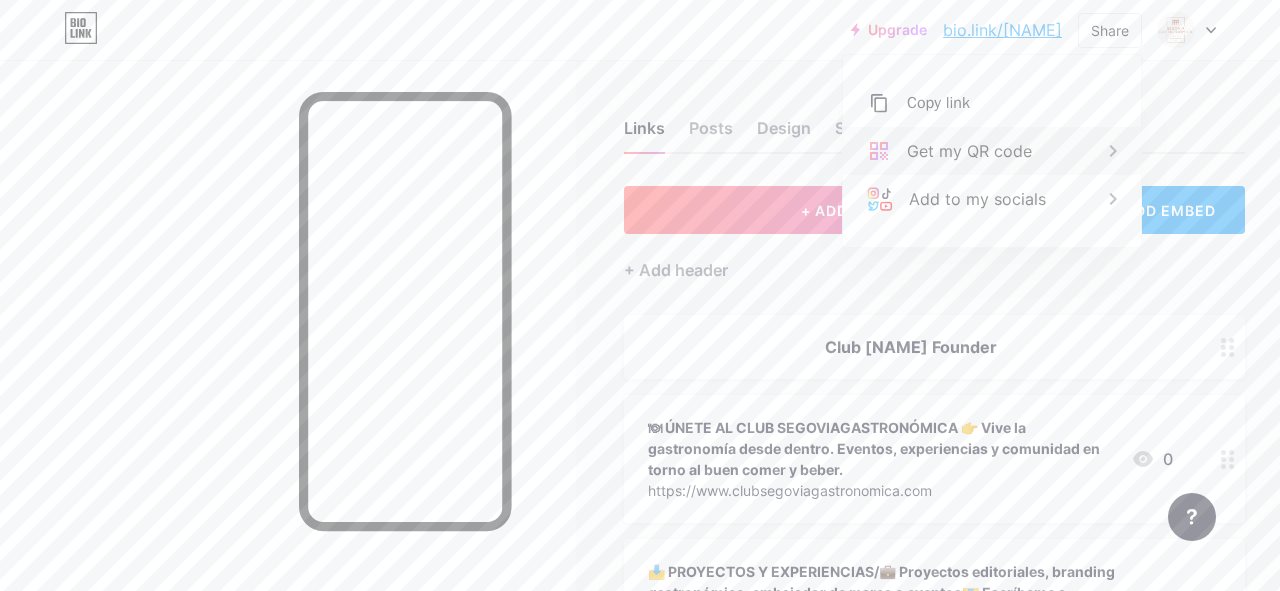click 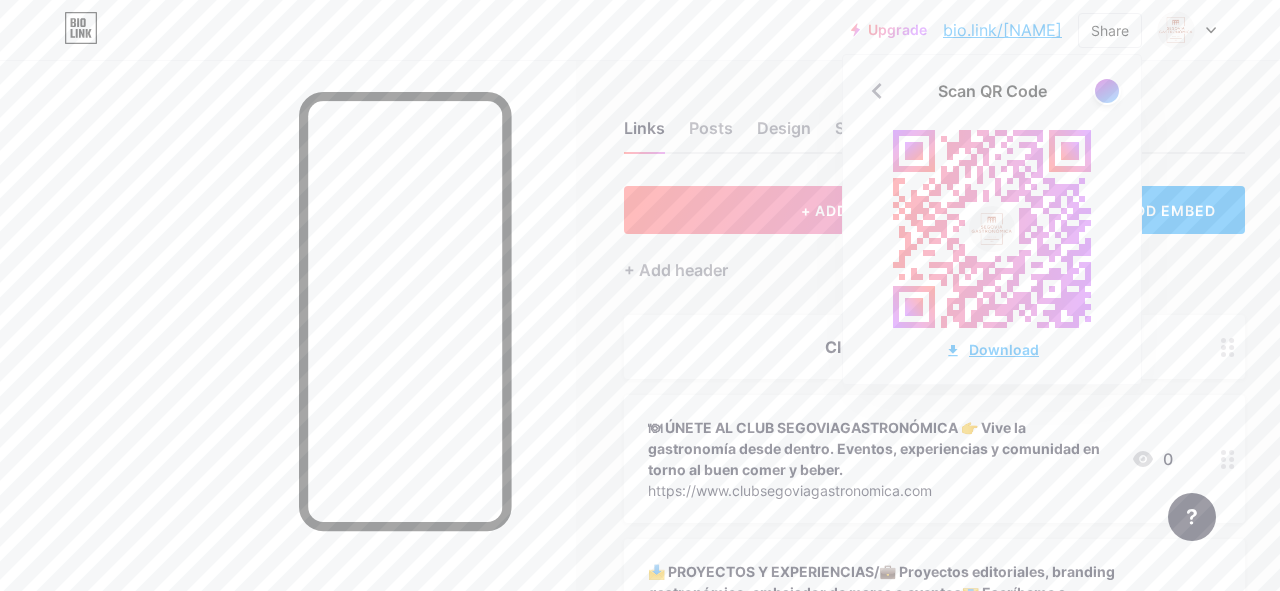 click on "Download" at bounding box center [992, 349] 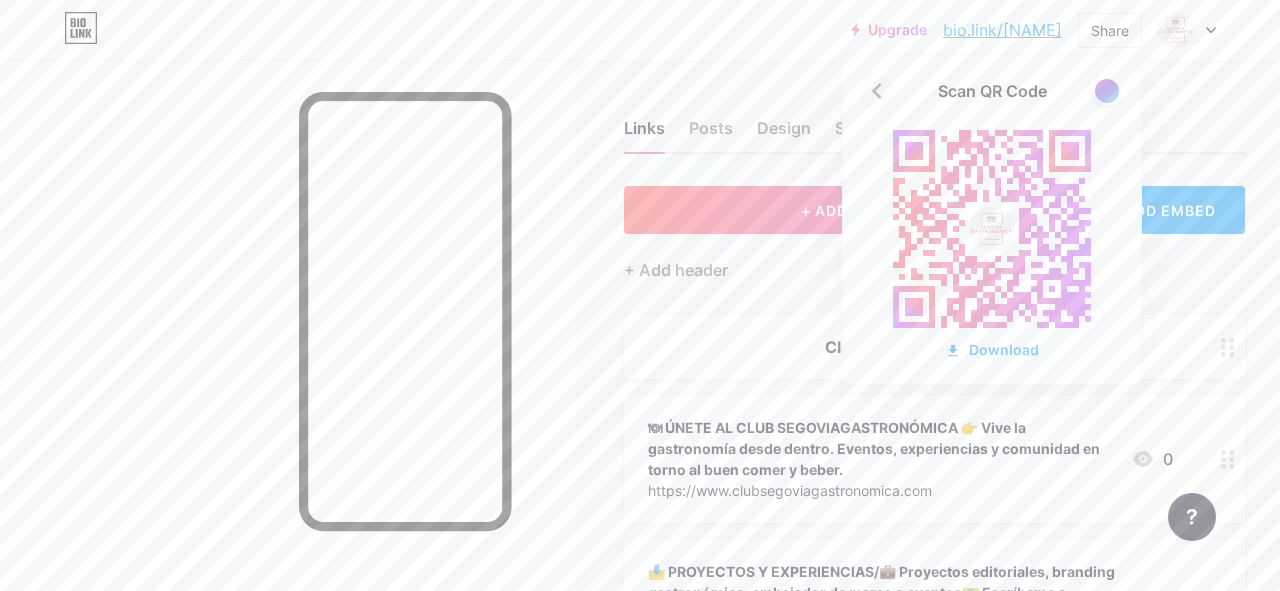 click 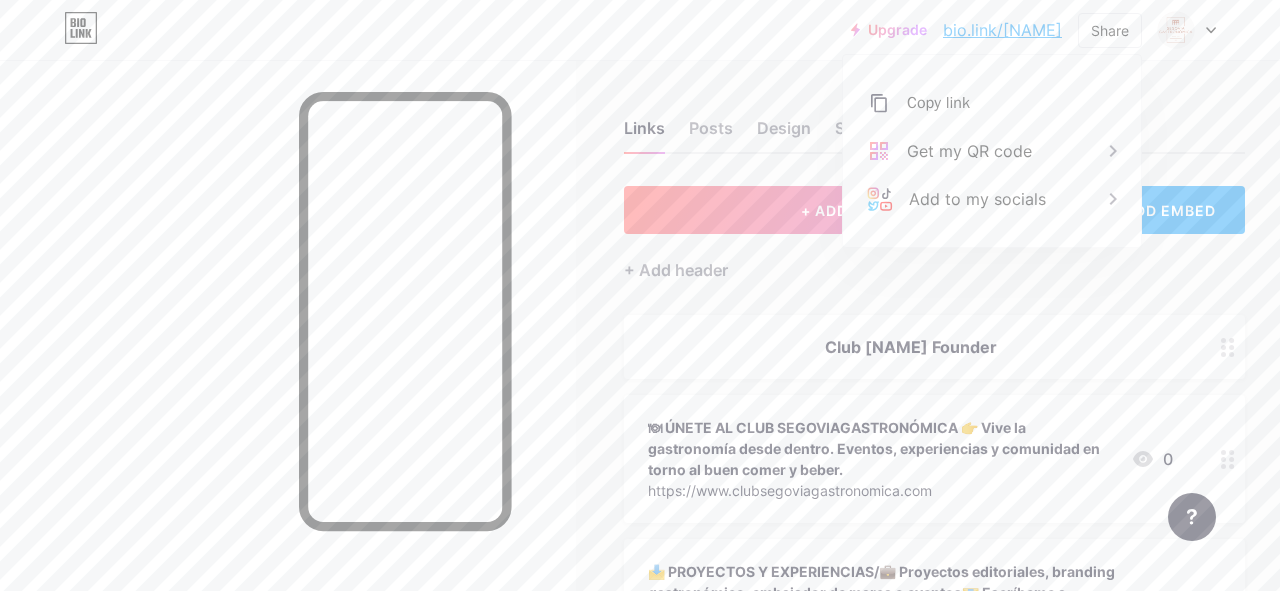 click on "Upgrade" at bounding box center [889, 30] 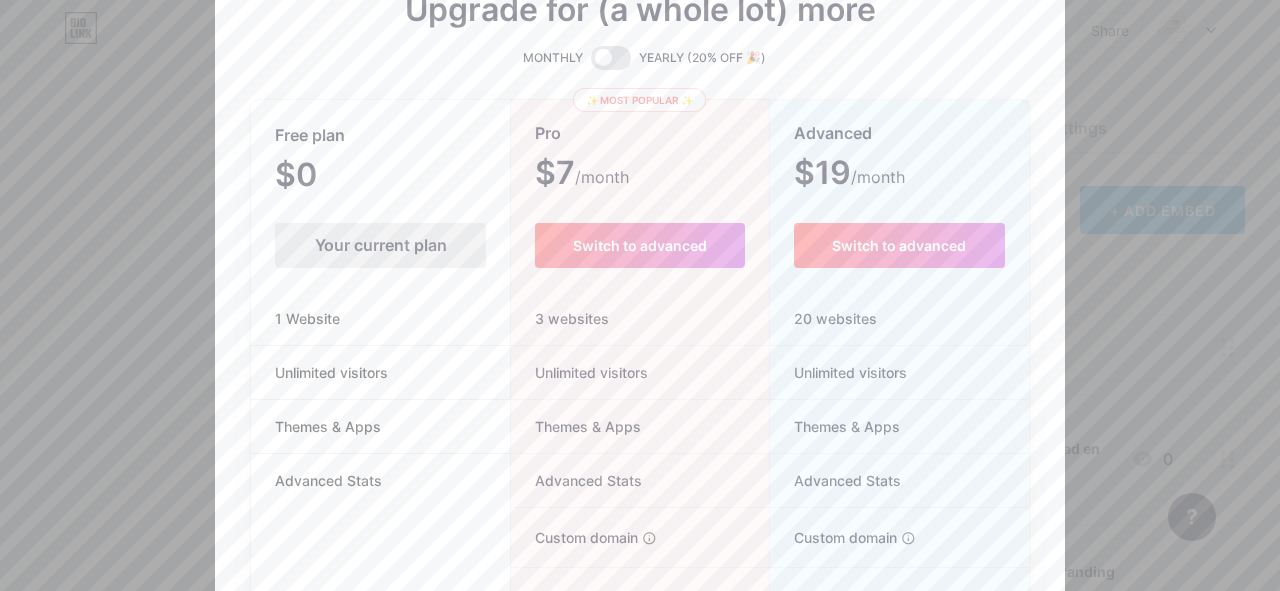 scroll, scrollTop: 0, scrollLeft: 0, axis: both 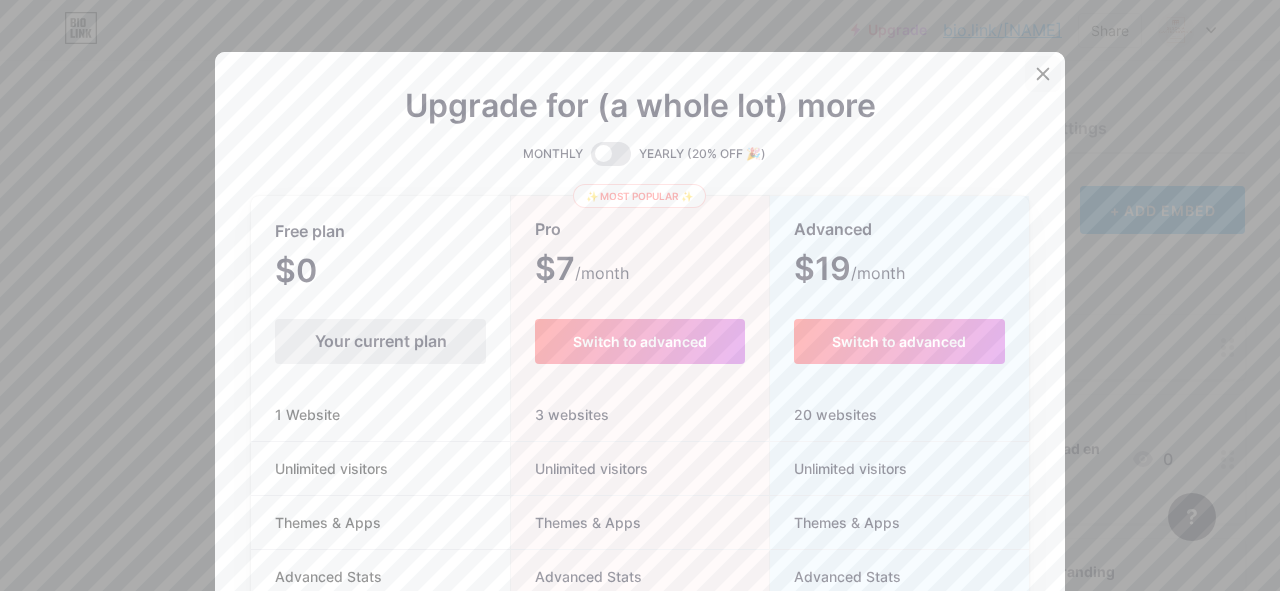 click at bounding box center (1043, 74) 